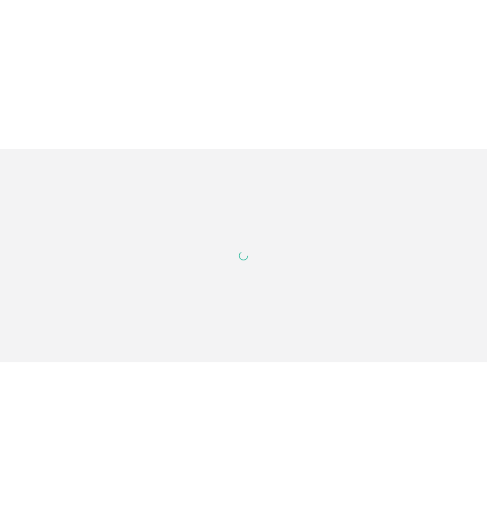 scroll, scrollTop: 0, scrollLeft: 0, axis: both 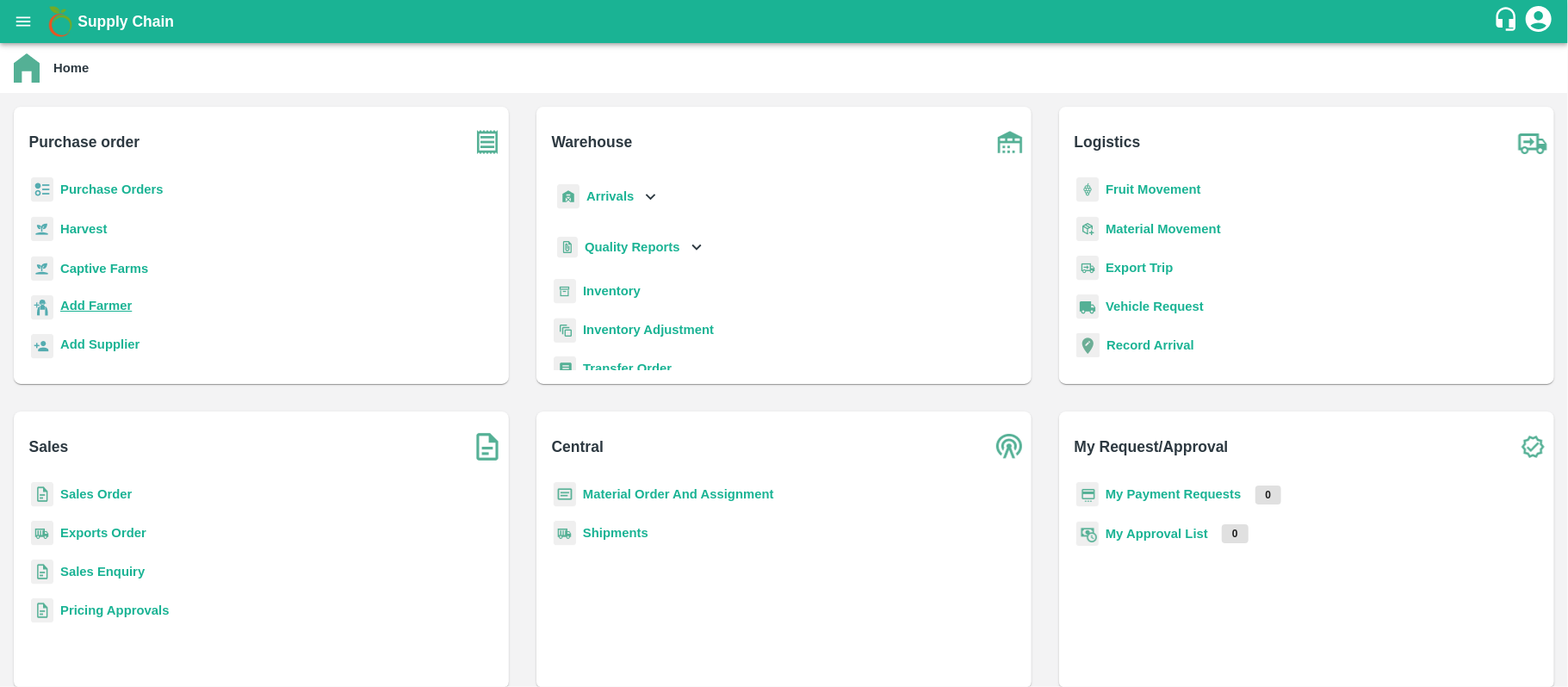 click on "Add Farmer" at bounding box center (96, 306) 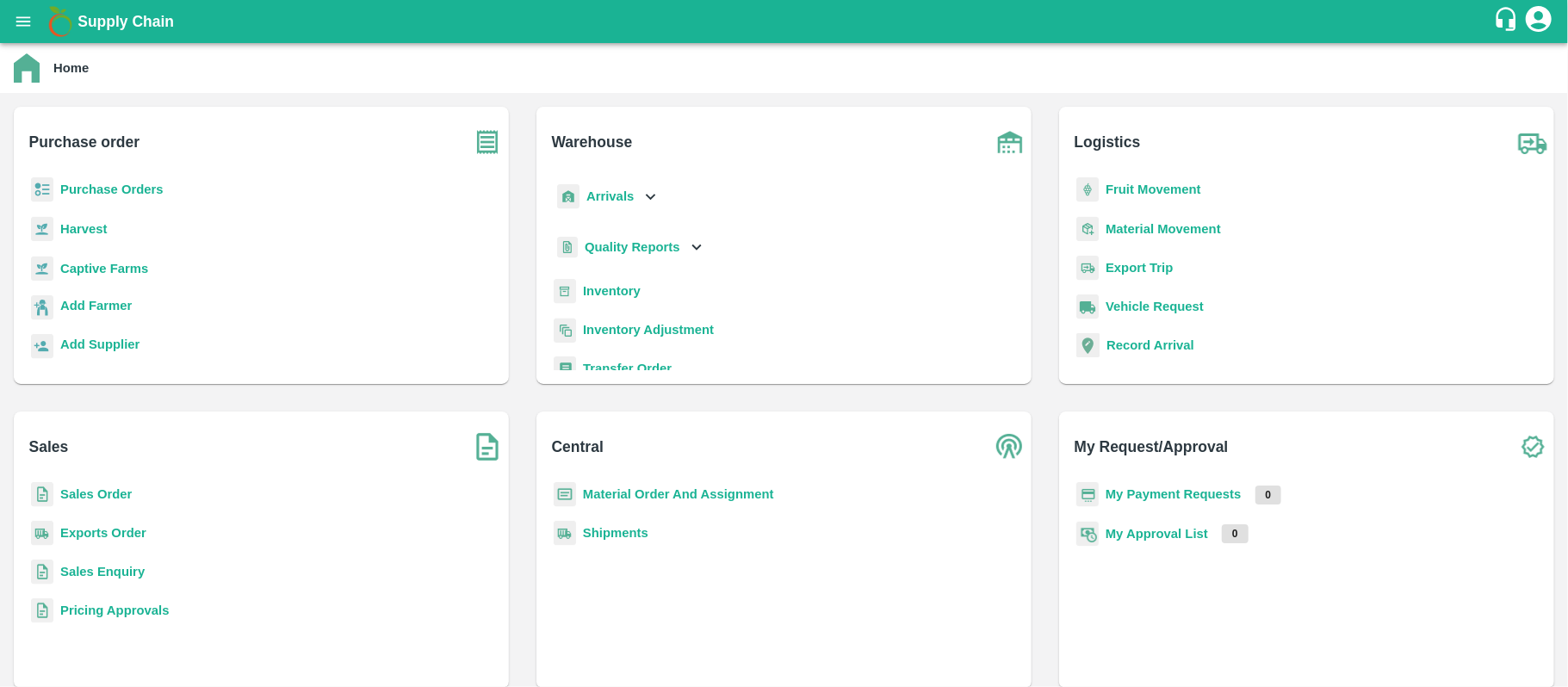 click on "Quality Reports" at bounding box center [632, 247] 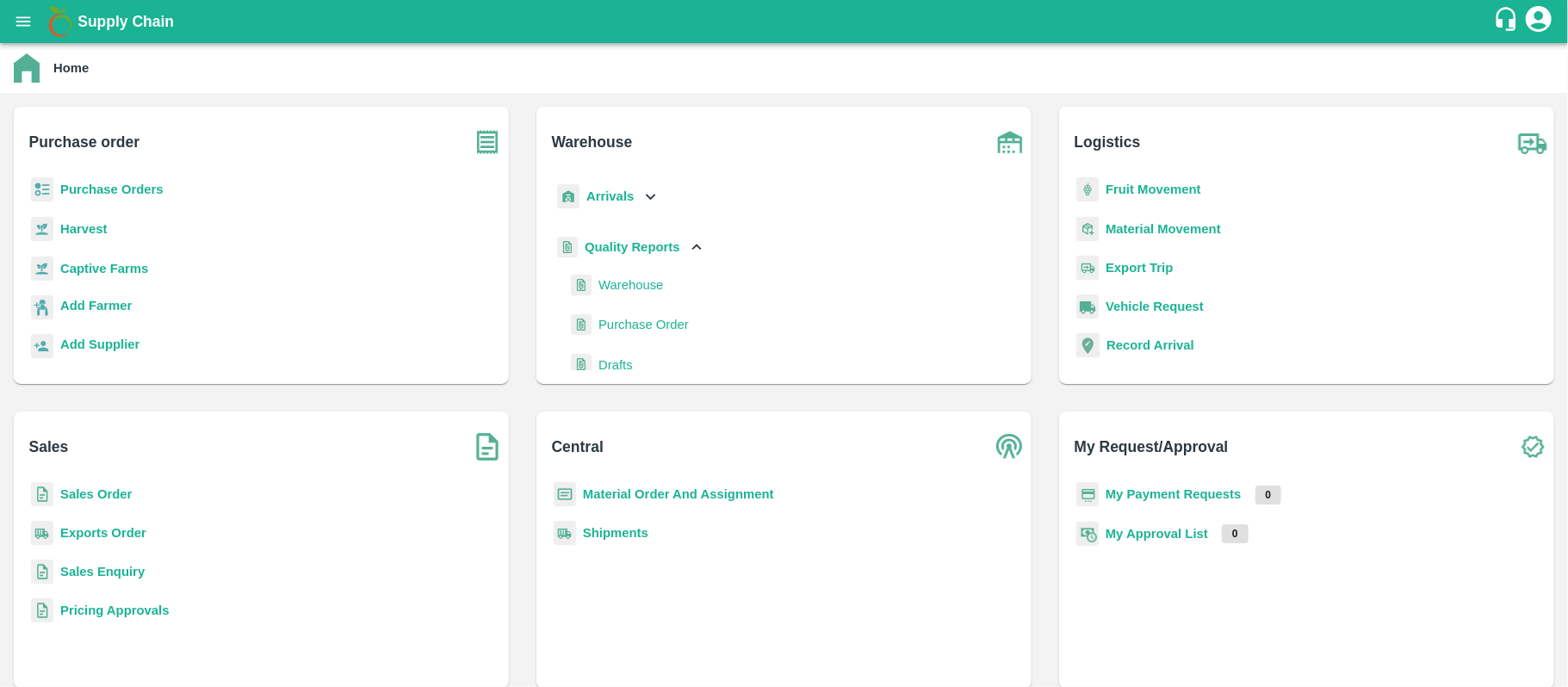 click on "Purchase Order" at bounding box center [643, 325] 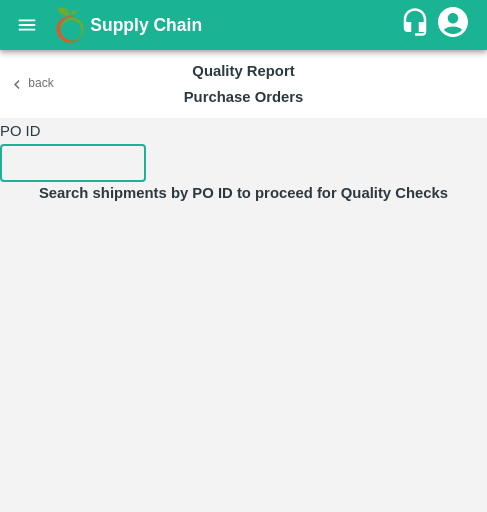 click at bounding box center (73, 163) 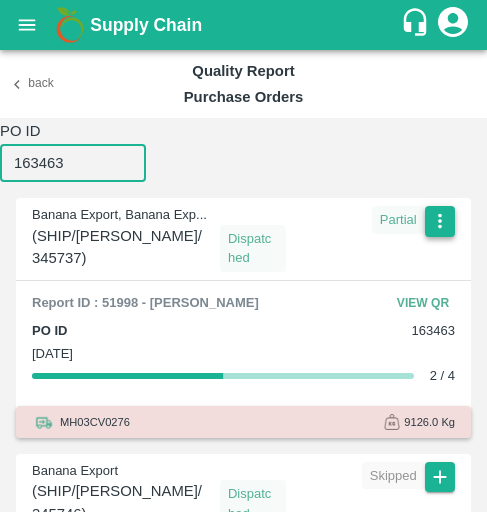 type on "163463" 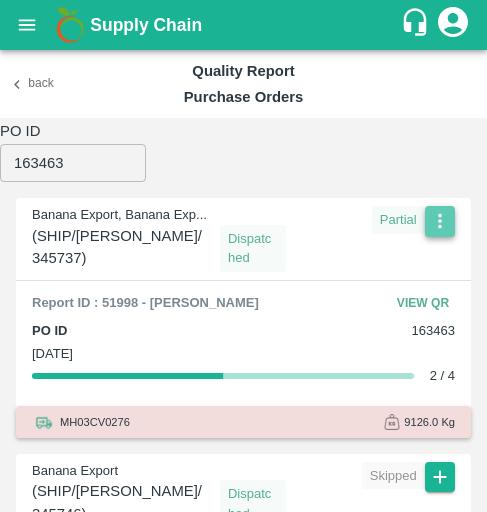 click 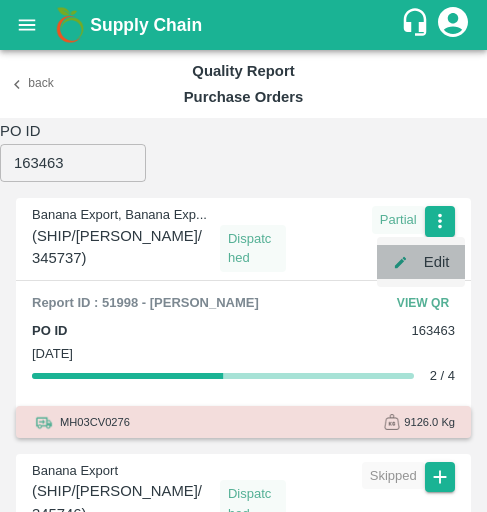 click on "Edit" at bounding box center (421, 262) 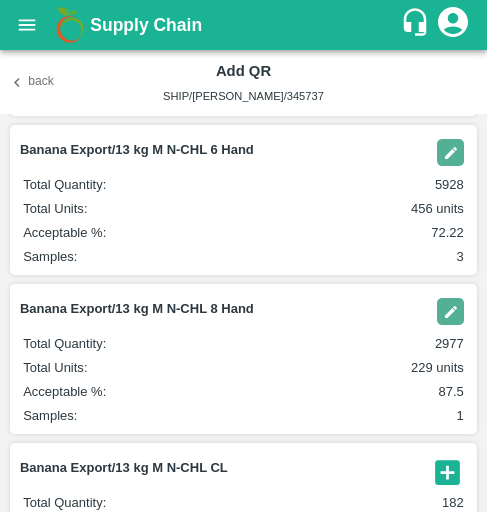 scroll, scrollTop: 310, scrollLeft: 0, axis: vertical 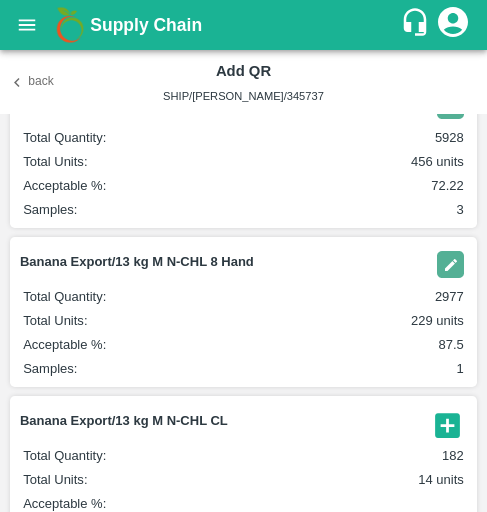 click on "Back" at bounding box center (32, 82) 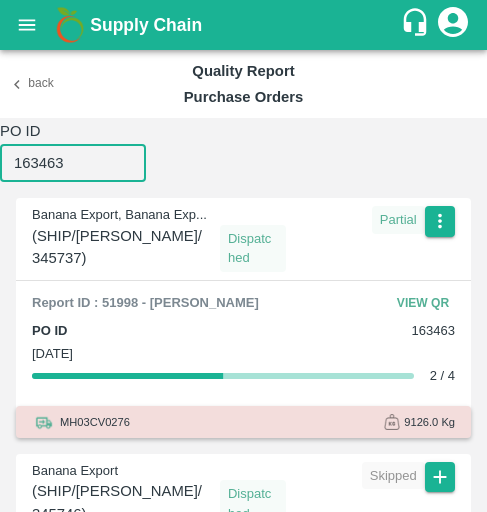 click on "163463" at bounding box center [73, 163] 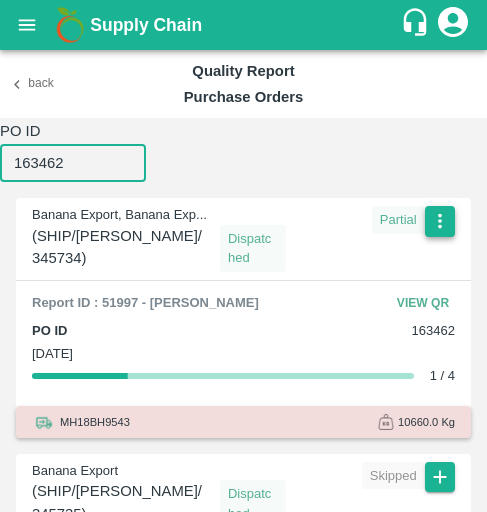 type on "163462" 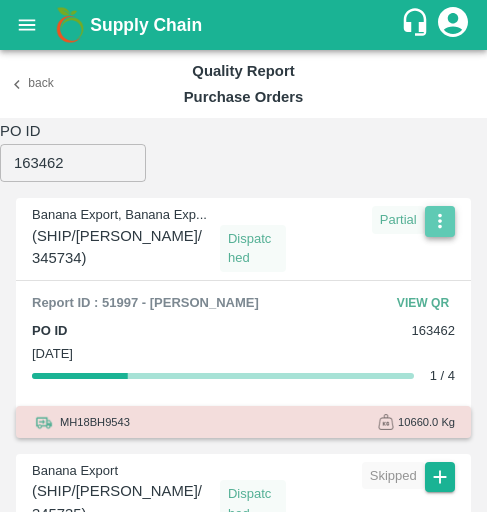 click 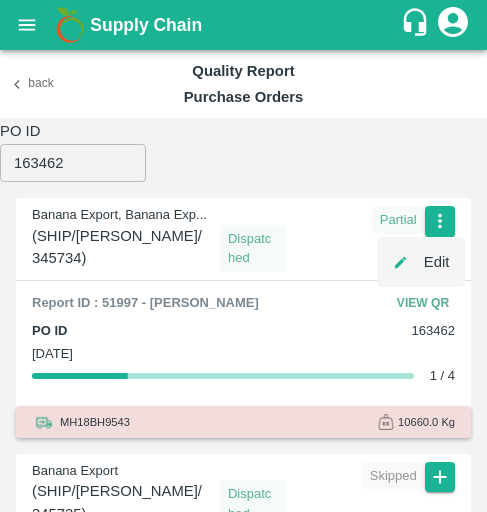 click on "Edit" at bounding box center [421, 262] 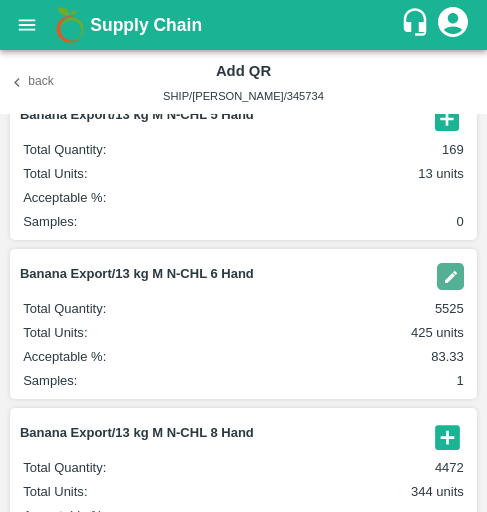 scroll, scrollTop: 142, scrollLeft: 0, axis: vertical 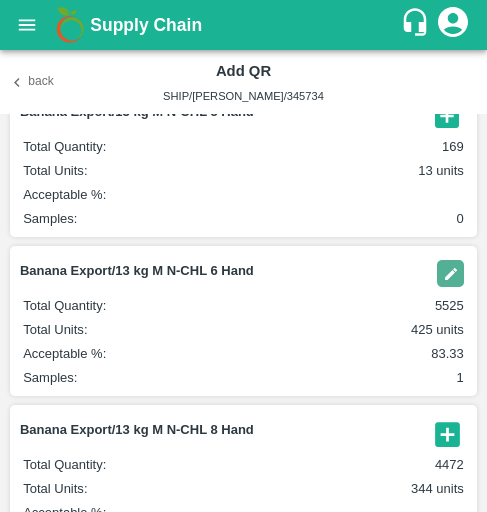 click at bounding box center (450, 273) 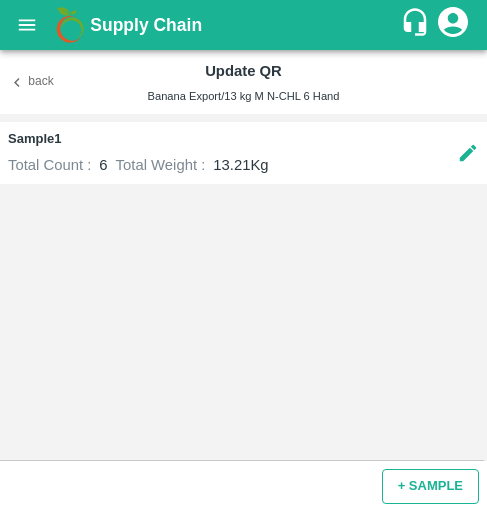 click on "+ SAMPLE" at bounding box center [430, 486] 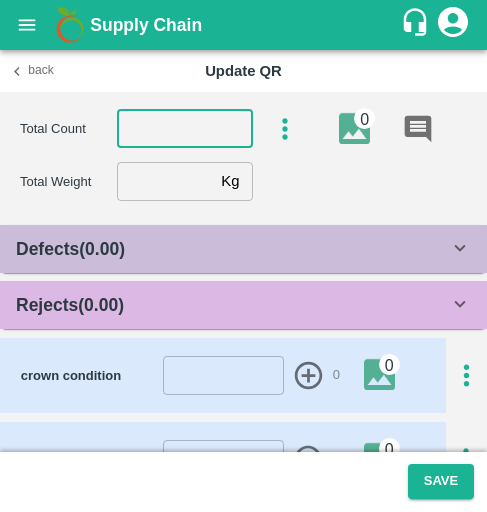 click at bounding box center (185, 129) 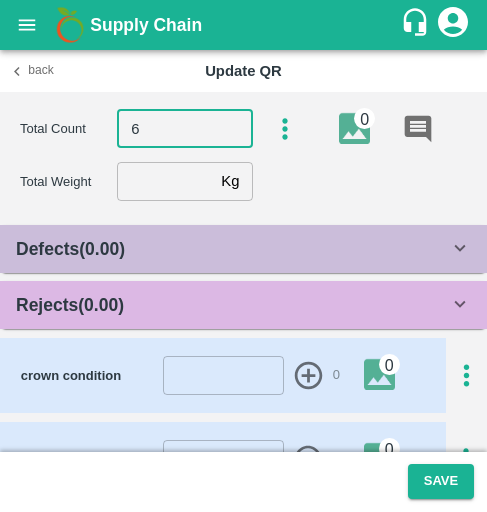 type on "6" 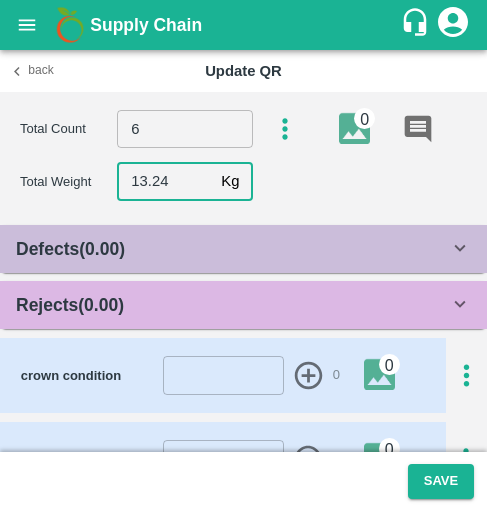 type on "13.24" 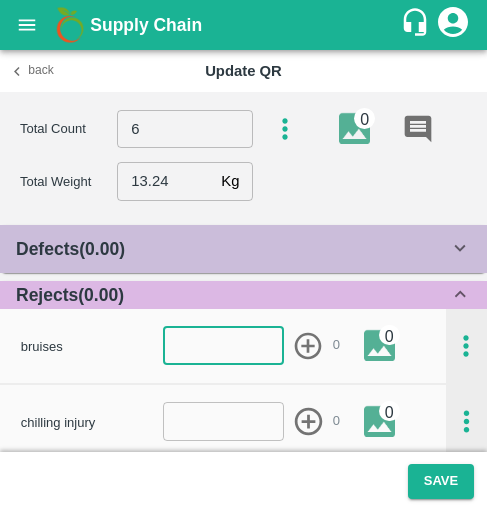 click at bounding box center [224, 346] 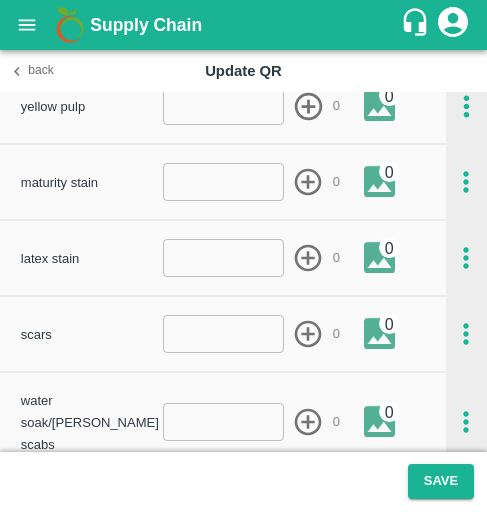 scroll, scrollTop: 547, scrollLeft: 0, axis: vertical 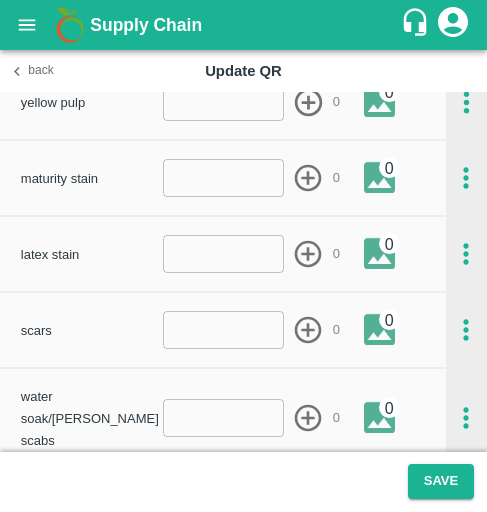 type on "-1" 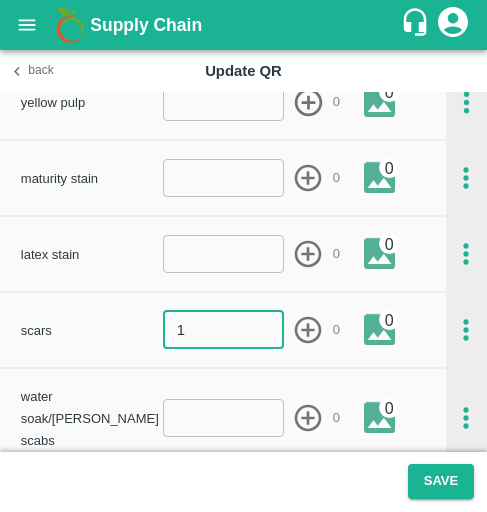 type on "1" 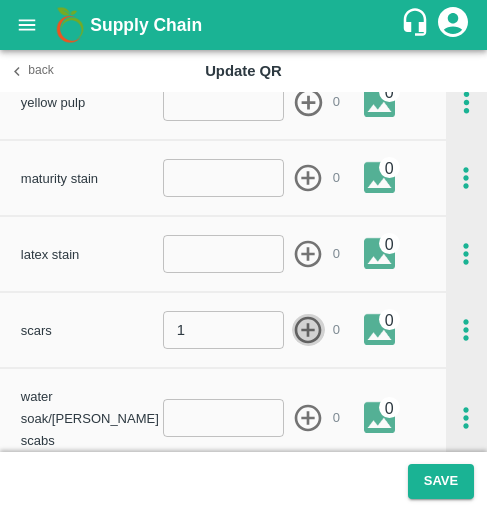 click 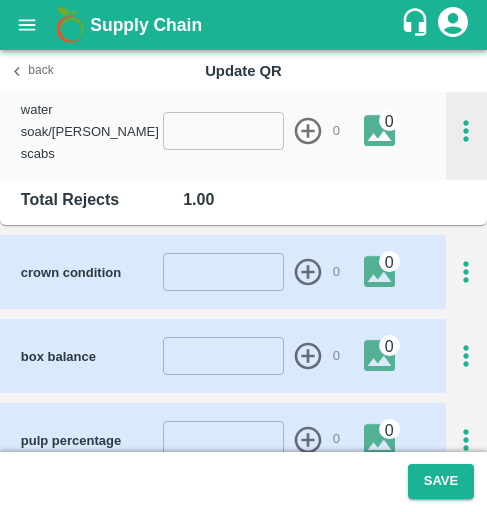 scroll, scrollTop: 837, scrollLeft: 0, axis: vertical 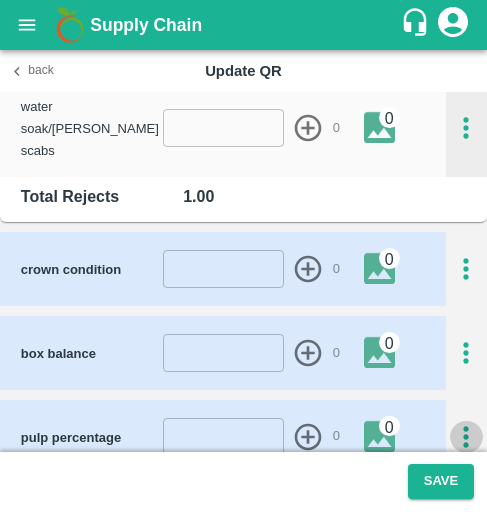 click 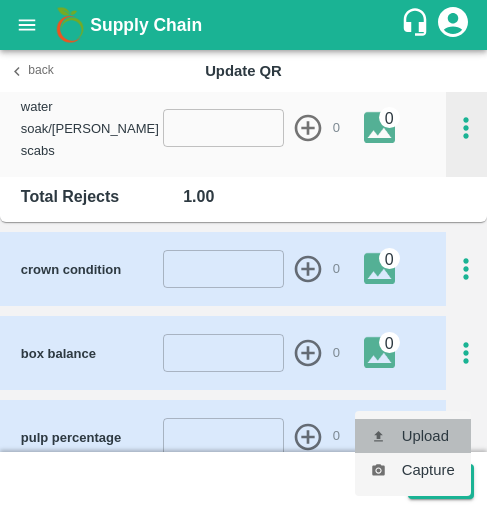 click on "Upload" at bounding box center [413, 436] 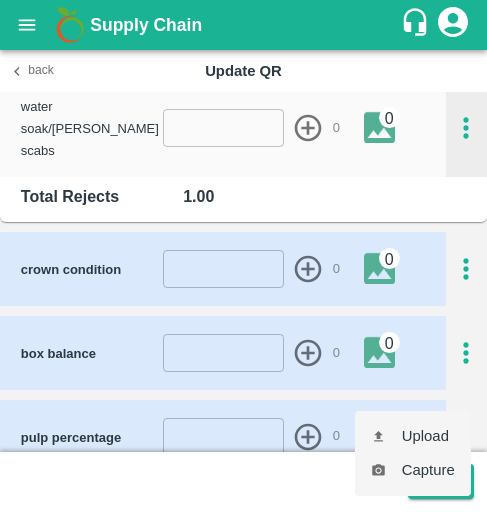 type on "C:\fakepath\WhatsApp Image [DATE] at 10.32.21_9fe992b5.jpg" 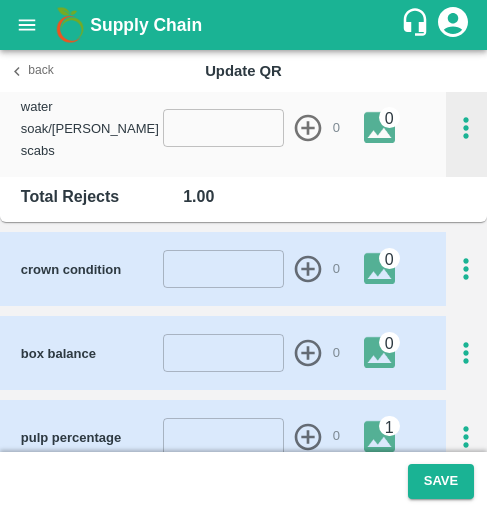 click on "pulp percentage ​ 0 1" at bounding box center (223, 437) 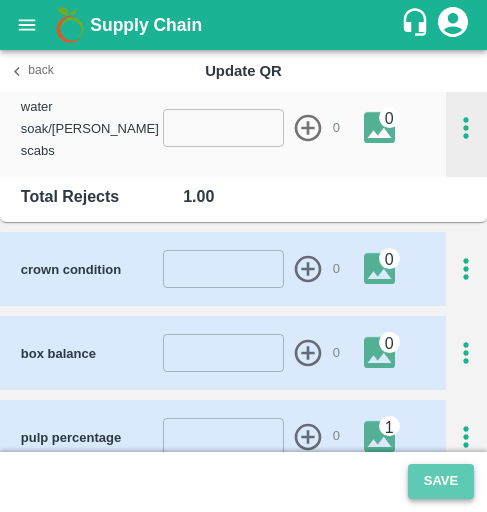 click on "Save" at bounding box center (441, 481) 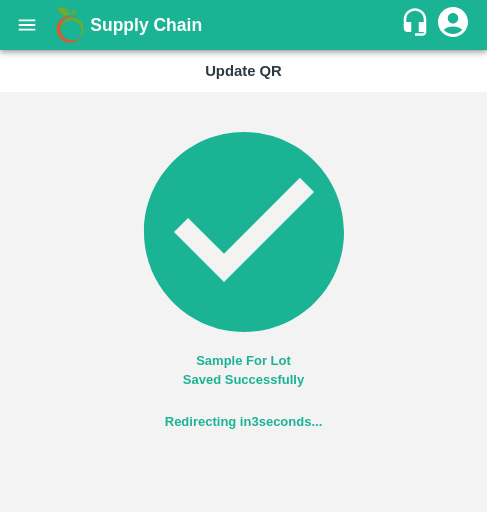 click 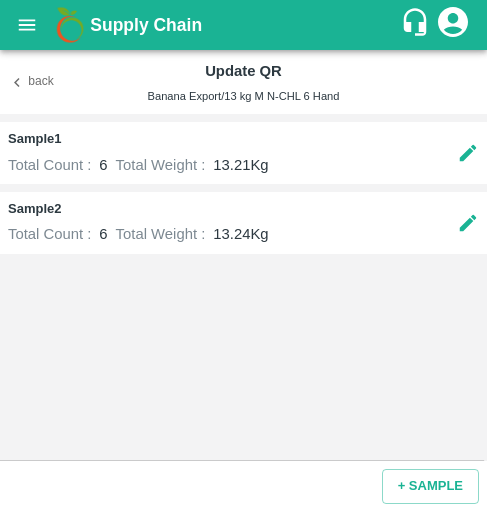 drag, startPoint x: 35, startPoint y: 94, endPoint x: 313, endPoint y: 408, distance: 419.3805 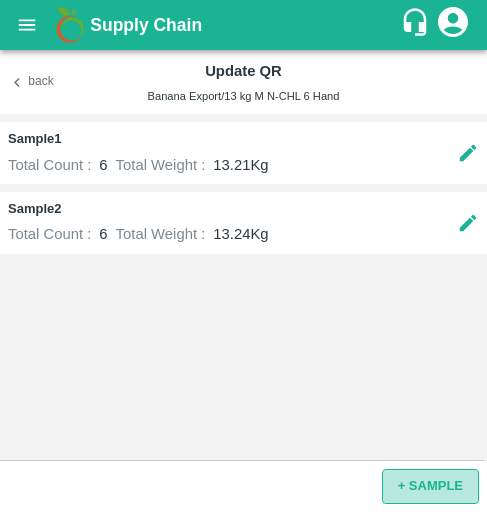 click on "+ SAMPLE" at bounding box center [430, 486] 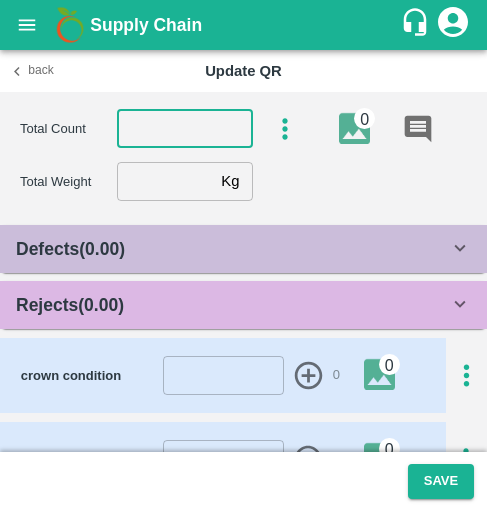 click at bounding box center [185, 129] 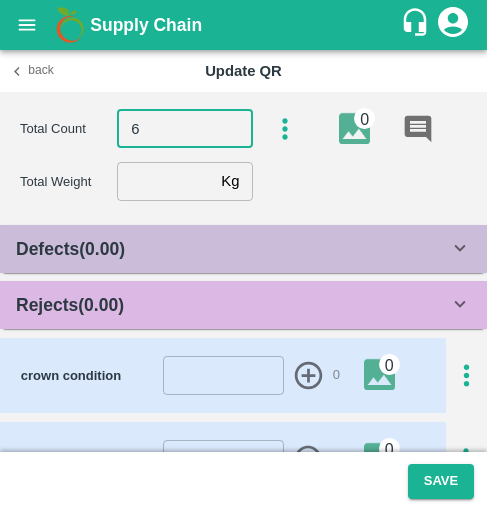 type on "6" 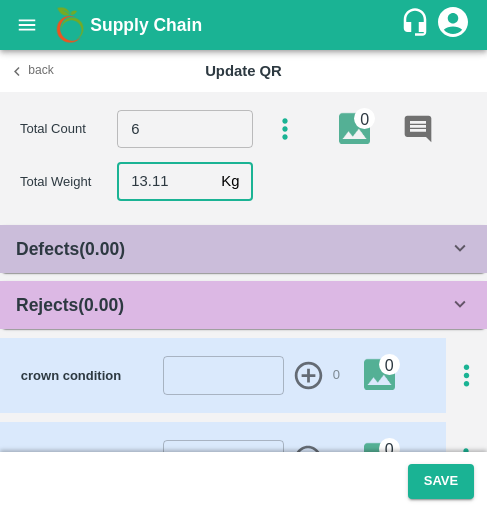 type on "13.11" 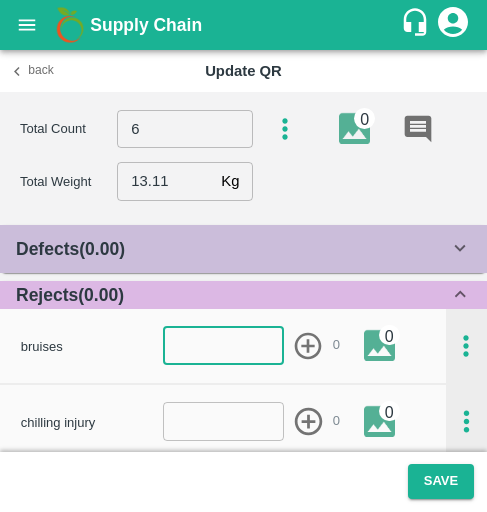 click at bounding box center (224, 346) 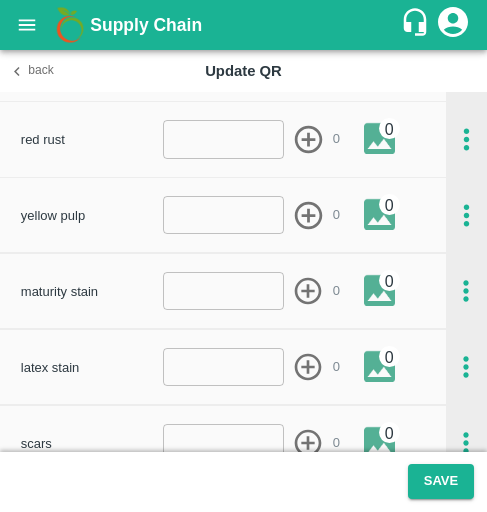 scroll, scrollTop: 438, scrollLeft: 0, axis: vertical 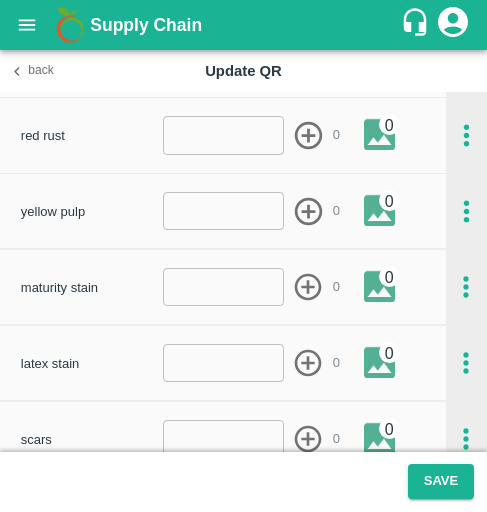 type on "-1" 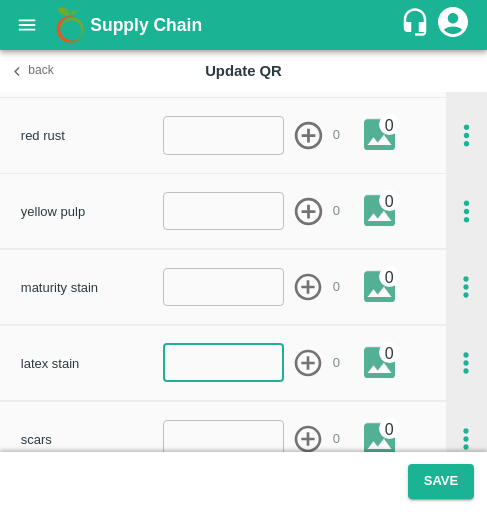 click at bounding box center [224, 439] 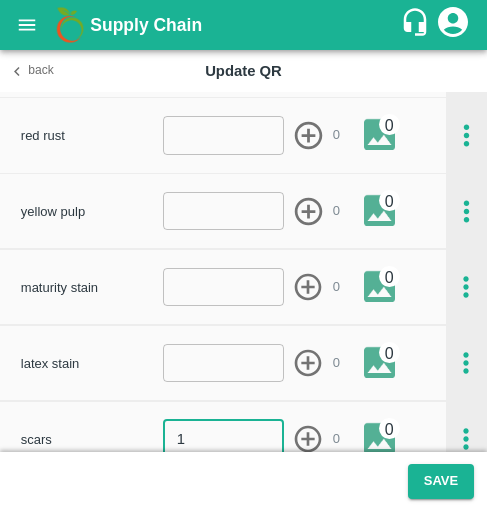 type on "1" 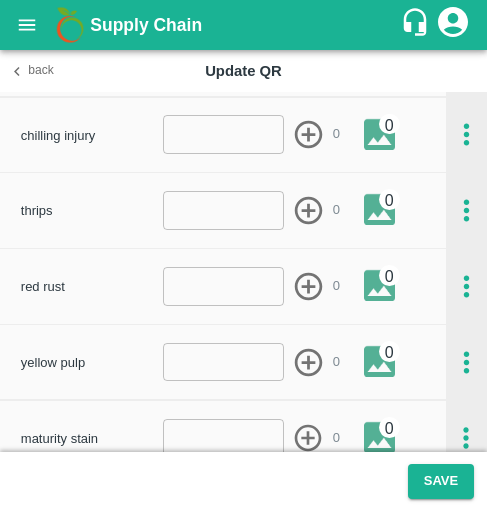 scroll, scrollTop: 286, scrollLeft: 0, axis: vertical 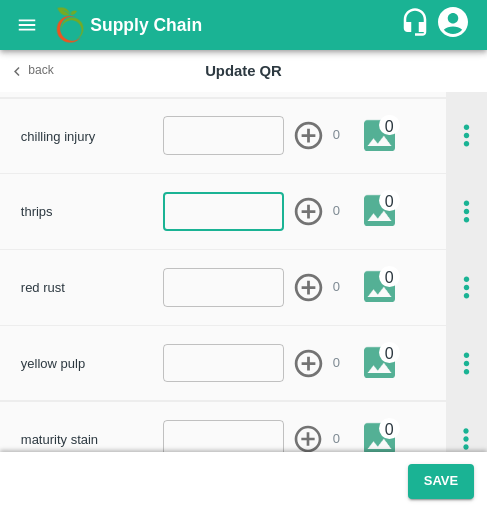 click at bounding box center [224, 211] 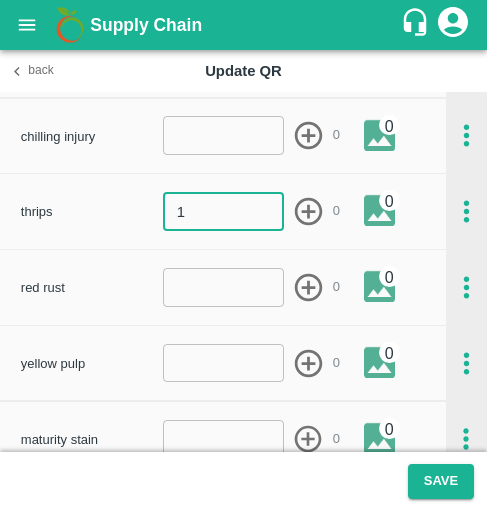 type on "1" 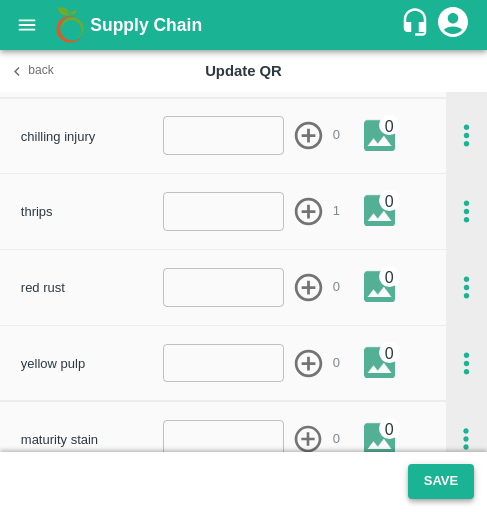 click on "Save" at bounding box center (441, 481) 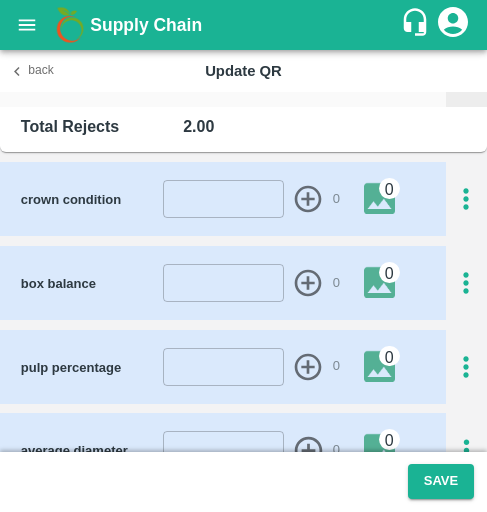 scroll, scrollTop: 906, scrollLeft: 0, axis: vertical 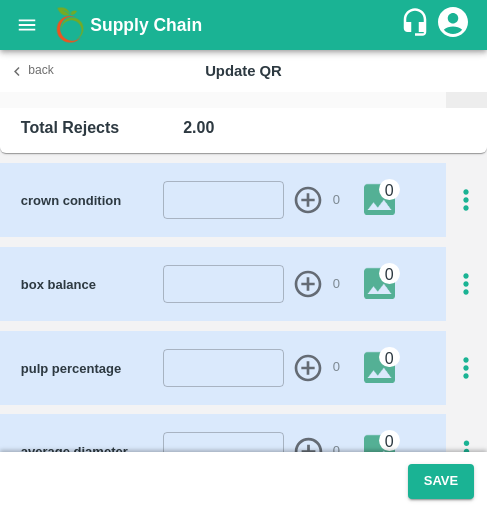 click 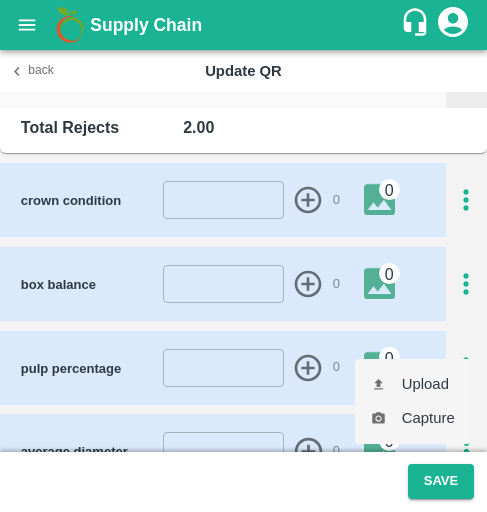 click on "Upload" at bounding box center (413, 384) 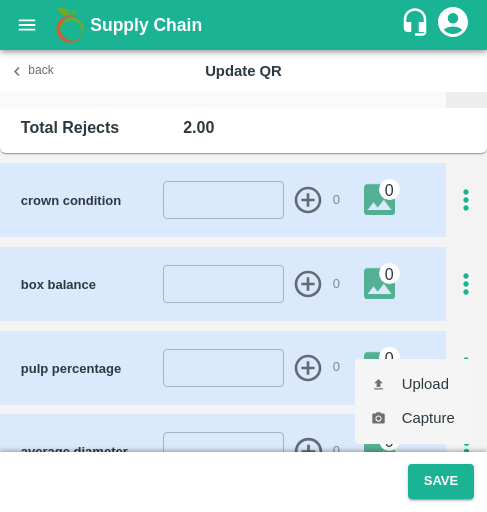 type on "C:\fakepath\WhatsApp Image [DATE] at 10.32.12_138dc2a8.jpg" 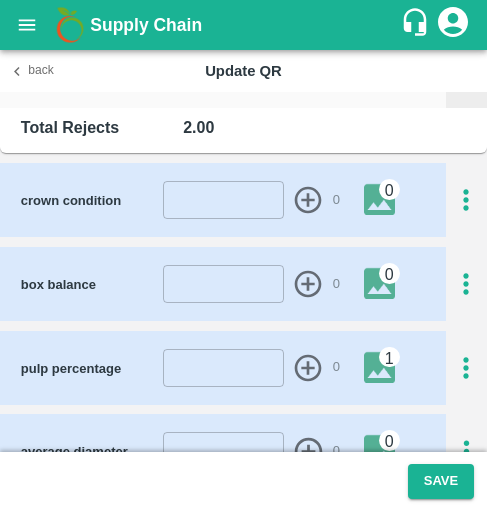 click on "Save" at bounding box center [243, 482] 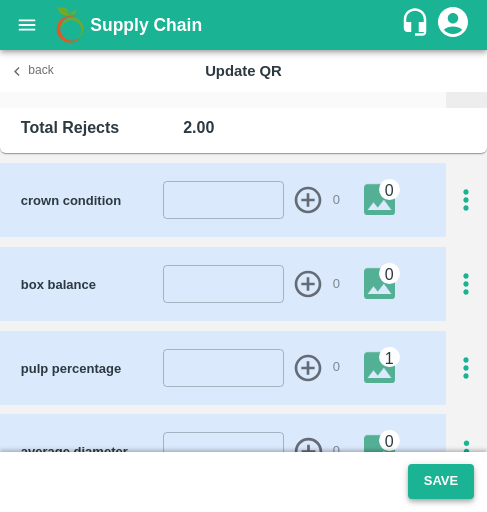 click on "Save" at bounding box center (441, 481) 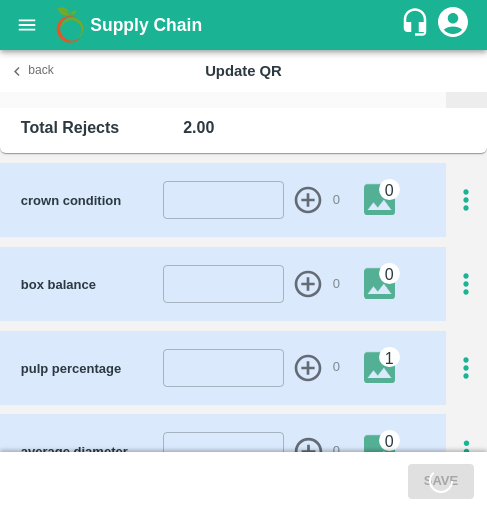scroll, scrollTop: 1324, scrollLeft: 0, axis: vertical 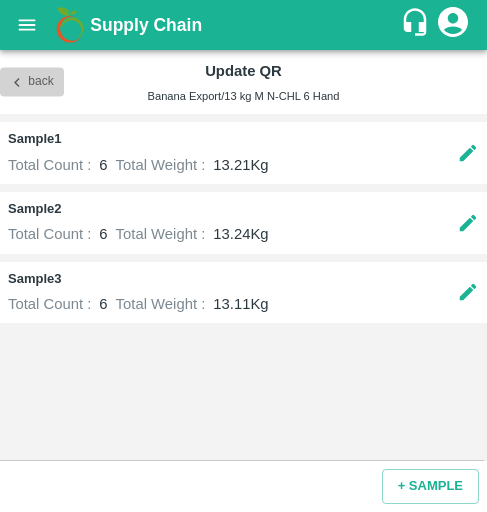 click on "Back" at bounding box center [32, 82] 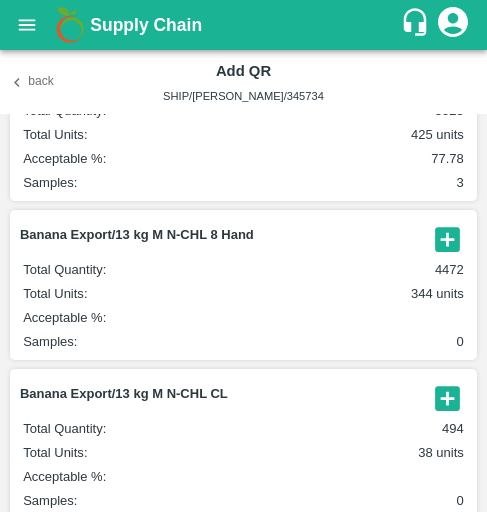 scroll, scrollTop: 348, scrollLeft: 0, axis: vertical 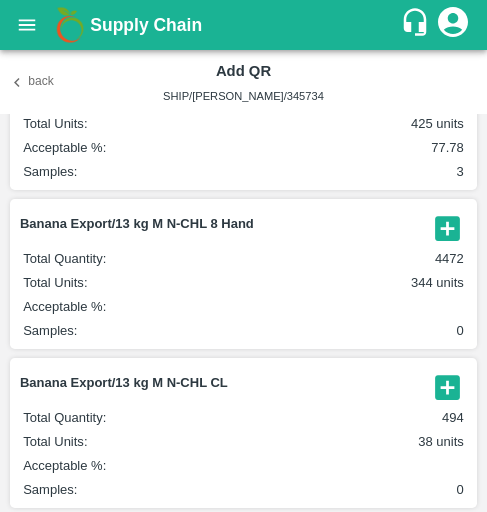 click 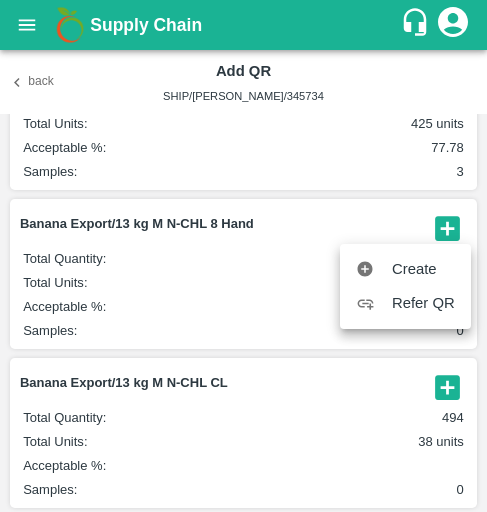 click on "Create  Refer QR" at bounding box center [405, 286] 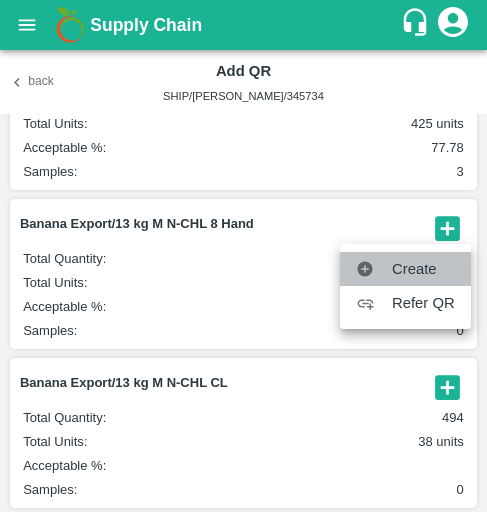 click on "Create" at bounding box center (423, 269) 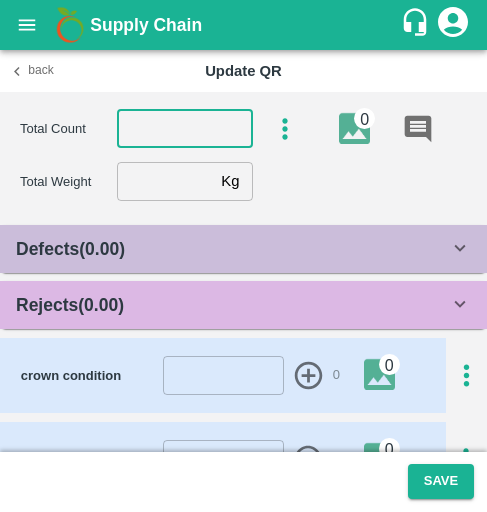 click at bounding box center (185, 129) 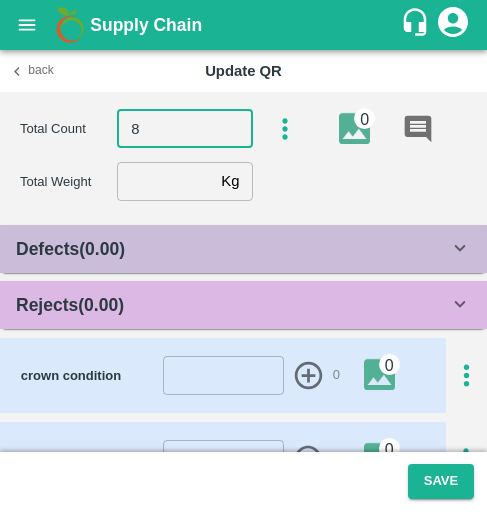 type on "8" 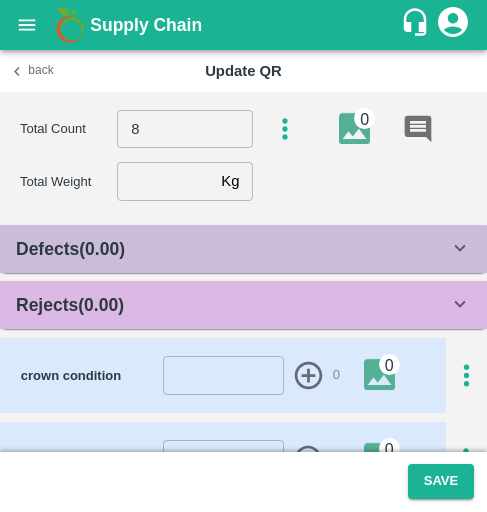 click on "Total Count 8 ​ 0 Total Weight Kg ​" at bounding box center (243, 154) 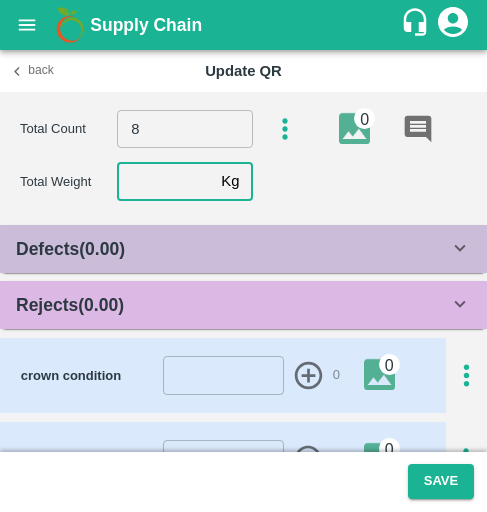 click at bounding box center [165, 181] 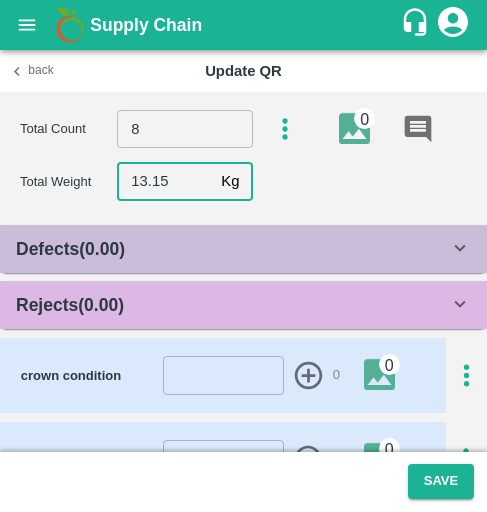 type on "13.15" 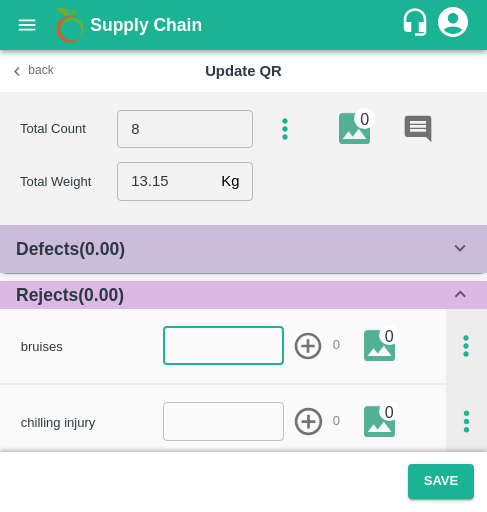 click at bounding box center (224, 346) 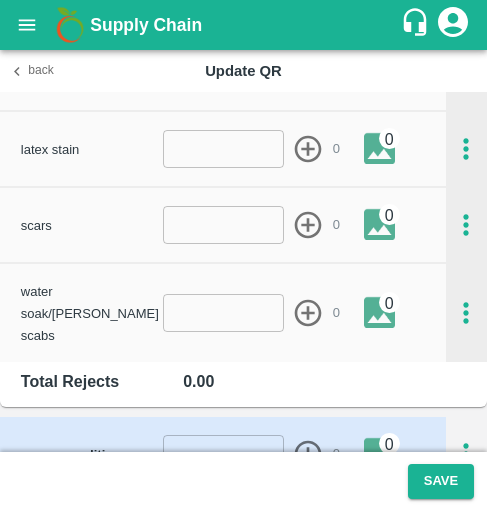 scroll, scrollTop: 654, scrollLeft: 0, axis: vertical 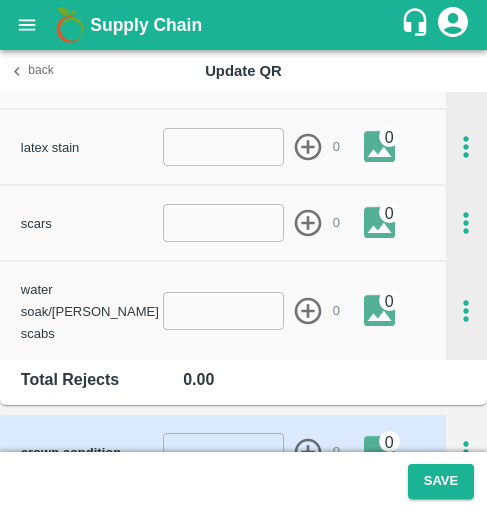 type on "-1" 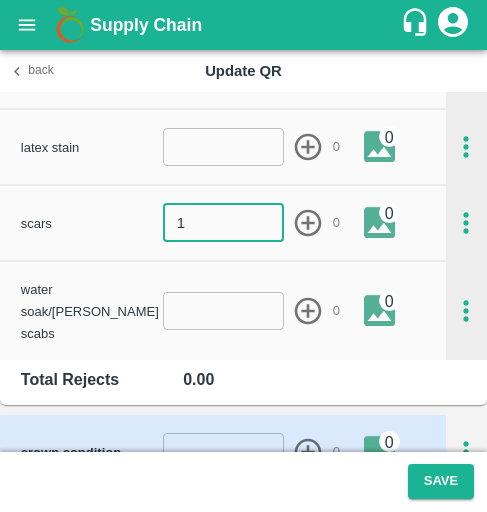 type on "1" 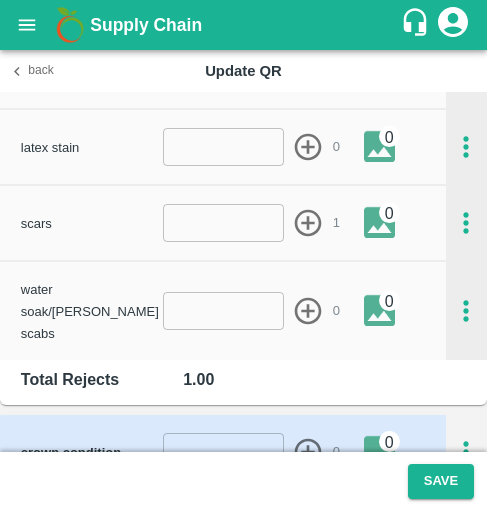 click at bounding box center (224, 311) 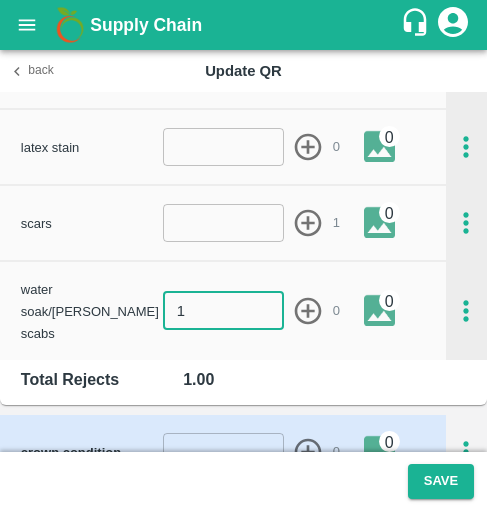 type on "1" 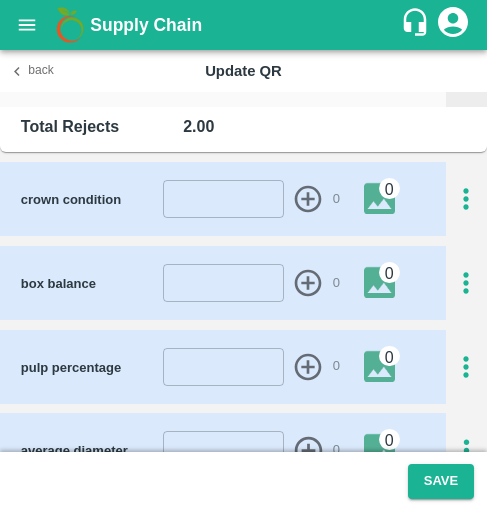 scroll, scrollTop: 908, scrollLeft: 0, axis: vertical 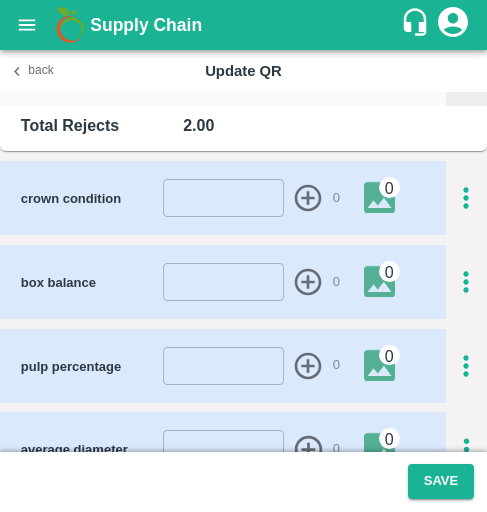 click at bounding box center (466, 366) 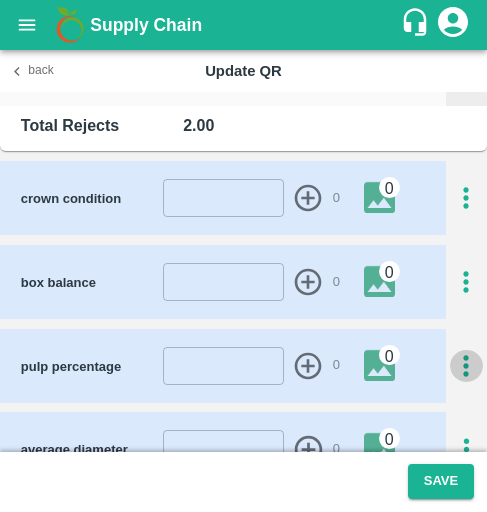 click 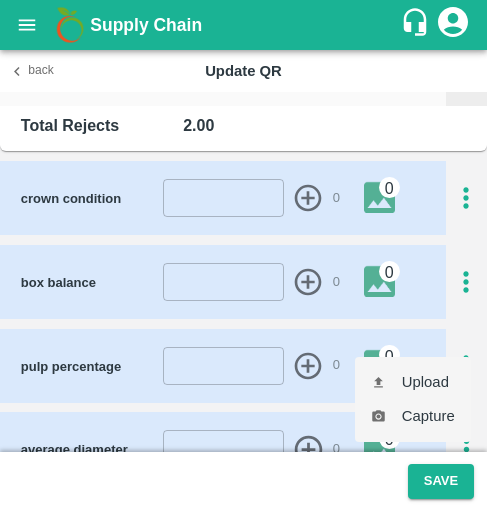 click on "Upload" at bounding box center (413, 382) 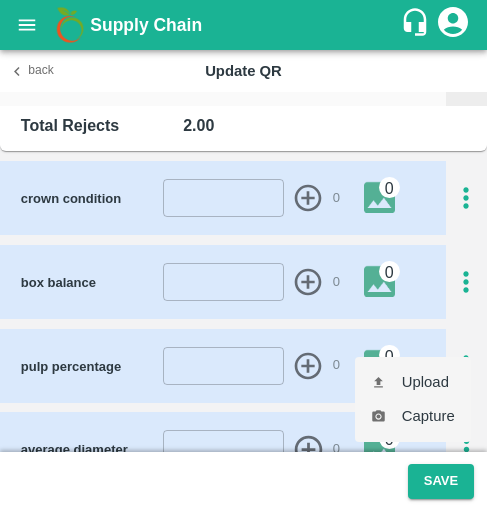 type on "C:\fakepath\WhatsApp Image [DATE] at 10.32.12_138dc2a8.jpg" 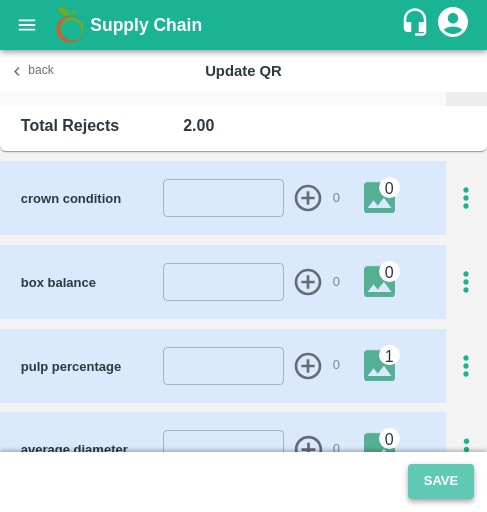 click on "Save" at bounding box center [441, 481] 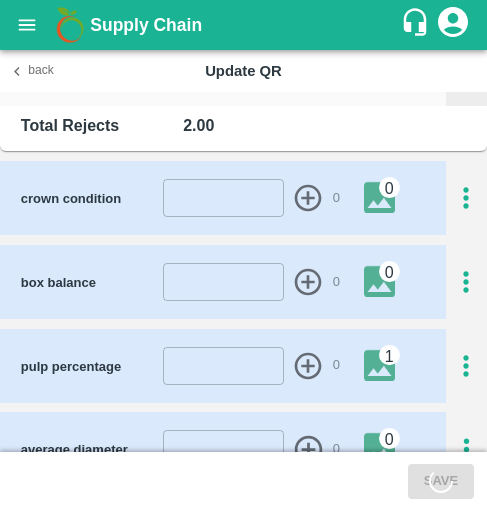 scroll, scrollTop: 1324, scrollLeft: 0, axis: vertical 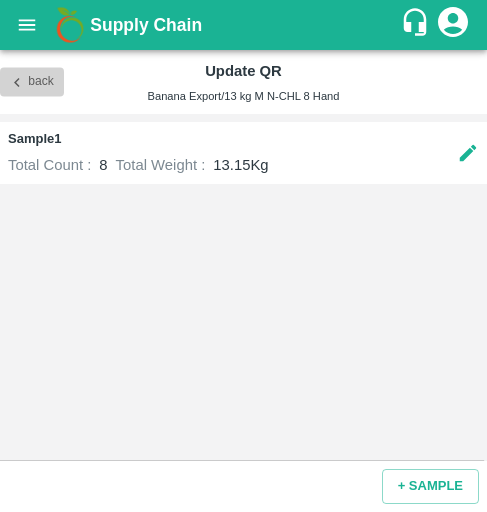 click on "Back" at bounding box center (32, 82) 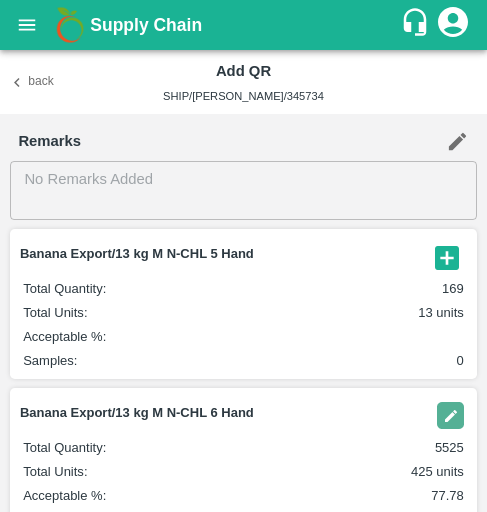 click on "Back" at bounding box center (32, 82) 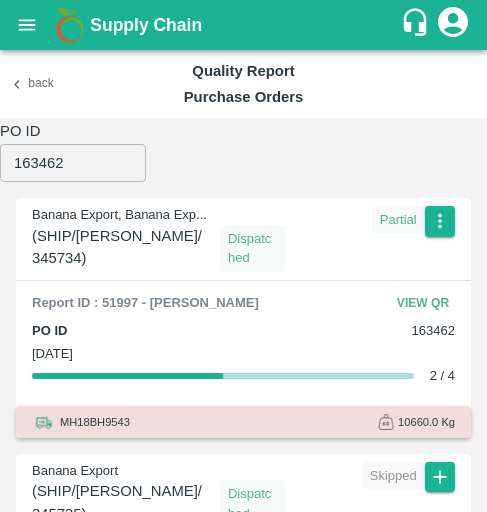 click on "Banana Export, Banana Exp... ( SHIP/[PERSON_NAME]/345734 ) Dispatched Partial Report ID : 51997 - [PERSON_NAME]  View QR PO ID 163462 [DATE] 2 / 4 MH18BH9543 10660.0 Kg Banana Export ( SHIP/[PERSON_NAME]/345735 ) Dispatched Skipped PO ID 163462 Dispatch date [DATE] 0 / 1 MH18BH9543 205.0 Kg Banana Export ( SHIP/[PERSON_NAME]/345736 ) Dispatched Skipped PO ID 163462 Dispatch date [DATE] 0 / 1 MH18BH9543 159.0 Kg" at bounding box center (243, 347) 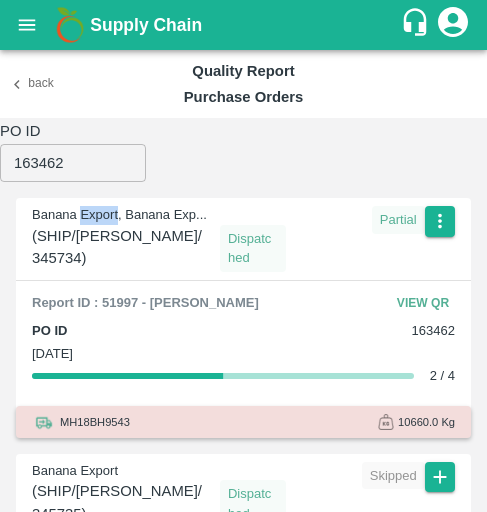 click on "Banana Export, Banana Exp... ( SHIP/[PERSON_NAME]/345734 ) Dispatched Partial Report ID : 51997 - [PERSON_NAME]  View QR PO ID 163462 [DATE] 2 / 4 MH18BH9543 10660.0 Kg Banana Export ( SHIP/[PERSON_NAME]/345735 ) Dispatched Skipped PO ID 163462 Dispatch date [DATE] 0 / 1 MH18BH9543 205.0 Kg Banana Export ( SHIP/[PERSON_NAME]/345736 ) Dispatched Skipped PO ID 163462 Dispatch date [DATE] 0 / 1 MH18BH9543 159.0 Kg" at bounding box center [243, 347] 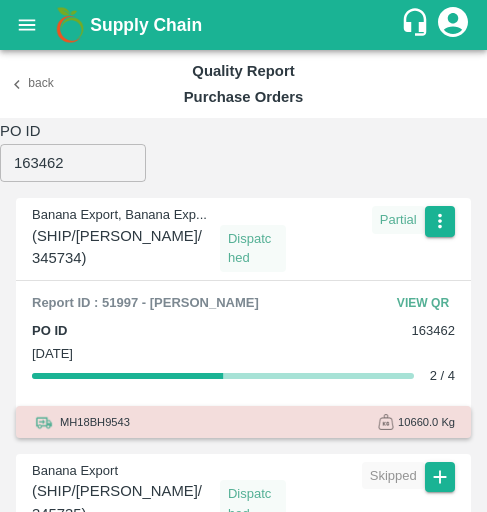 click on "163462" at bounding box center (73, 163) 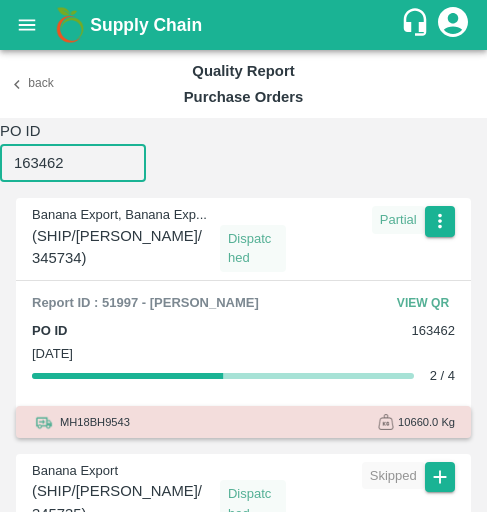 click on "163462" at bounding box center [73, 163] 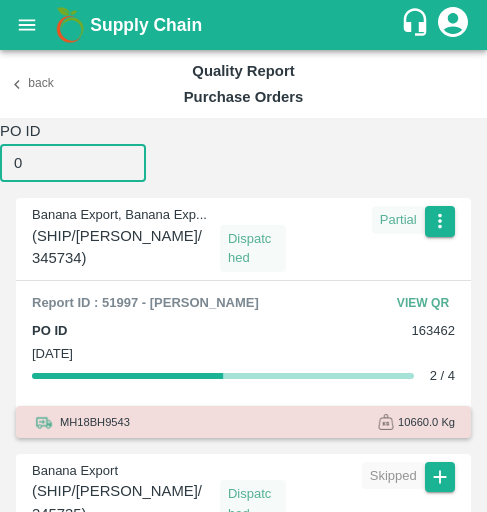 paste on "163308" 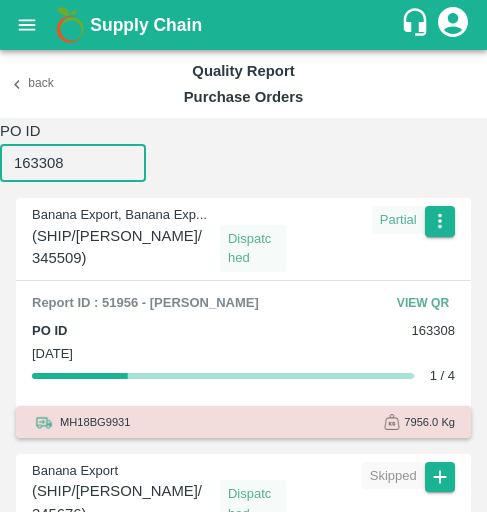 type on "163308" 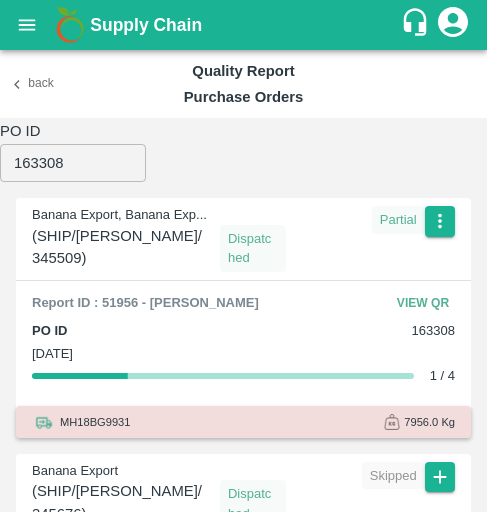 click at bounding box center [440, 239] 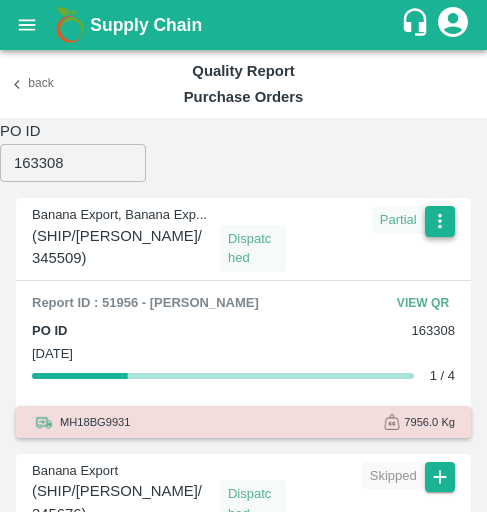 click 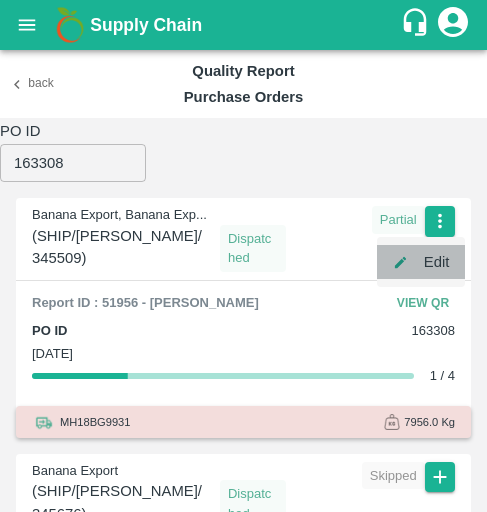 click on "Edit" at bounding box center [421, 262] 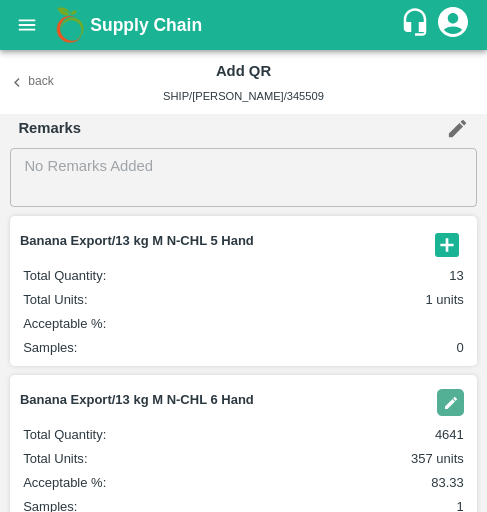 scroll, scrollTop: 96, scrollLeft: 0, axis: vertical 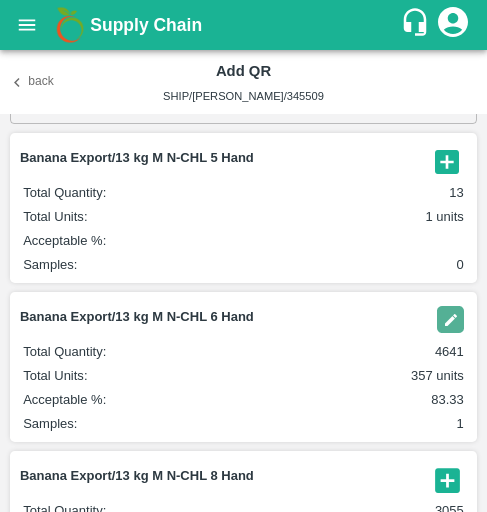 click at bounding box center [450, 319] 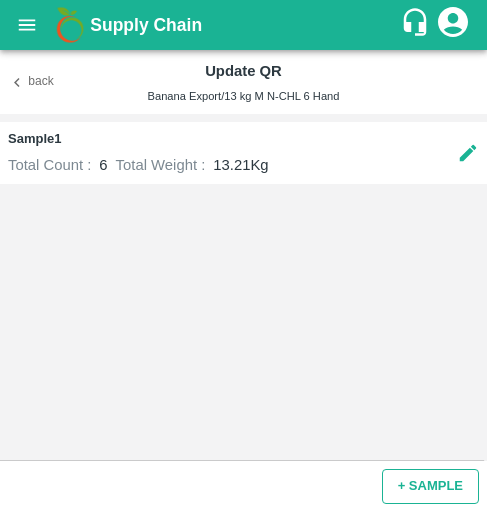click on "+ SAMPLE" at bounding box center (430, 486) 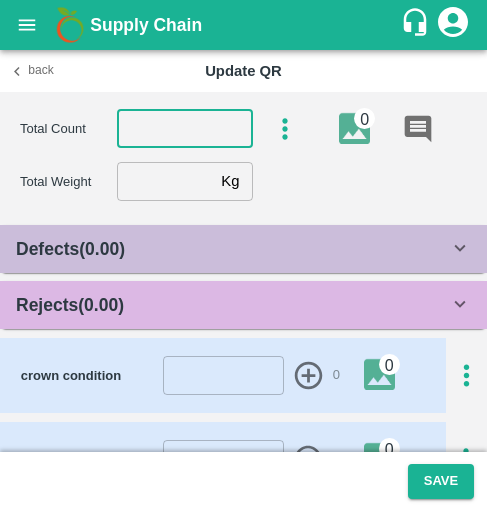 click at bounding box center [185, 129] 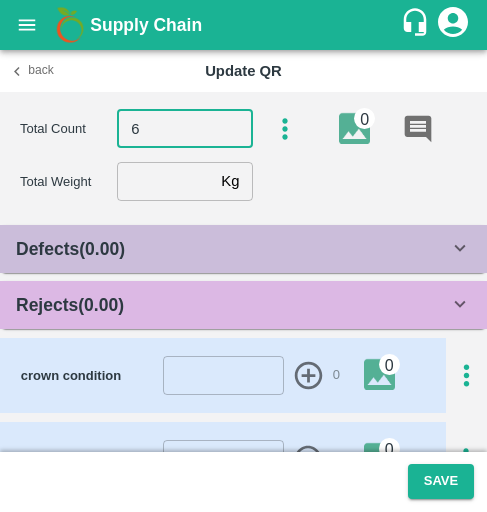 type on "6" 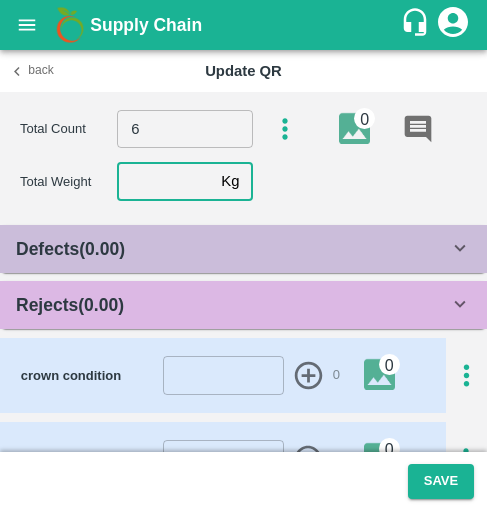 click at bounding box center [165, 181] 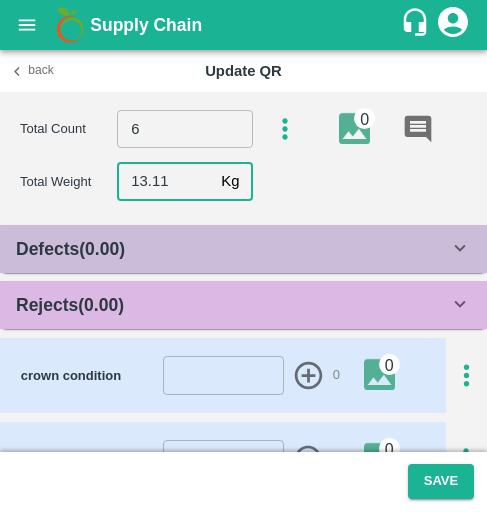 type on "13.11" 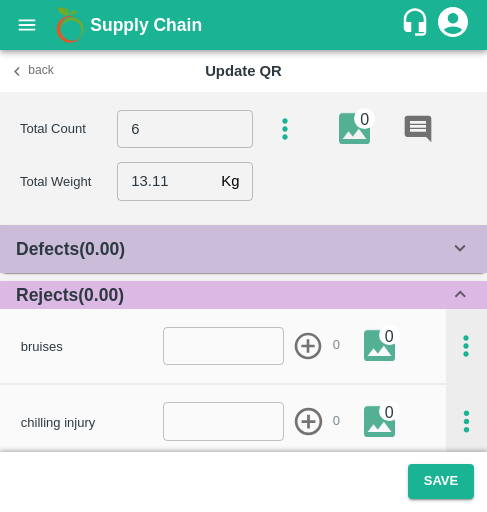 click at bounding box center (224, 346) 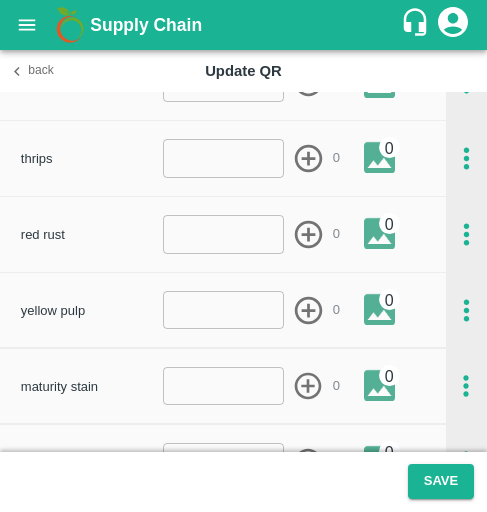 scroll, scrollTop: 432, scrollLeft: 0, axis: vertical 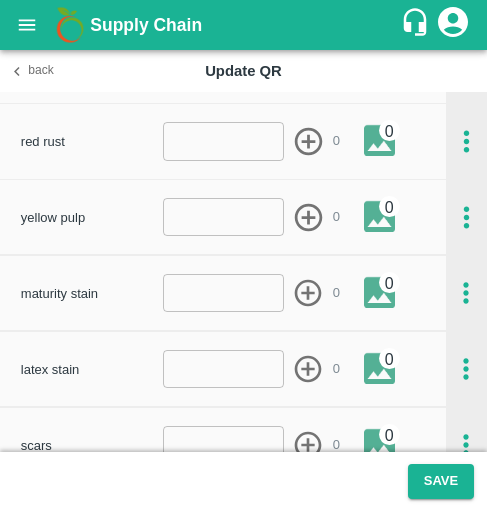 type on "-5" 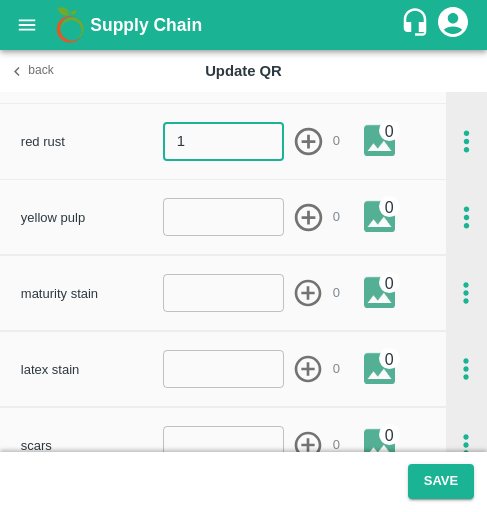 type on "1" 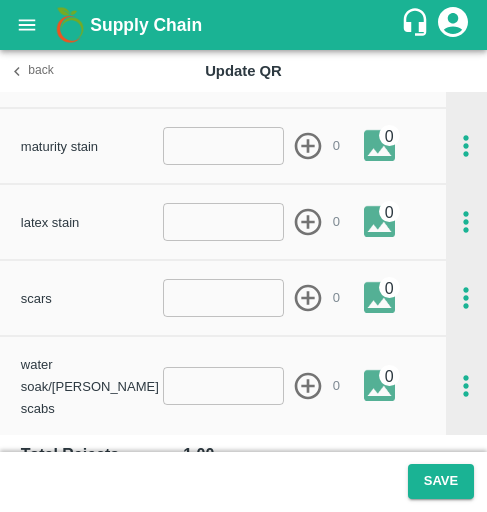 scroll, scrollTop: 588, scrollLeft: 0, axis: vertical 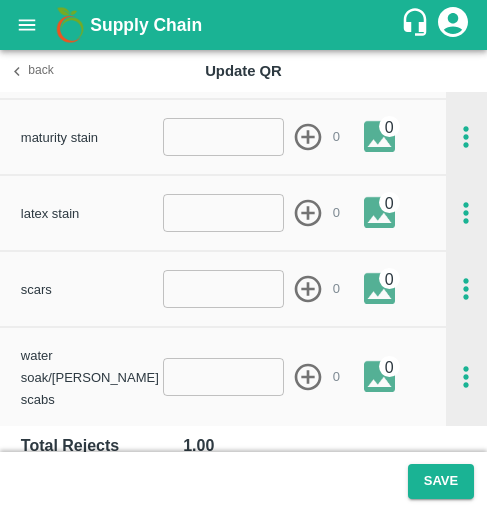 click at bounding box center [224, 377] 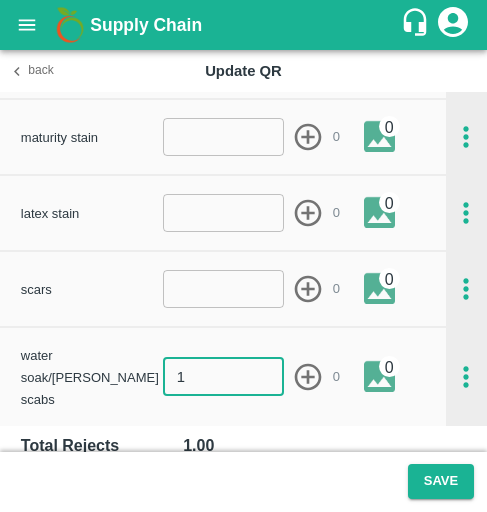 type on "1" 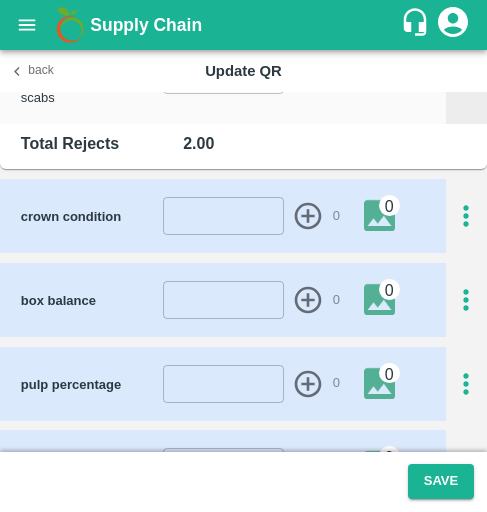 scroll, scrollTop: 891, scrollLeft: 0, axis: vertical 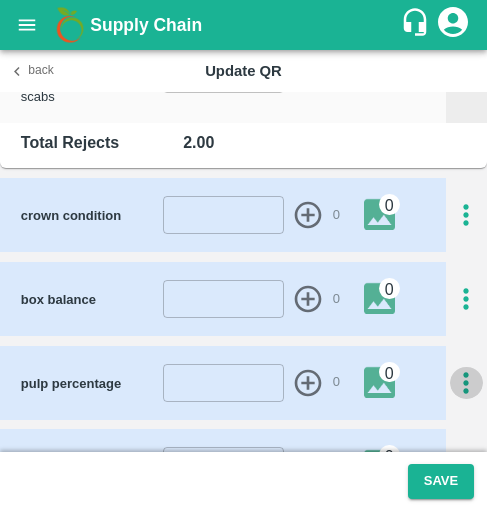 click 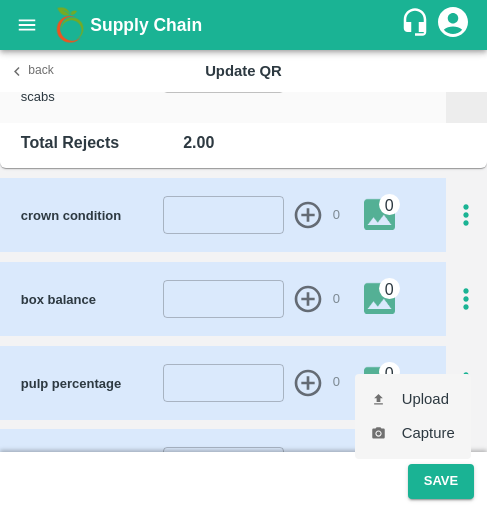 click on "Upload Capture" at bounding box center (413, 416) 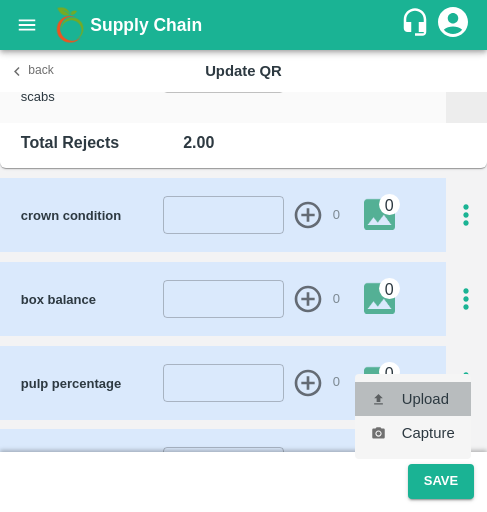 click on "Upload" at bounding box center (413, 399) 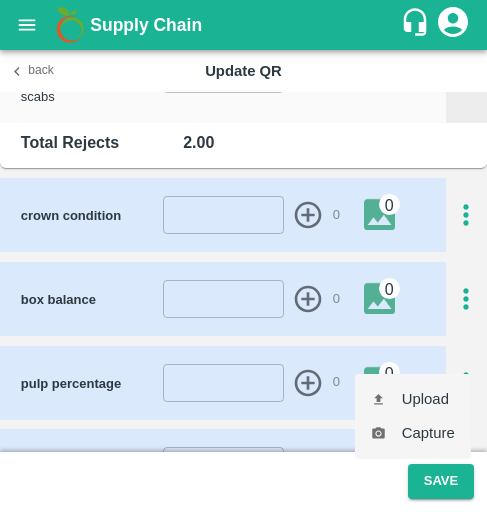 type on "C:\fakepath\WhatsApp Image [DATE] at 11.03.05_28f66397.jpg" 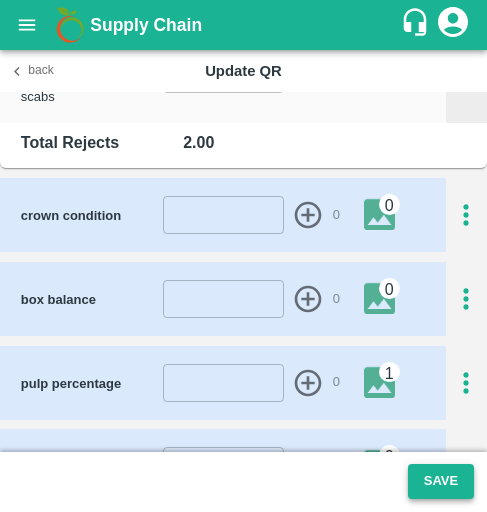 click on "Save" at bounding box center (441, 481) 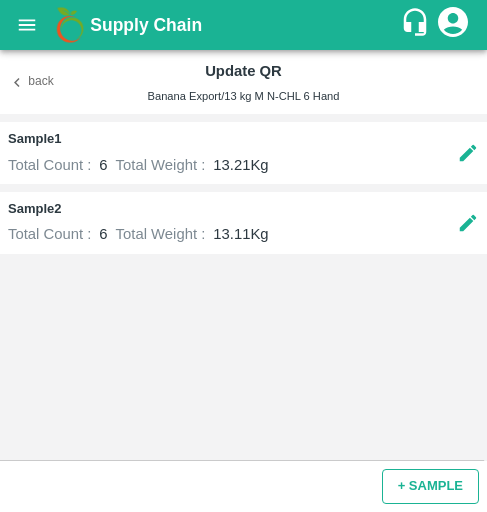 click on "+ SAMPLE" at bounding box center [430, 486] 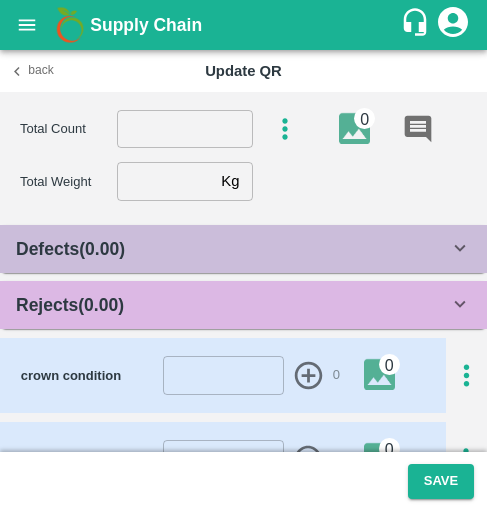 click at bounding box center [185, 129] 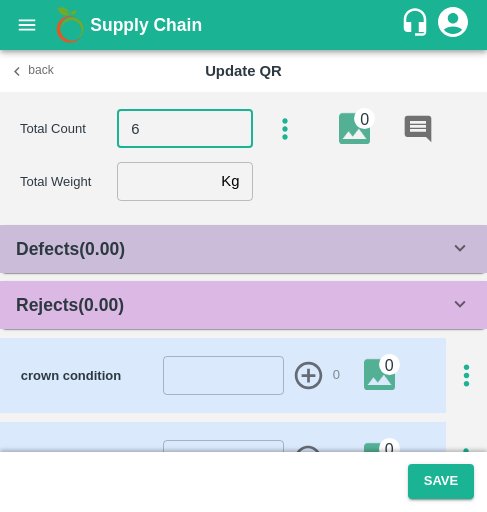 type on "6" 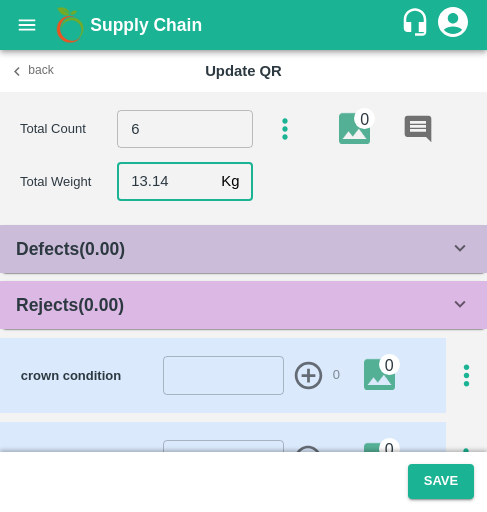 type on "13.14" 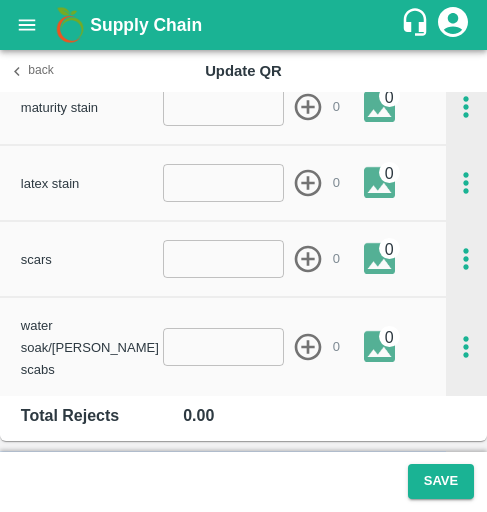 scroll, scrollTop: 615, scrollLeft: 0, axis: vertical 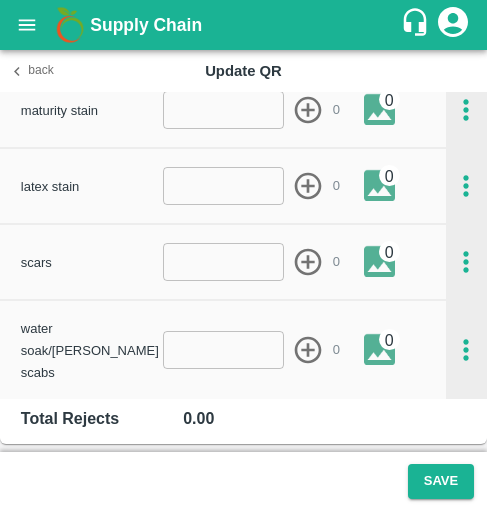 click at bounding box center (224, 350) 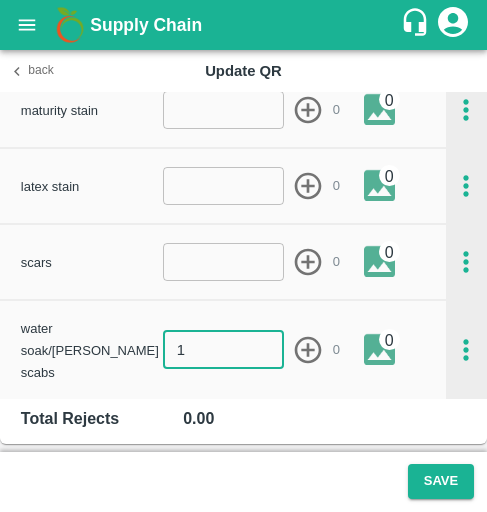 type on "1" 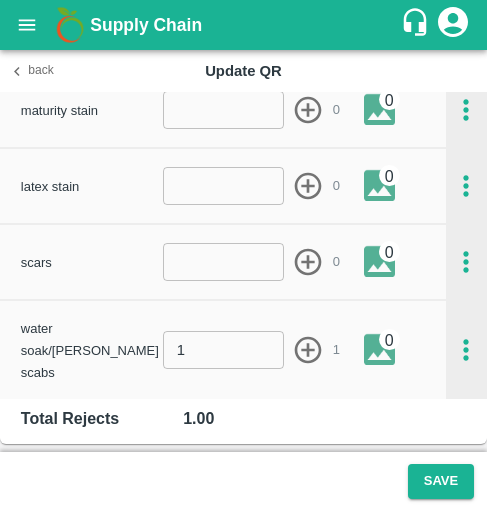 type 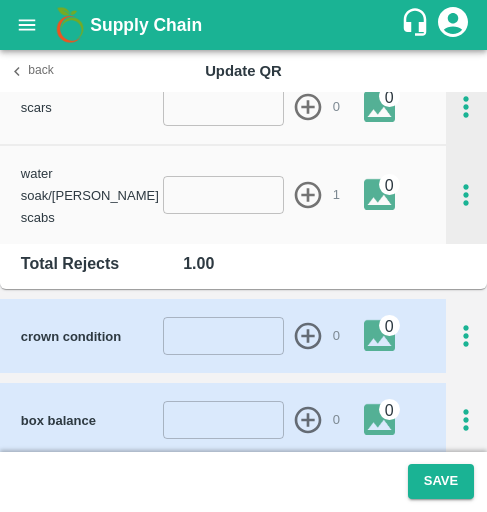 scroll, scrollTop: 873, scrollLeft: 0, axis: vertical 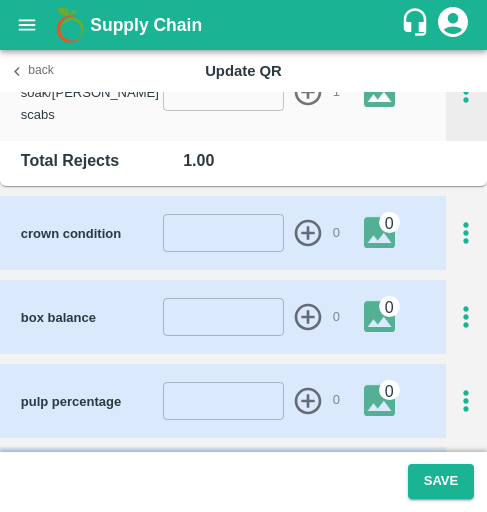 click at bounding box center (466, 401) 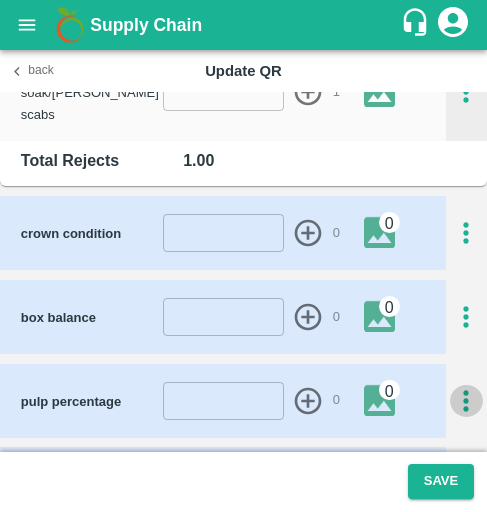 click 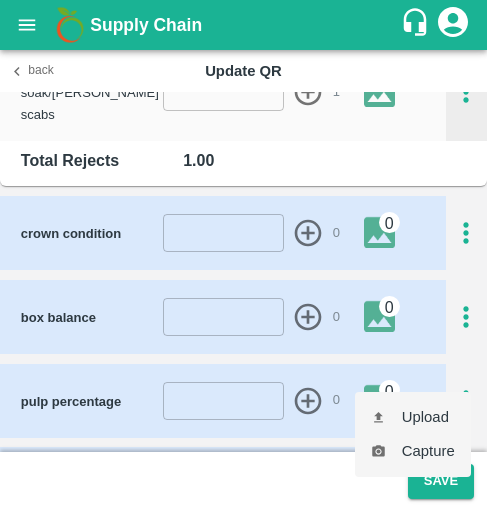 click on "Upload" at bounding box center [413, 417] 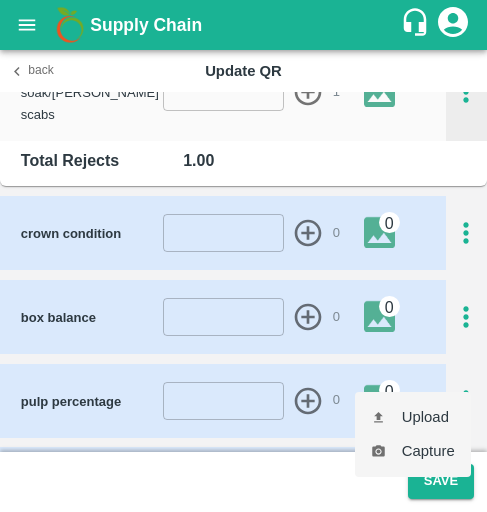 type on "C:\fakepath\WhatsApp Image [DATE] 10.35.02_cf46e1ff.jpg" 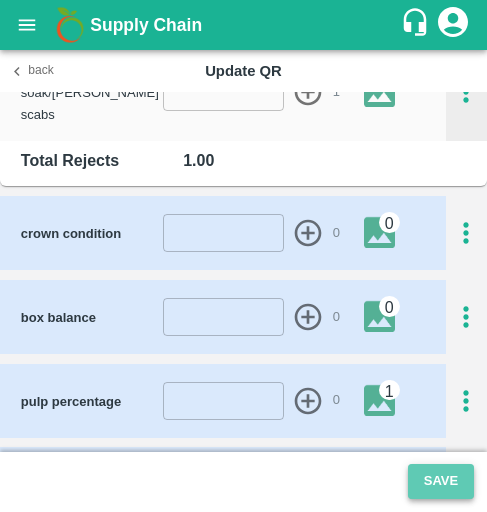 click on "Save" at bounding box center [441, 481] 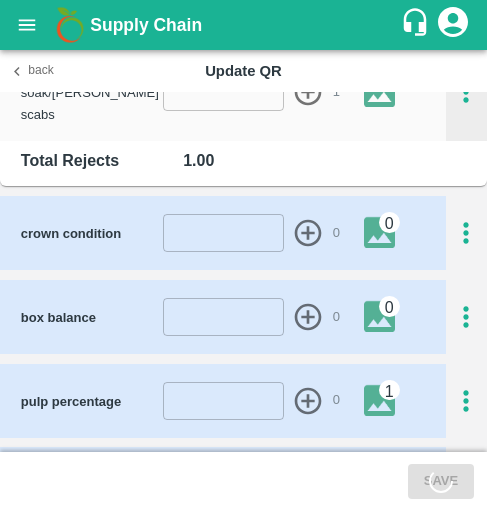 scroll, scrollTop: 1324, scrollLeft: 0, axis: vertical 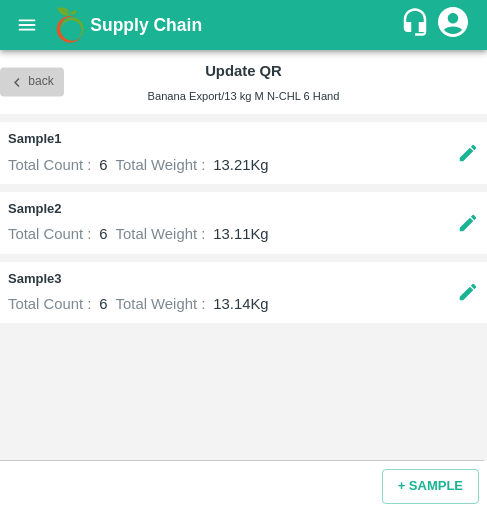 click on "Back" at bounding box center (32, 82) 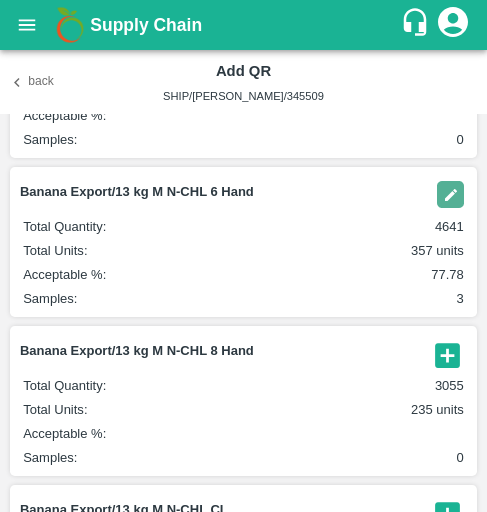 scroll, scrollTop: 222, scrollLeft: 0, axis: vertical 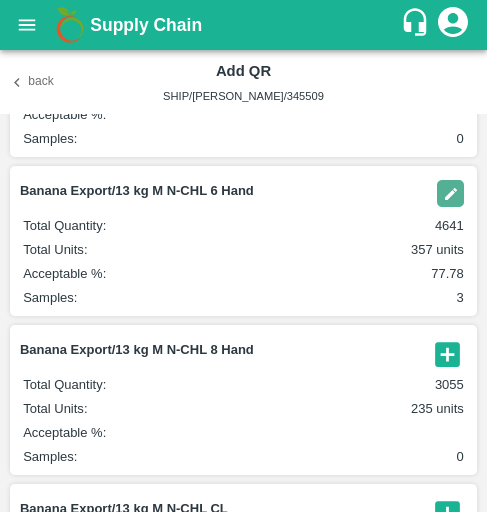 click 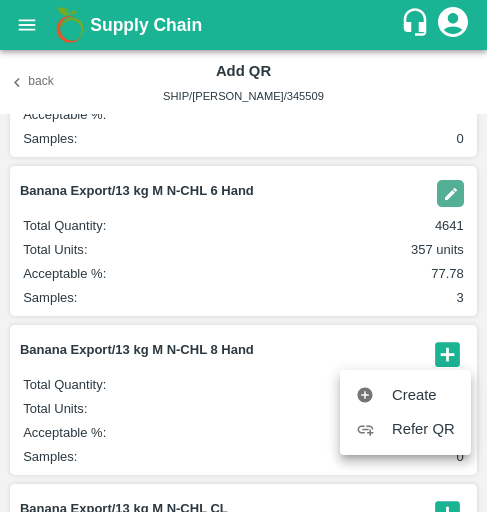 click on "Create" at bounding box center (405, 395) 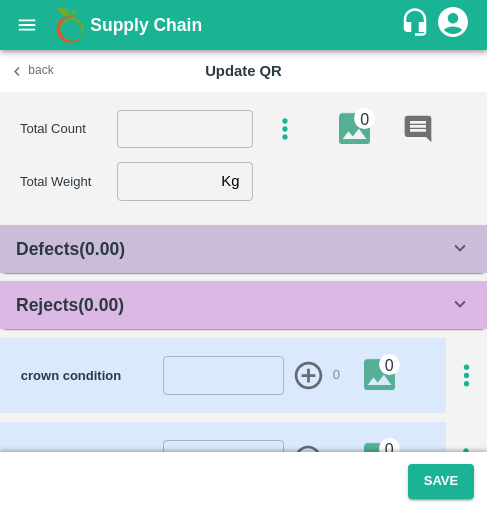 click at bounding box center [185, 129] 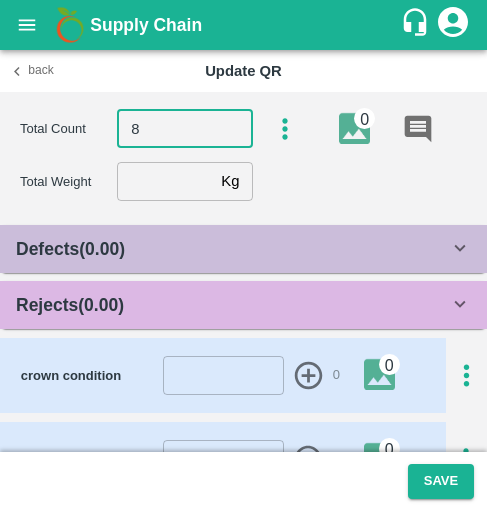 type on "8" 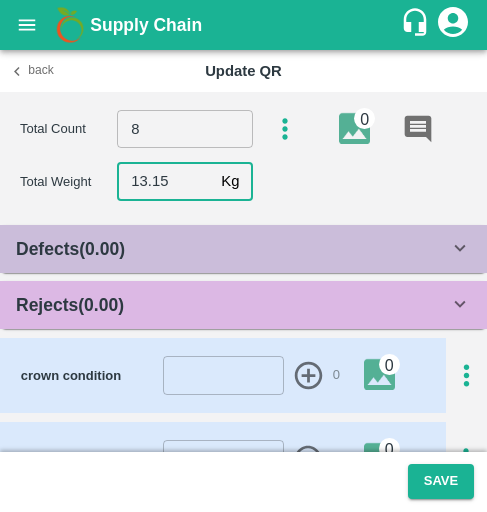 type on "13.15" 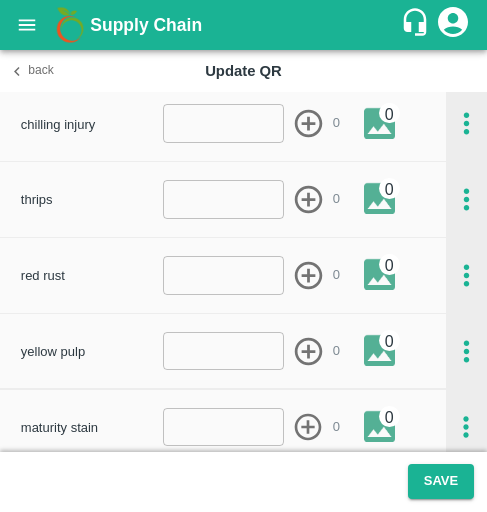 scroll, scrollTop: 304, scrollLeft: 0, axis: vertical 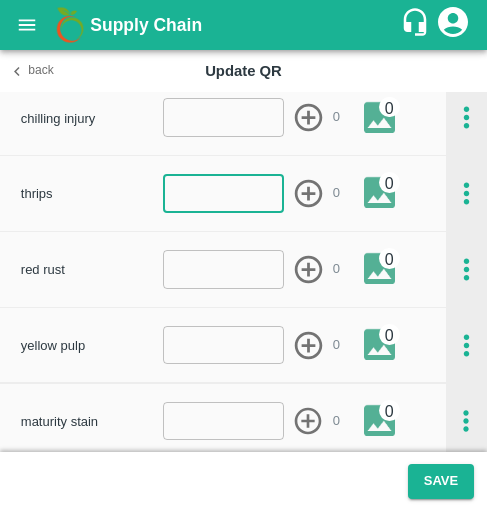click at bounding box center [224, 193] 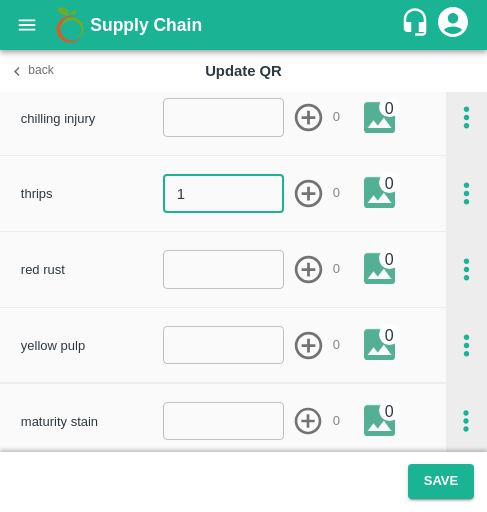 type on "1" 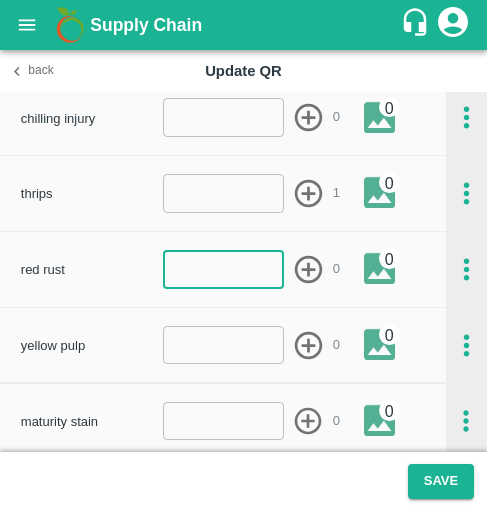 click at bounding box center [224, 269] 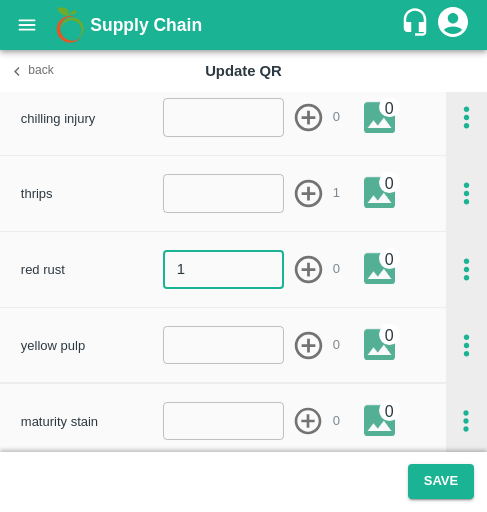 type on "1" 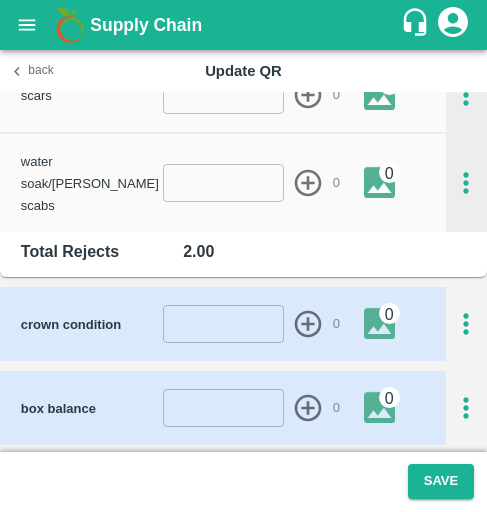 scroll, scrollTop: 976, scrollLeft: 0, axis: vertical 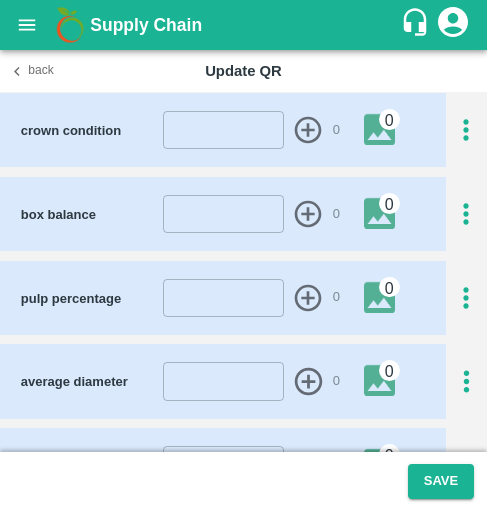 click 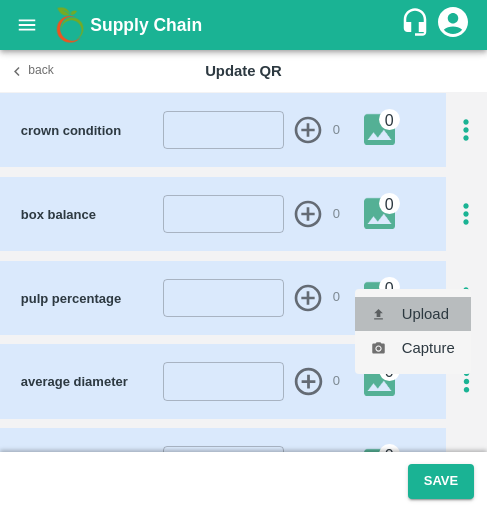 click on "Upload" at bounding box center [413, 314] 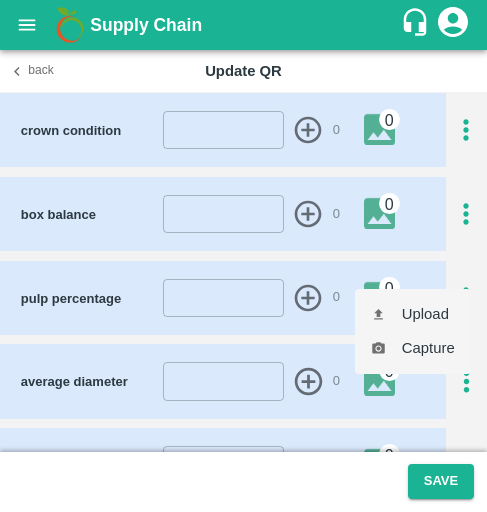 type on "C:\fakepath\WhatsApp Image [DATE] at 10.35.02_132b4e46.jpg" 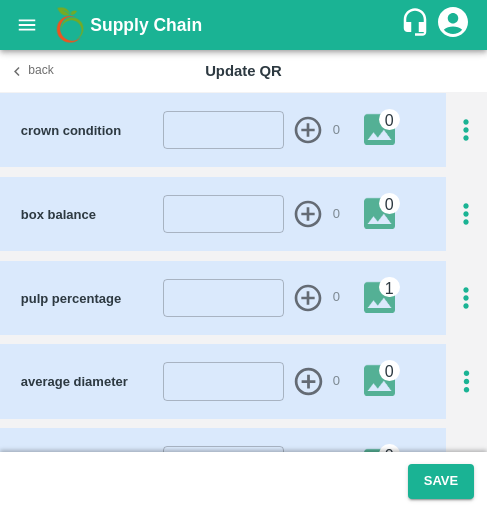click on "Supply Chain Back Update QR Total Count 8 ​ 0 Total Weight 13.15 Kg ​ Defects  ( 0.00 ) insect damage ​ 0 0 chemical burns ​ 0 0 ripe ​ 0 0 finger rot ​ 0 0 split peel ​ 0 0 insect scale ​ 0 0 short finger ​ 0 0 moquillo ​ 0 0 under size ​ 0 0 chemical residue ​ 0 0 animal damage ​ 0 0 diamond spot ​ 0 0 [PERSON_NAME] bug ​ 0 0 chemira ​ 0 0 nipple like/finger ​ 0 0 fused ​ 0 0 neck injury ​ 0 0 sun sclad ​ 0 0 mutilated fingers ​ 0 0 freckles ​ 0 0 cigar end ​ 0 0 under calibration ​ 0 0 sun burn ​ 0 0 malformed hand ​ 0 0 other defects ​ 0 0 Spackling / Mosquito bites ​ 0 0 Total Defects 0.00 Rejects  ( 2.00 ) bruises ​ 0 0 chilling injury ​ 0 0 thrips ​ 1 0 red rust ​ 1 0 yellow pulp ​ 0 0 maturity stain ​ 0 0 latex stain ​ 0 0 scars ​ 0 0 water soak/[PERSON_NAME] scabs ​ 0 0 Total Rejects 2.00 crown condition ​ 0 0 box balance ​ 0 0 pulp percentage ​ 0 1 average diameter ​ 0 0 average length ​ 0 0 Firmness (In numbers) ​ 0 0 Brix (in %)" at bounding box center (243, 256) 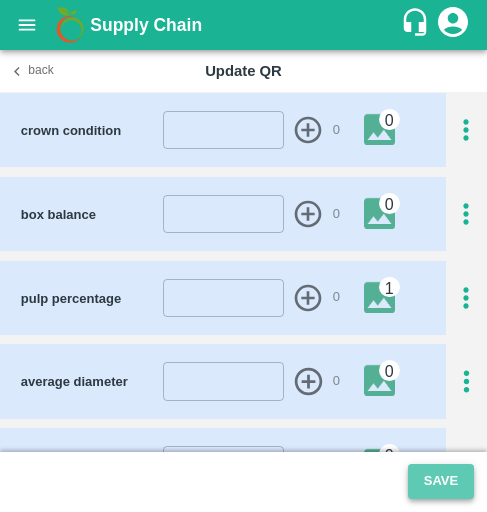 click on "Save" at bounding box center [441, 481] 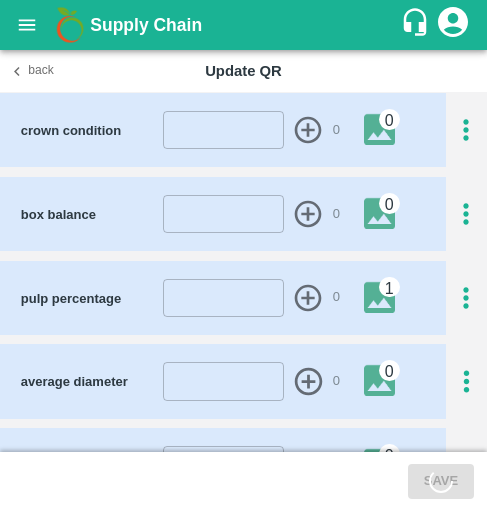 scroll, scrollTop: 1324, scrollLeft: 0, axis: vertical 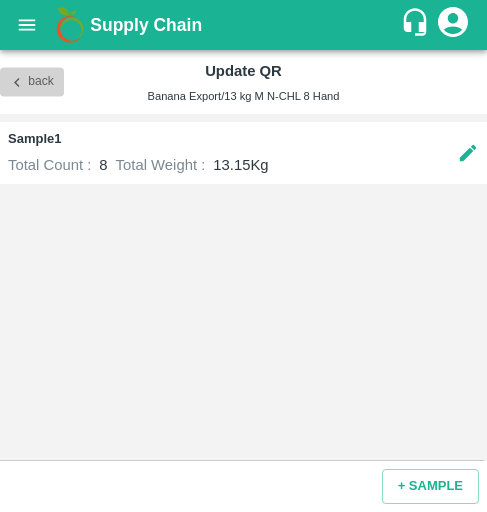 click on "Back" at bounding box center [32, 82] 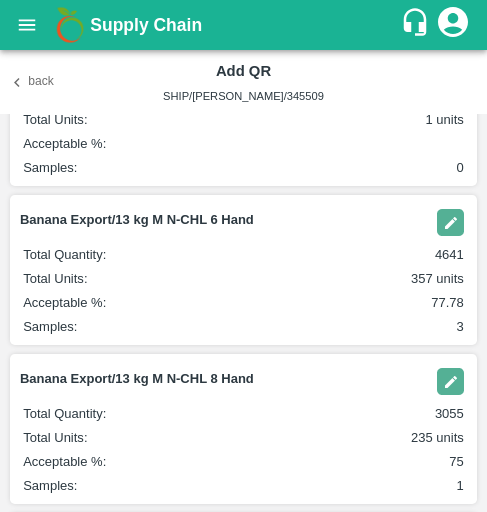 scroll, scrollTop: 0, scrollLeft: 0, axis: both 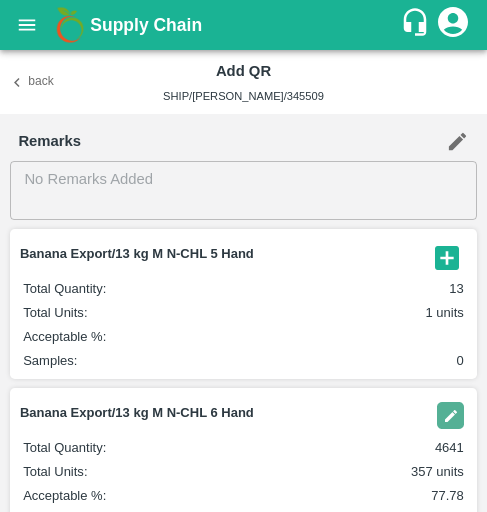 click on "Back Add QR SHIP/[PERSON_NAME]/345509" at bounding box center [243, 82] 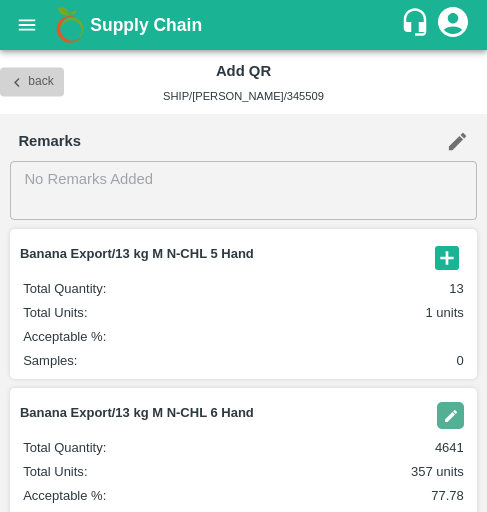 click on "Back" at bounding box center [32, 82] 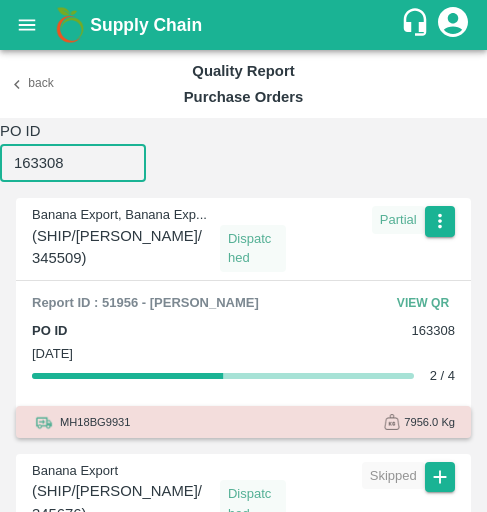 click on "163308" at bounding box center [73, 163] 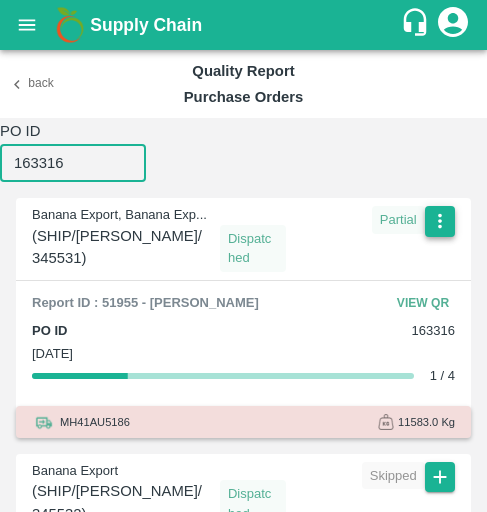 type on "163316" 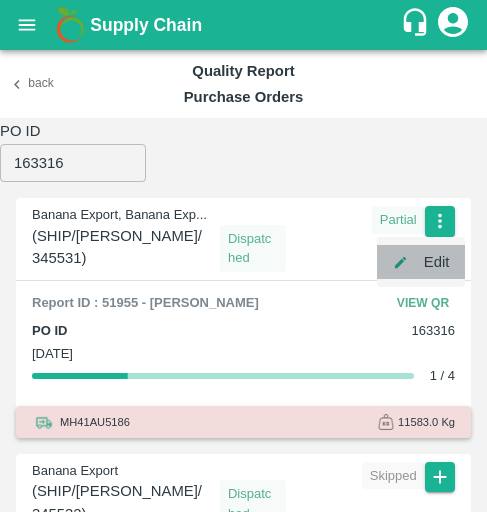 click on "Edit" at bounding box center (421, 262) 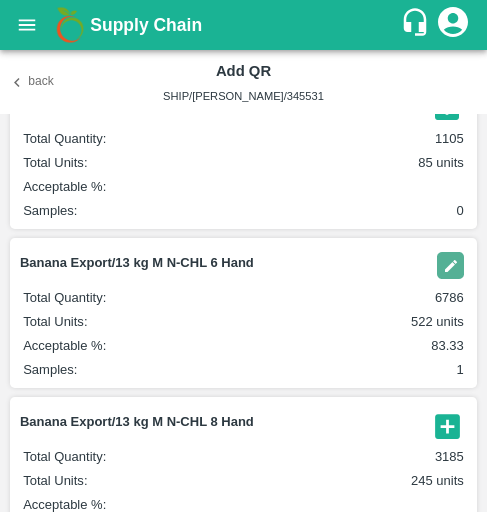scroll, scrollTop: 151, scrollLeft: 0, axis: vertical 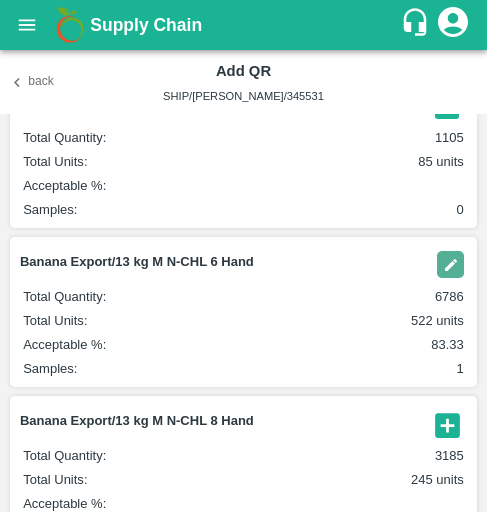 click at bounding box center [450, 264] 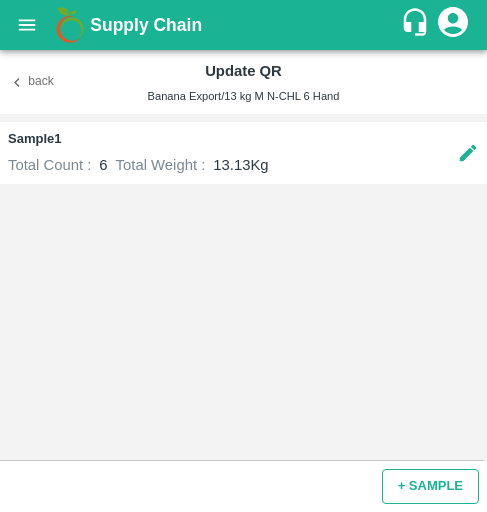 click on "+ SAMPLE" at bounding box center (430, 486) 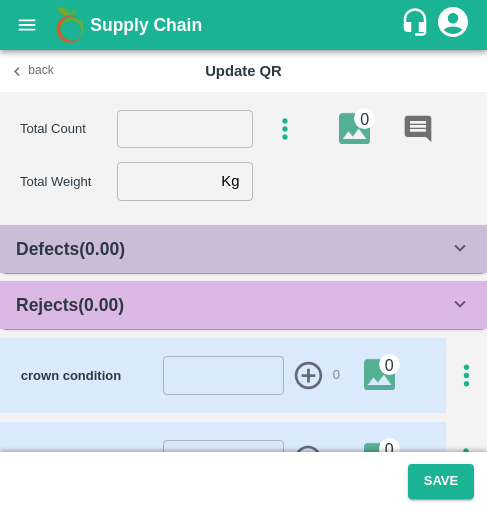 click on "Total Count" at bounding box center [68, 129] 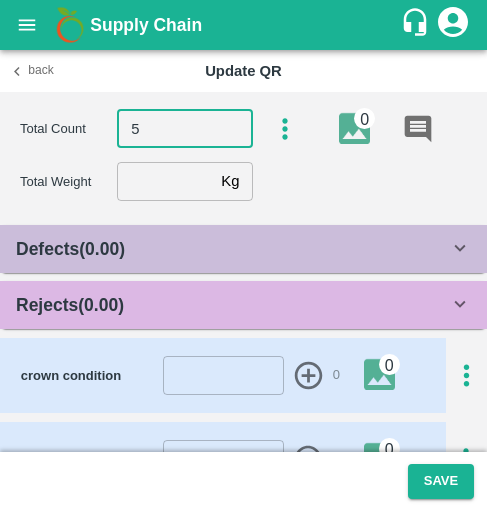 type on "6" 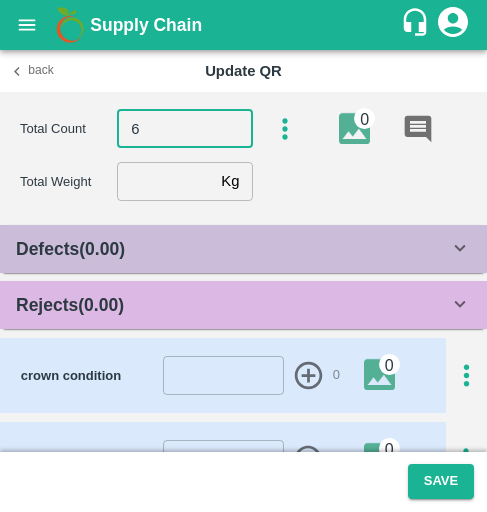 click at bounding box center (165, 181) 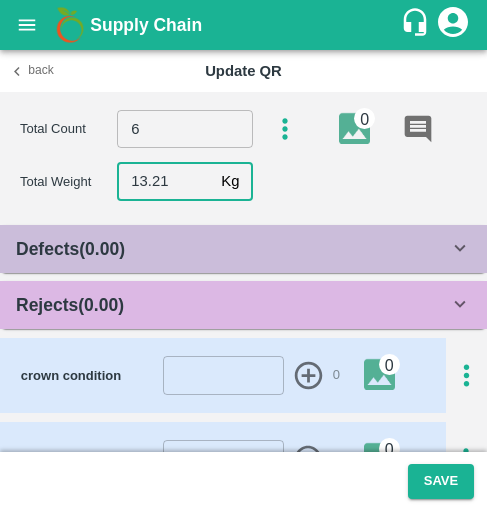 type on "13.21" 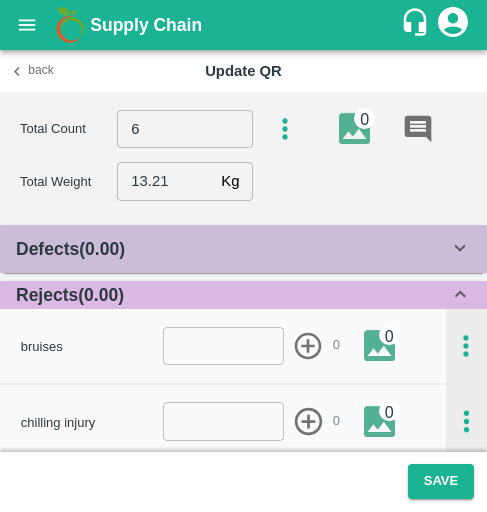 click at bounding box center [224, 346] 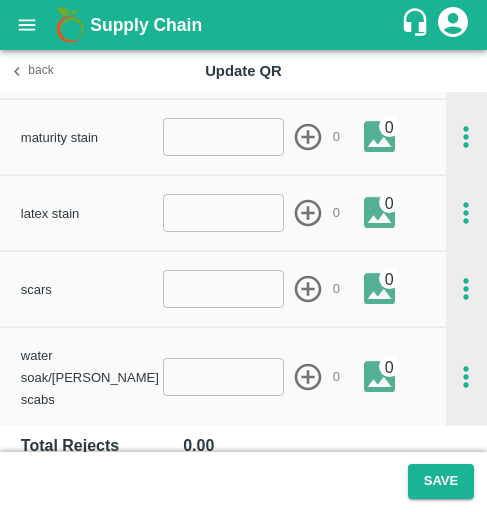 scroll, scrollTop: 591, scrollLeft: 0, axis: vertical 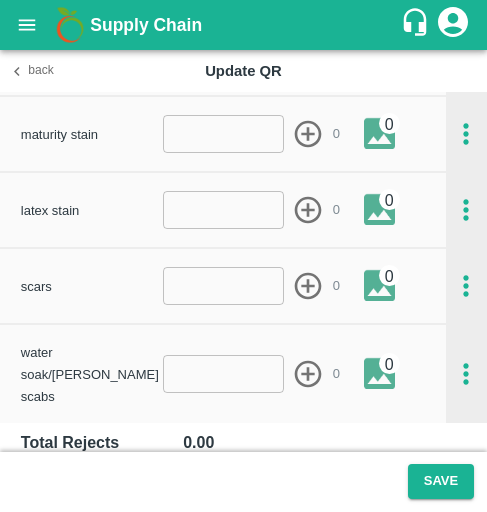 type on "-1" 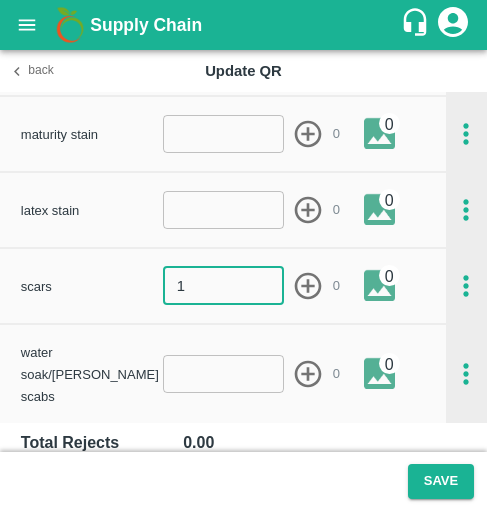 type on "1" 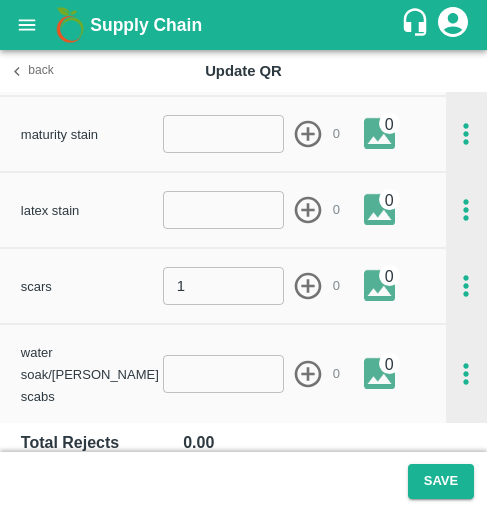 click 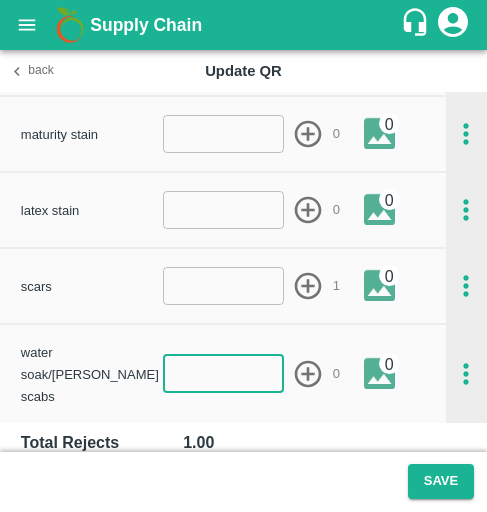 click at bounding box center (224, 374) 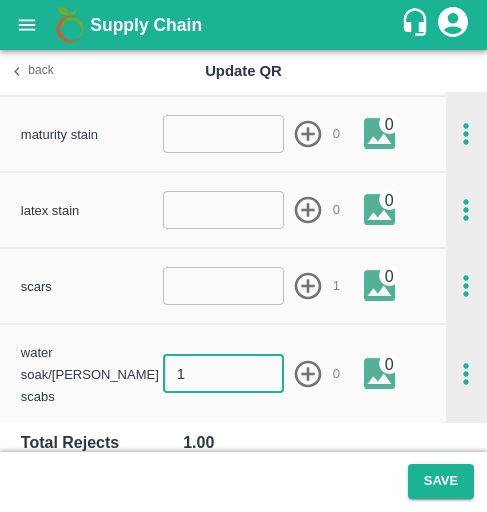 type on "1" 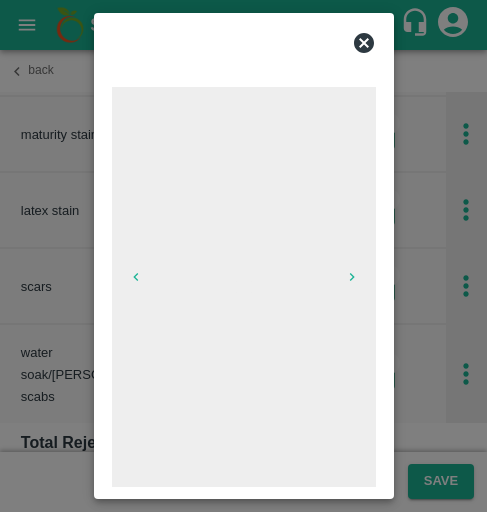 click at bounding box center [244, 287] 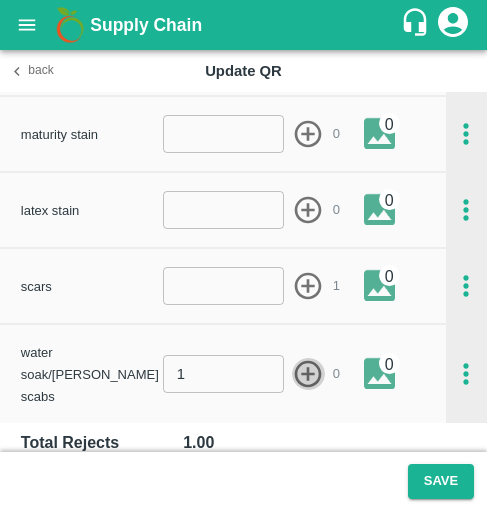 click 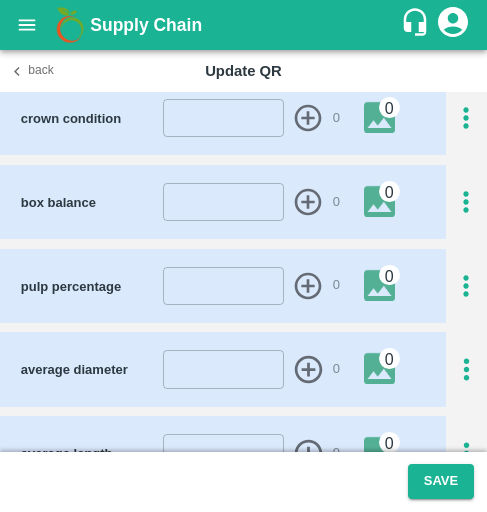 scroll, scrollTop: 1001, scrollLeft: 0, axis: vertical 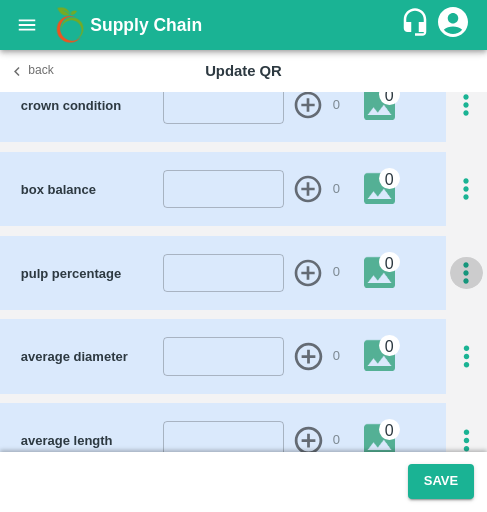 click 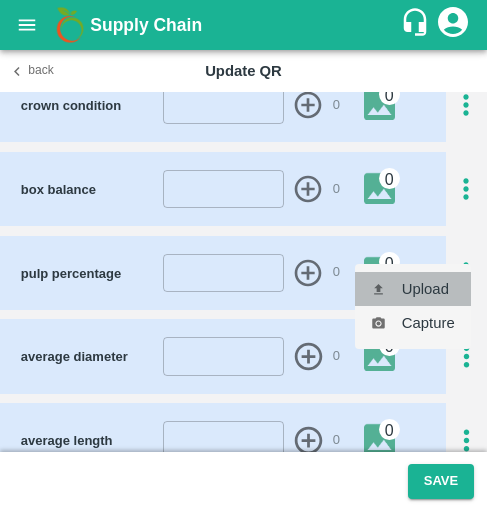 click on "Upload" at bounding box center [413, 289] 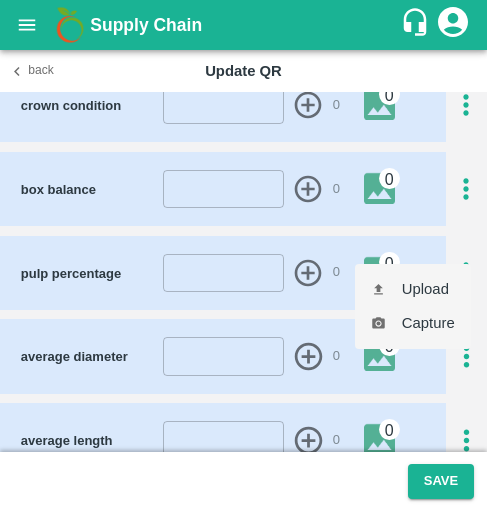 type on "C:\fakepath\WhatsApp Image [DATE] at 10.35.02_132b4e46.jpg" 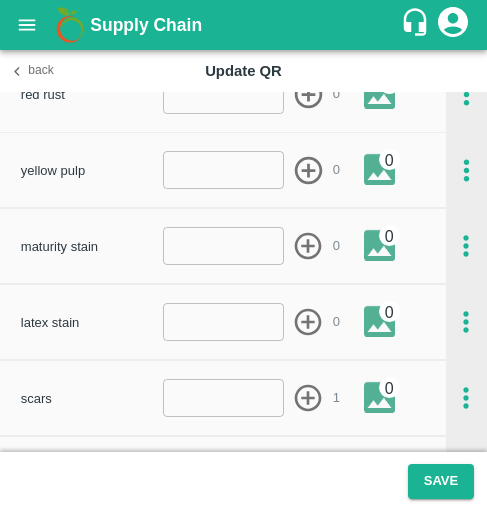 scroll, scrollTop: 0, scrollLeft: 0, axis: both 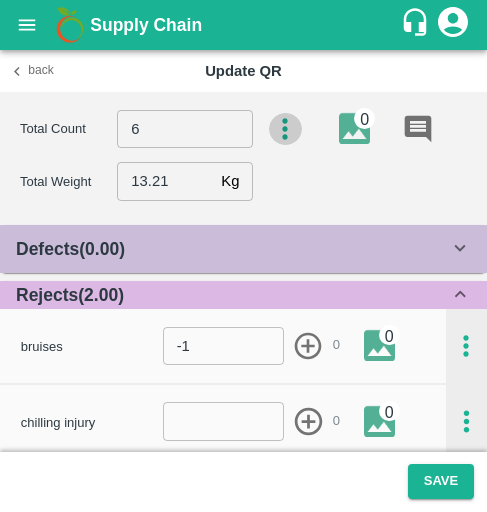 click 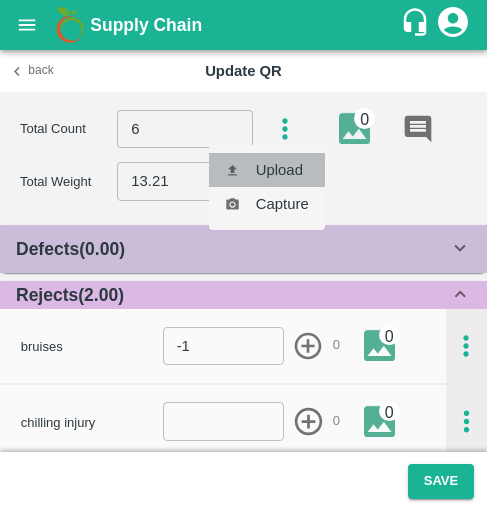click on "Upload" at bounding box center (267, 170) 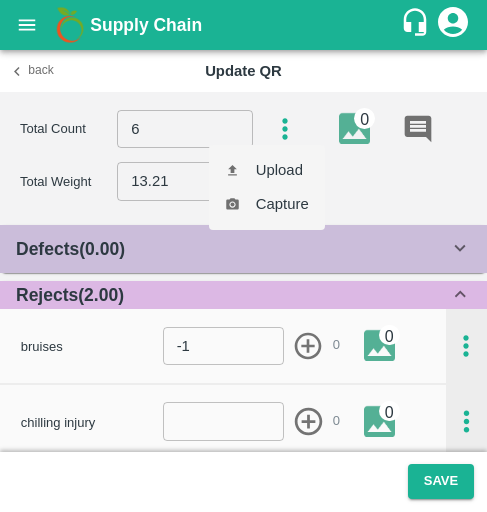 click at bounding box center [243, 256] 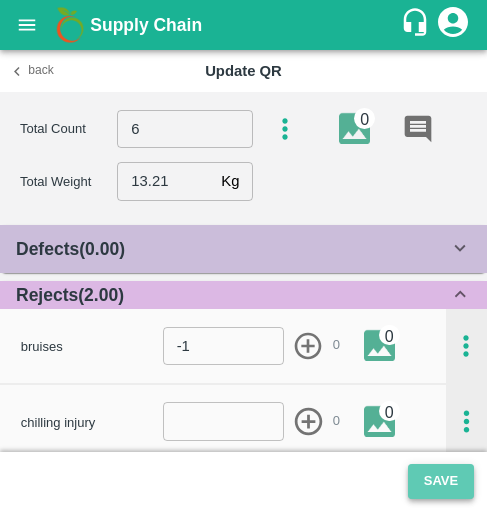 click on "Save" at bounding box center (441, 481) 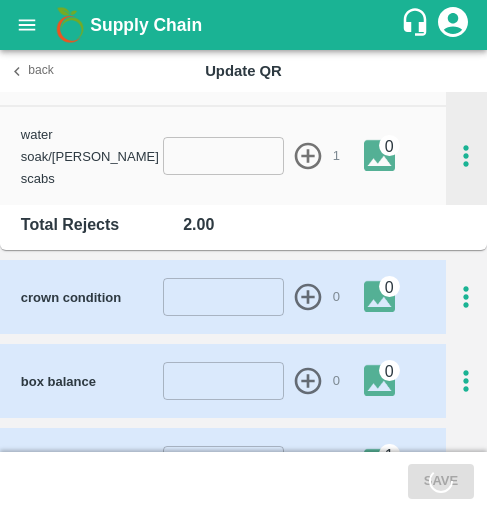 scroll, scrollTop: 810, scrollLeft: 0, axis: vertical 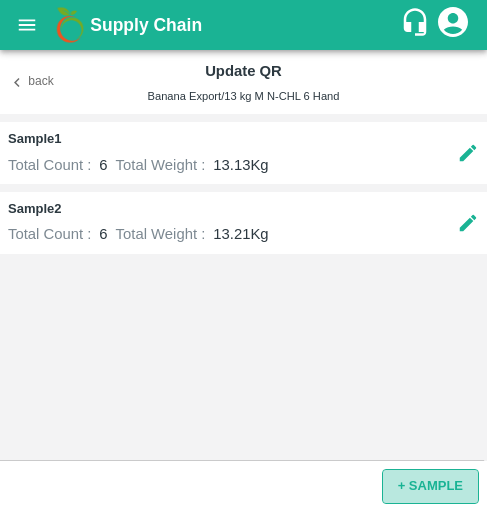 click on "+ SAMPLE" at bounding box center [430, 486] 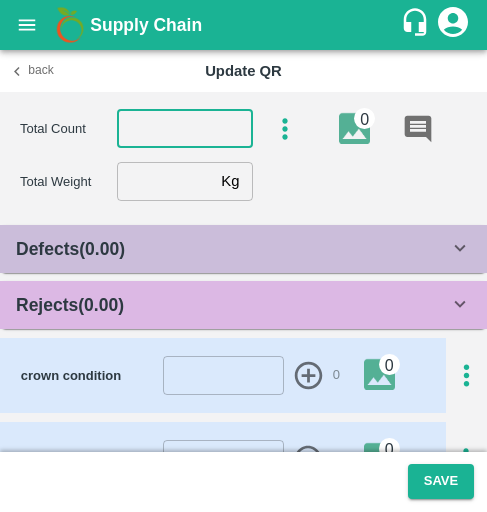 click at bounding box center (185, 129) 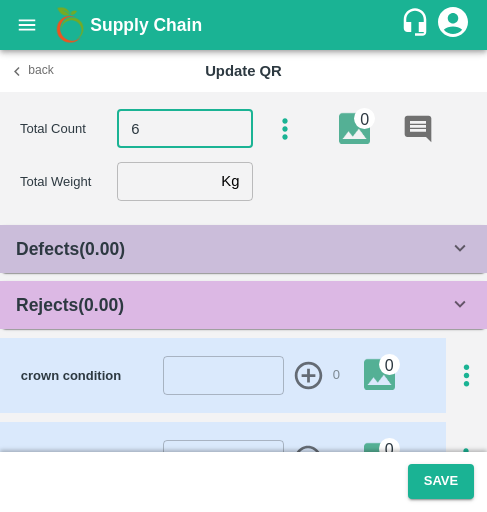 type on "6" 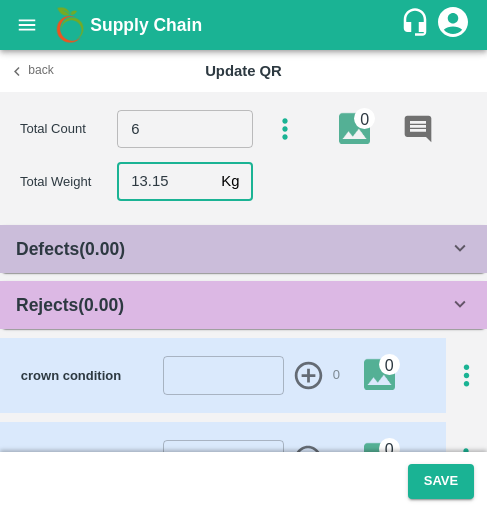 type on "13.15" 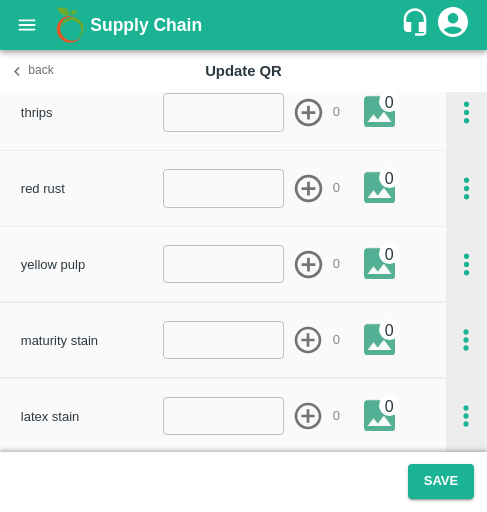 scroll, scrollTop: 392, scrollLeft: 0, axis: vertical 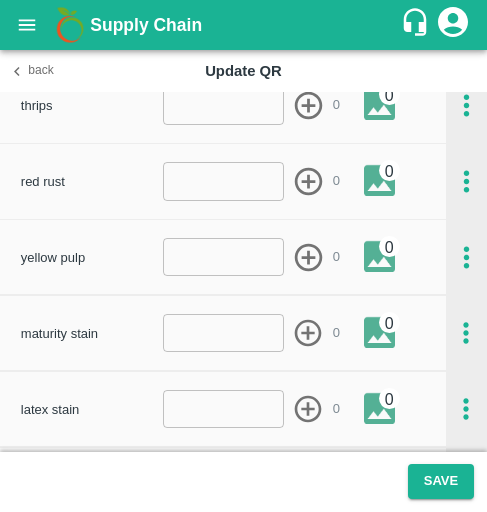 click on "latex stain" at bounding box center (92, 409) 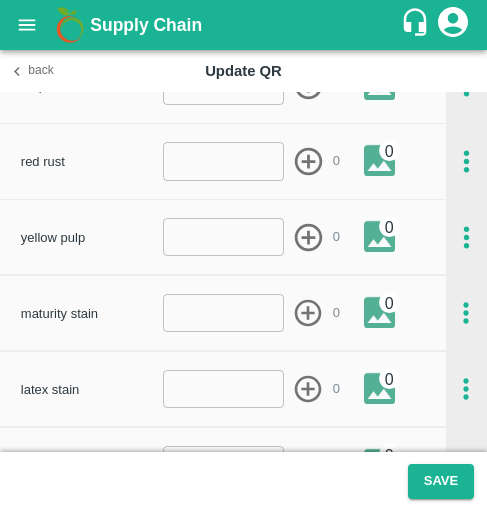 scroll, scrollTop: 418, scrollLeft: 0, axis: vertical 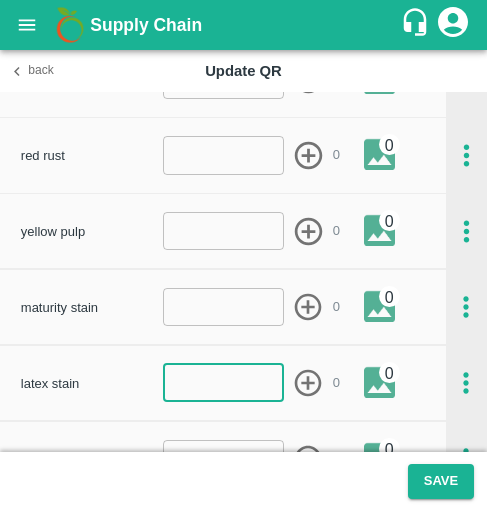 click at bounding box center (224, 383) 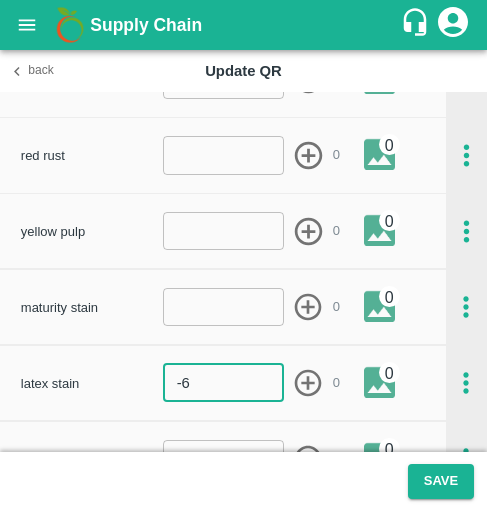 click at bounding box center (224, 547) 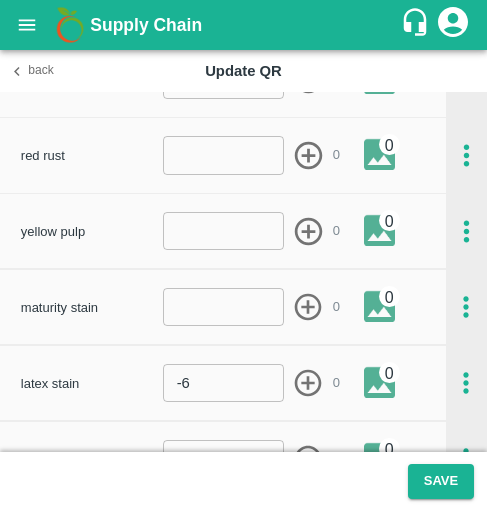 scroll, scrollTop: 741, scrollLeft: 0, axis: vertical 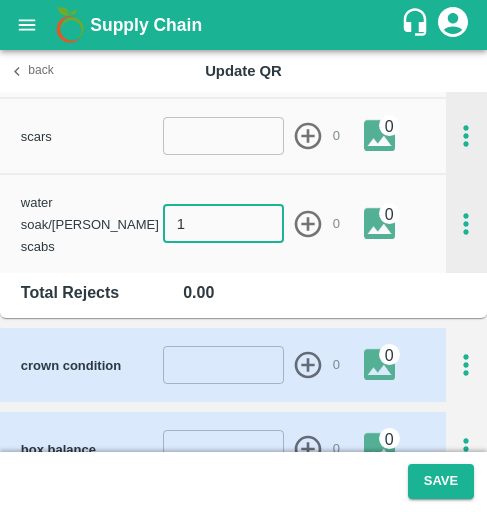 type on "1" 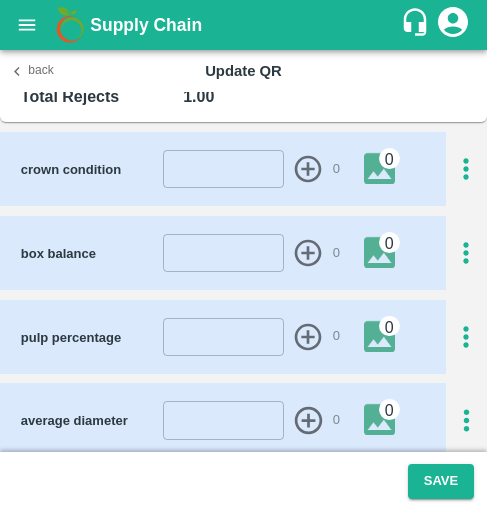 scroll, scrollTop: 935, scrollLeft: 0, axis: vertical 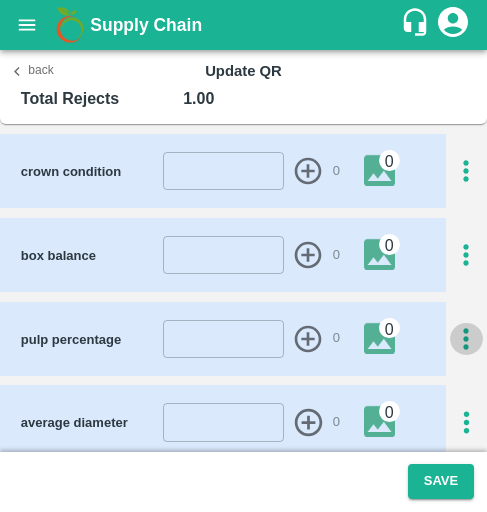 click 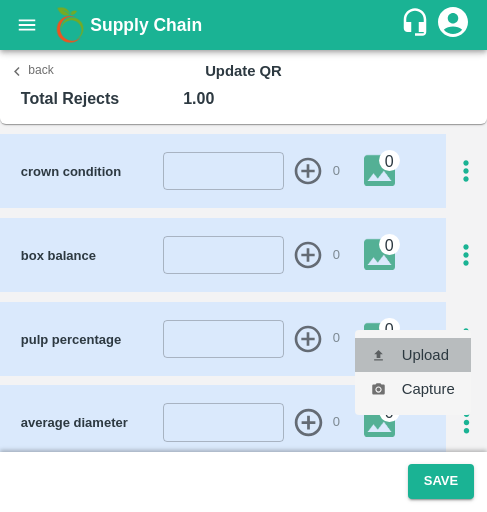 click on "Upload" at bounding box center (413, 355) 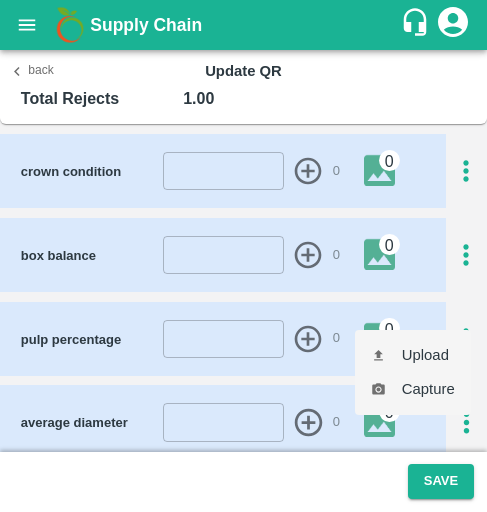 type on "C:\fakepath\WhatsApp Image [DATE] at 10.35.02_132b4e46.jpg" 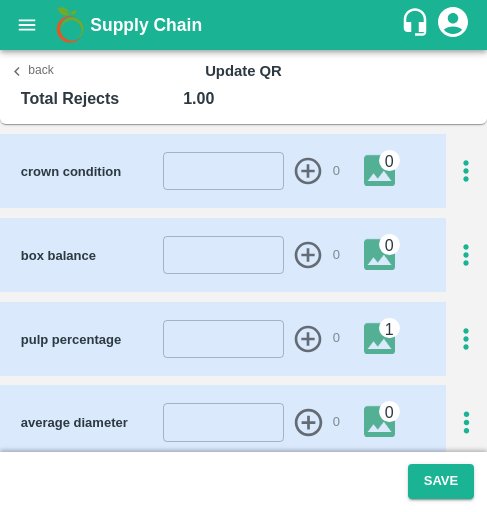 click on "Save" at bounding box center [441, 481] 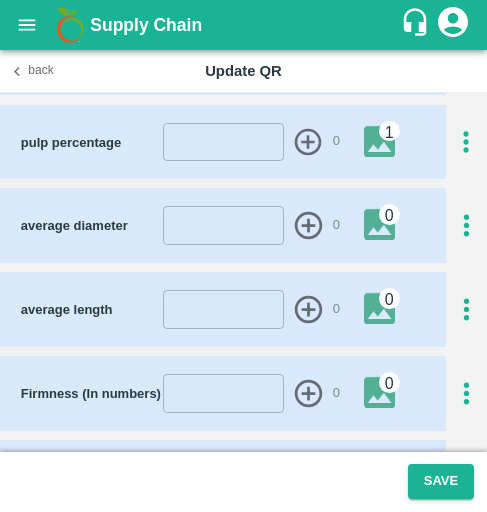 scroll, scrollTop: 1131, scrollLeft: 0, axis: vertical 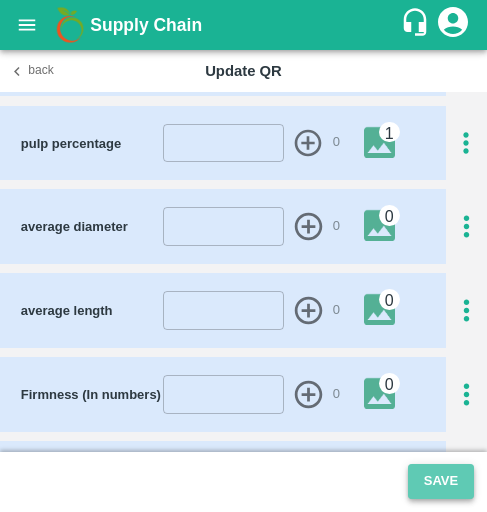 click on "Save" at bounding box center (441, 481) 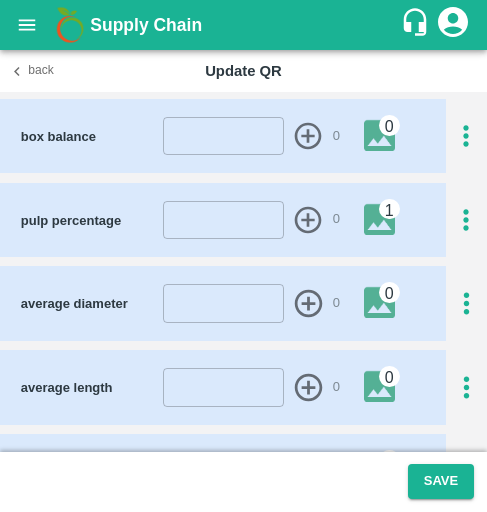 scroll, scrollTop: 1324, scrollLeft: 0, axis: vertical 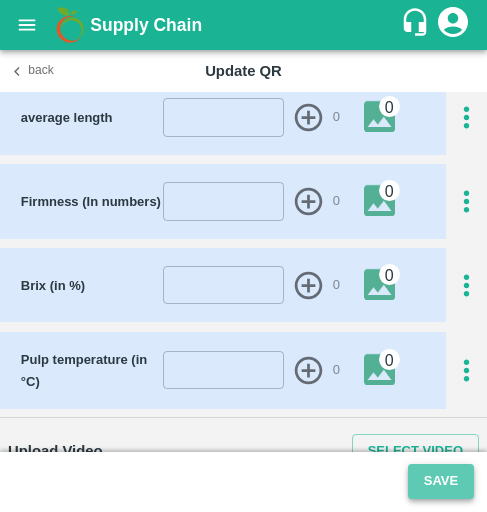 click on "Save" at bounding box center (441, 481) 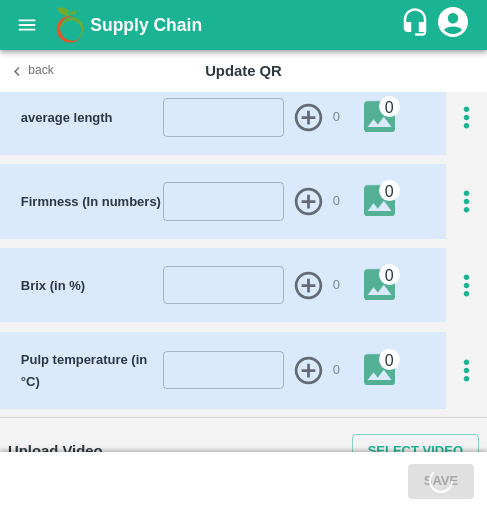 click on "Save" at bounding box center (243, 482) 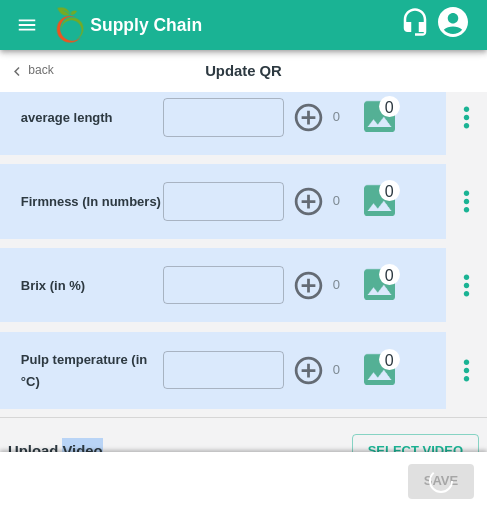 click on "Save" at bounding box center (243, 482) 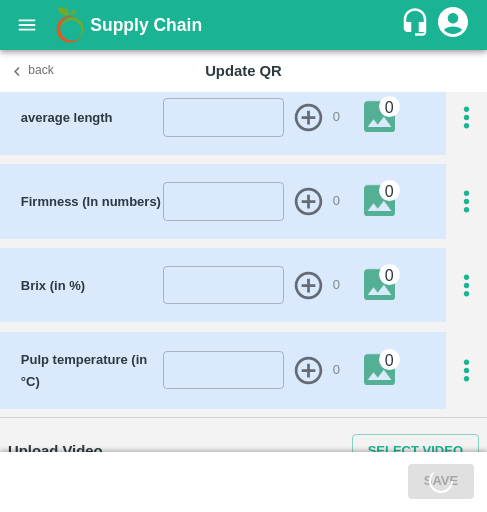 click 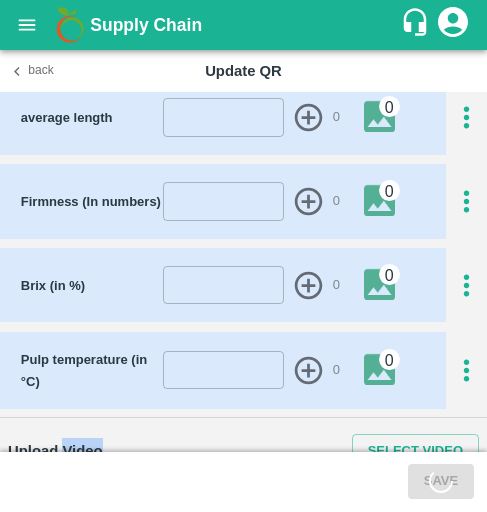 click 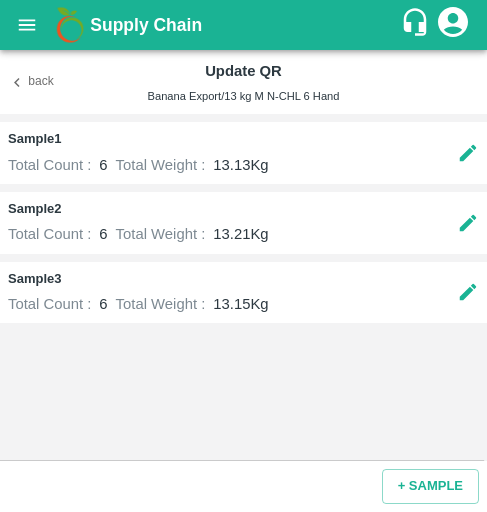 click on "Back" at bounding box center (32, 82) 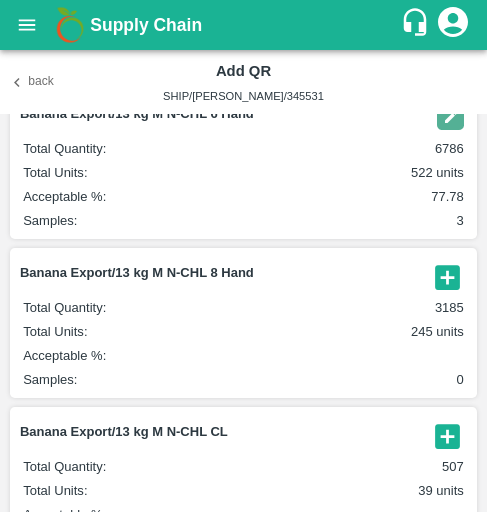 scroll, scrollTop: 301, scrollLeft: 0, axis: vertical 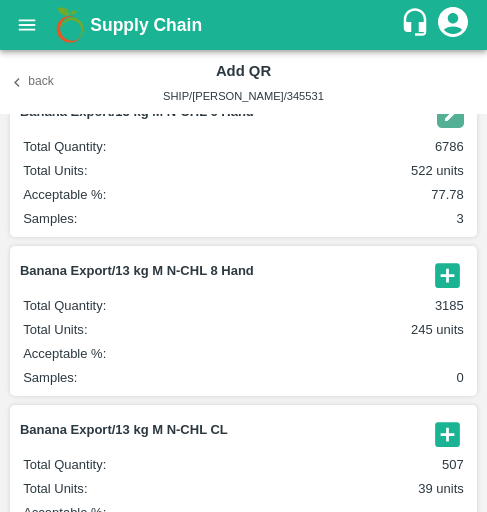 click 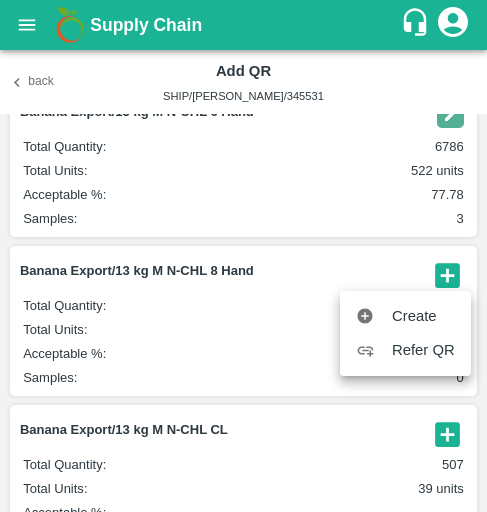 click on "Create" at bounding box center (423, 316) 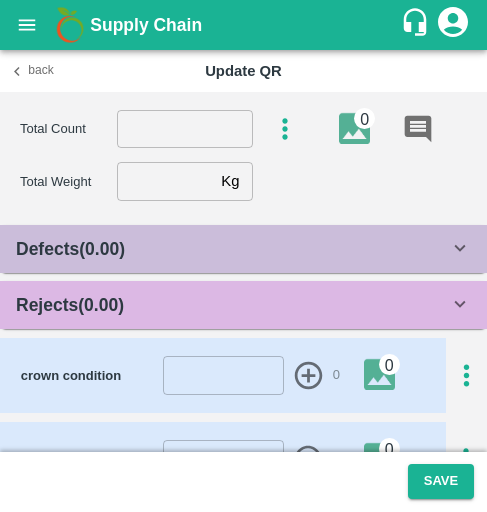 click at bounding box center (185, 129) 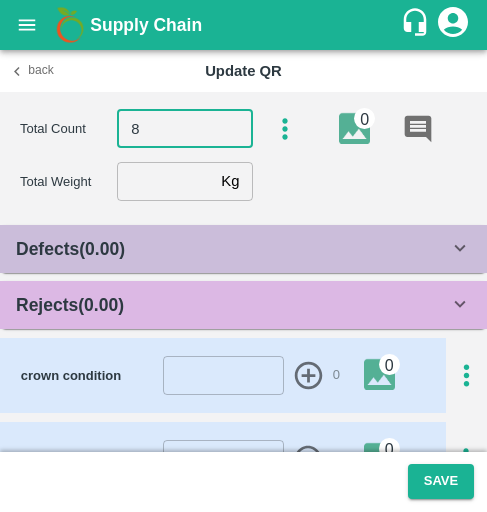 type on "8" 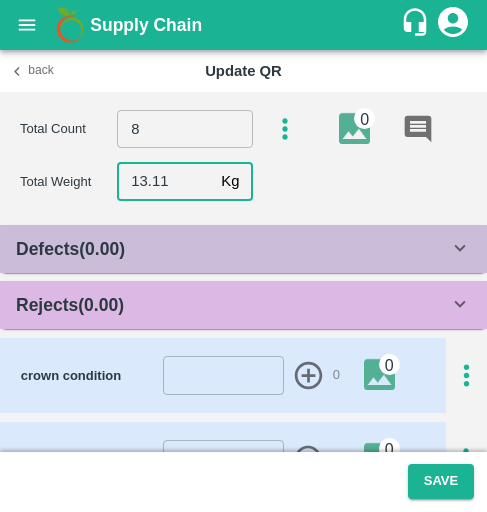 type on "13.11" 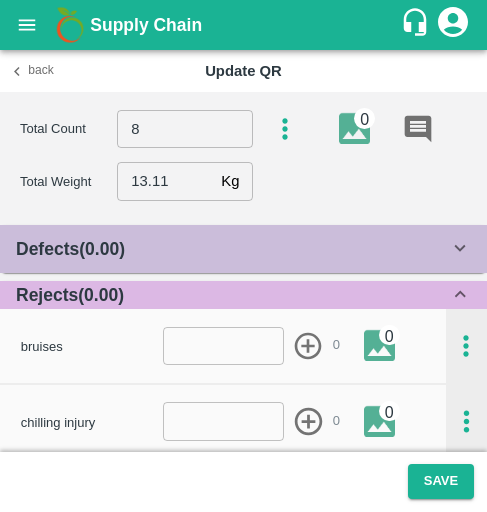 click on "bruises" at bounding box center [92, 346] 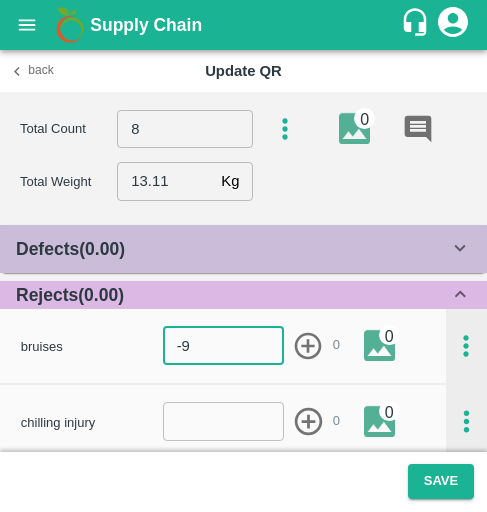 scroll, scrollTop: 961, scrollLeft: 0, axis: vertical 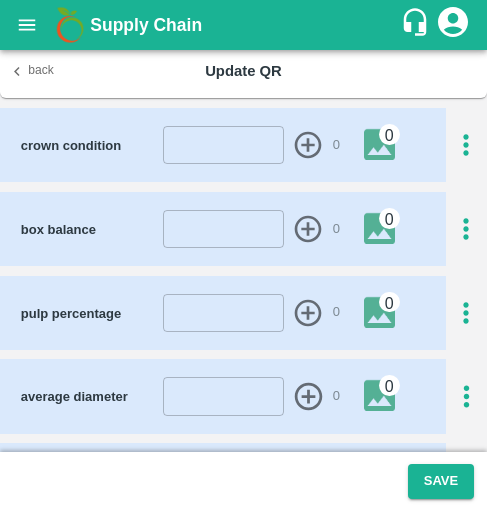 type on "-9" 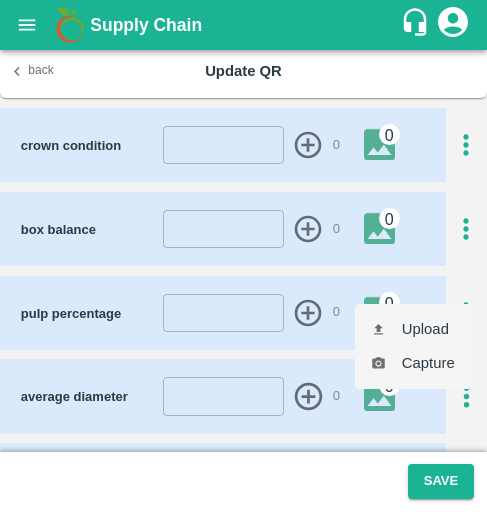 click on "Upload" at bounding box center (413, 329) 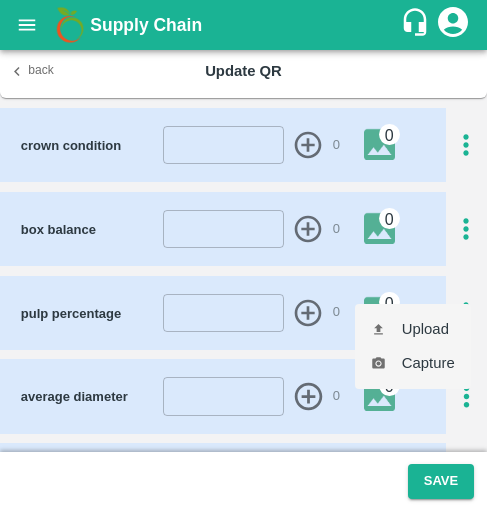 type on "C:\fakepath\WhatsApp Image [DATE] at 11.28.16_6ccdf24b.jpg" 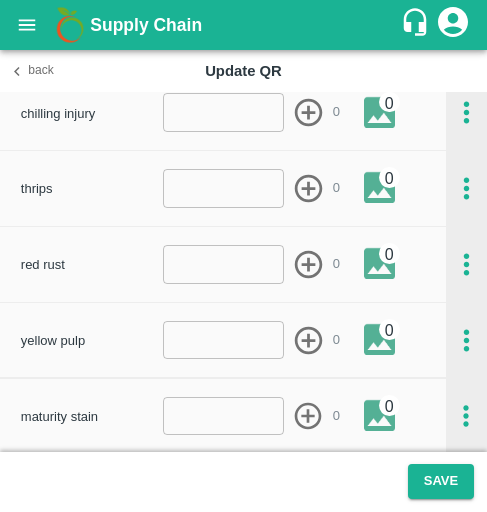 scroll, scrollTop: 316, scrollLeft: 0, axis: vertical 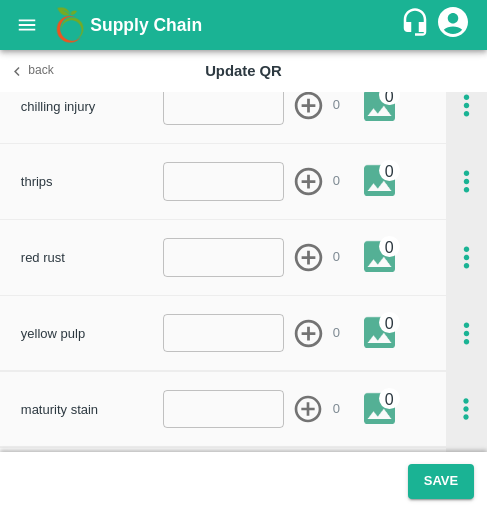 click at bounding box center (224, 257) 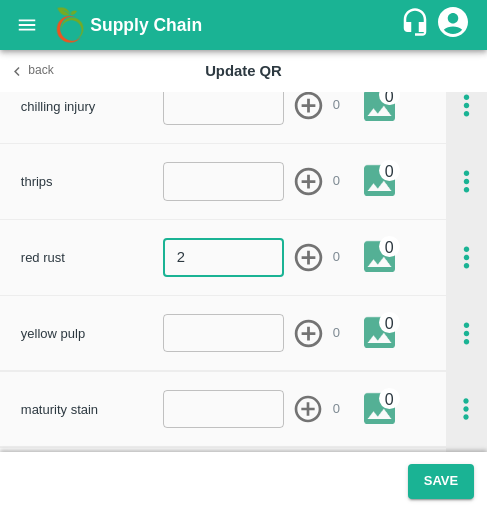 type on "2" 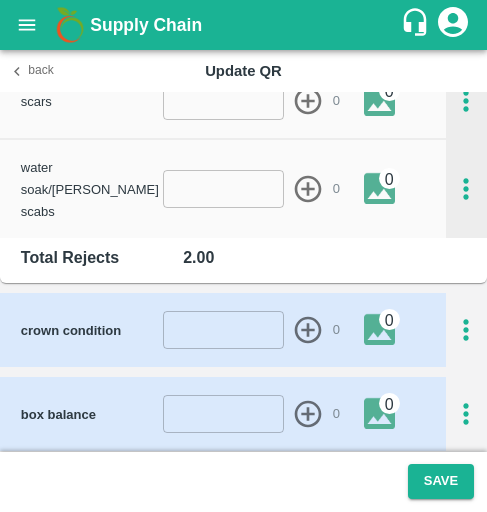 scroll, scrollTop: 783, scrollLeft: 0, axis: vertical 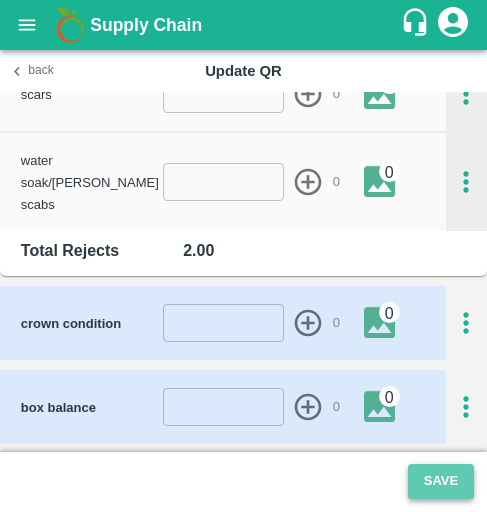 click on "Save" at bounding box center [441, 481] 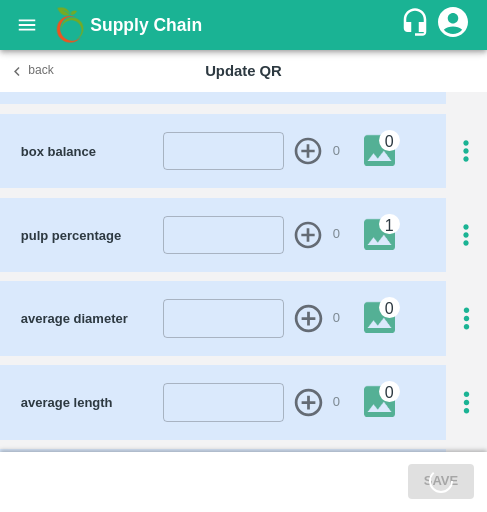 scroll, scrollTop: 1027, scrollLeft: 0, axis: vertical 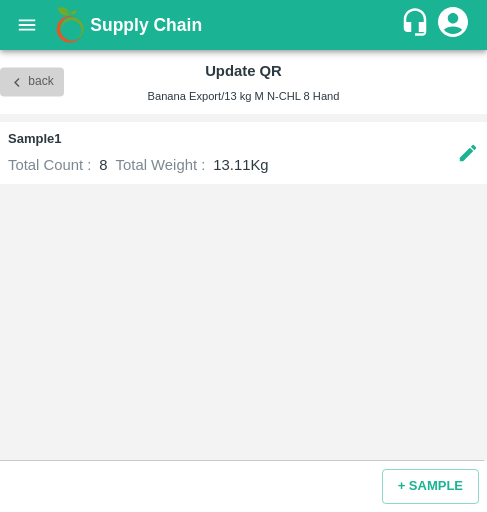 click 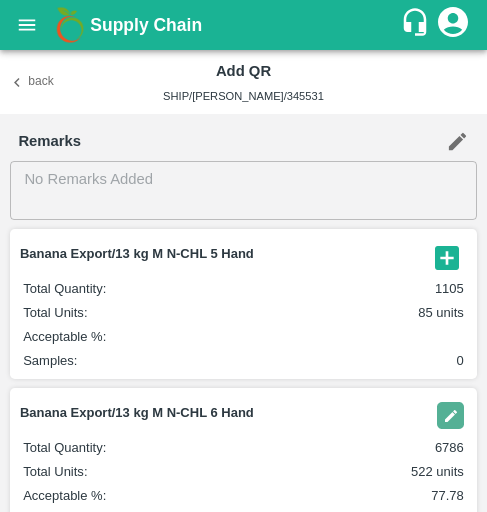 click on "Back Add QR SHIP/[PERSON_NAME]/345531" at bounding box center [243, 82] 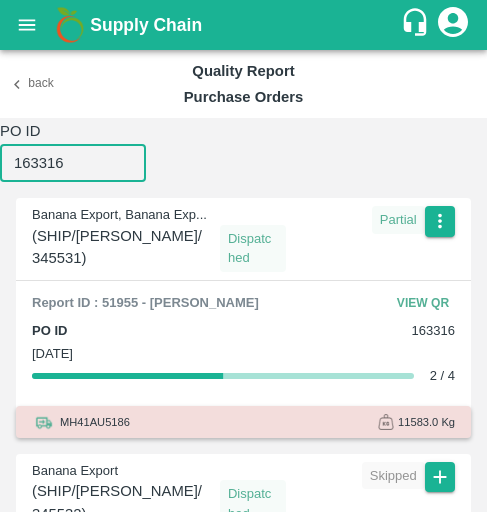 click on "163316" at bounding box center [73, 163] 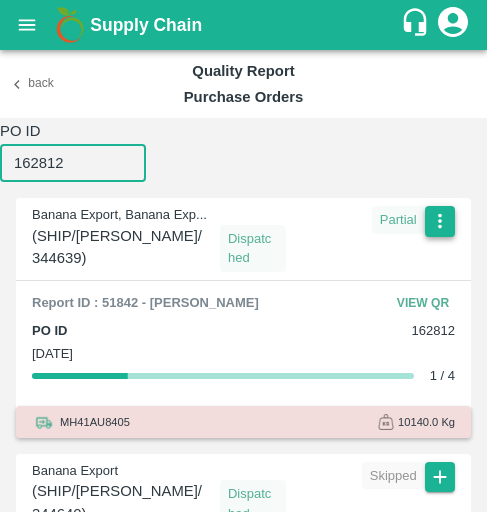 type on "162812" 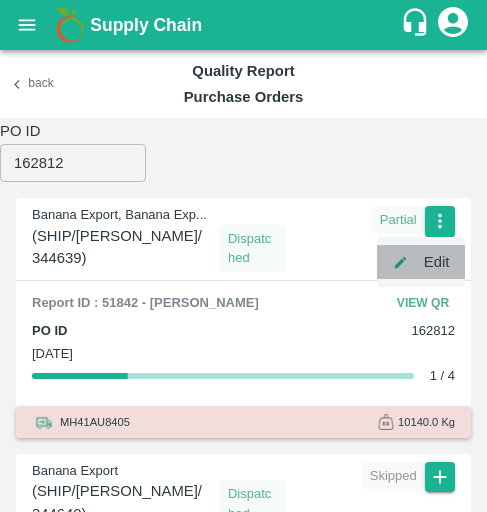 click on "Edit" at bounding box center (421, 262) 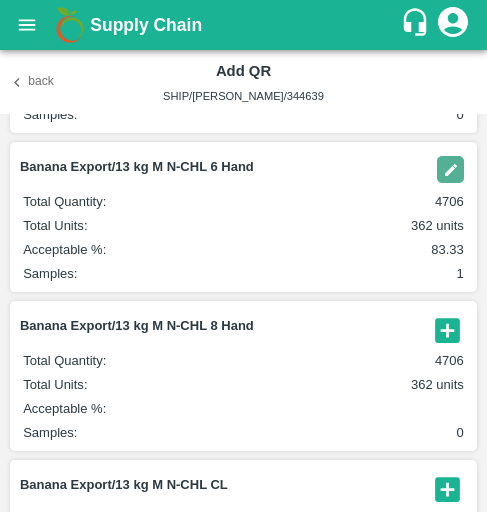 scroll, scrollTop: 245, scrollLeft: 0, axis: vertical 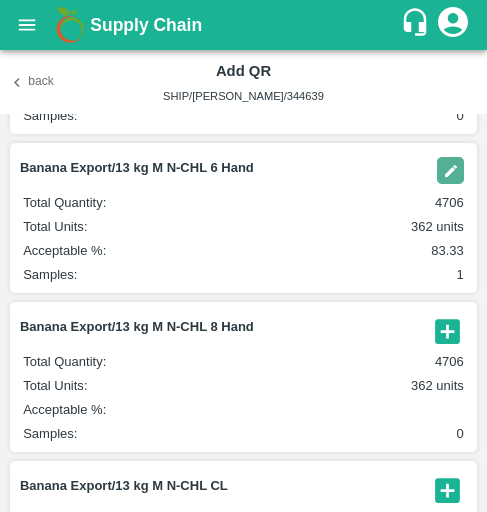 click at bounding box center (450, 170) 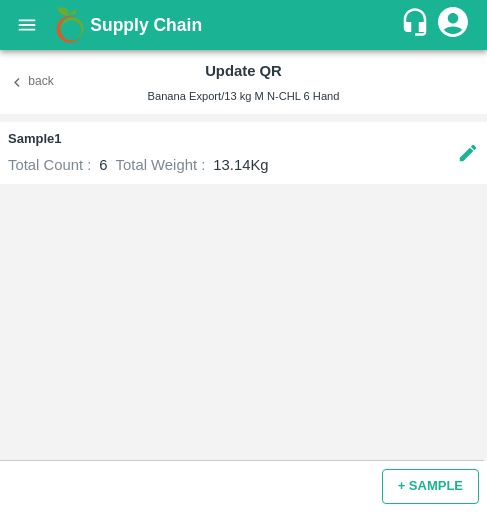click on "+ SAMPLE" at bounding box center [430, 486] 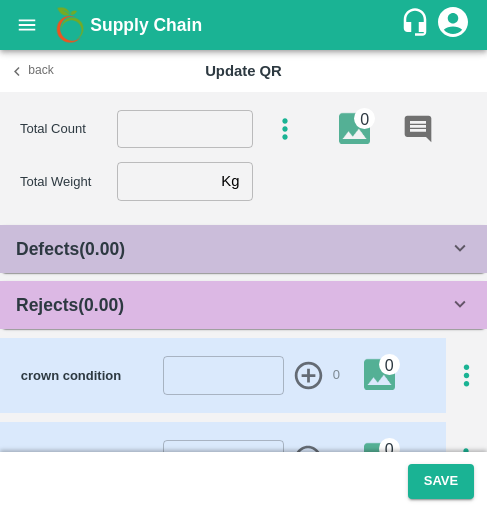 click at bounding box center [185, 129] 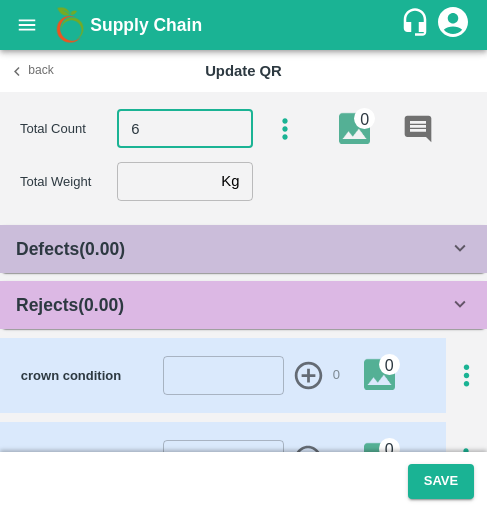 type on "6" 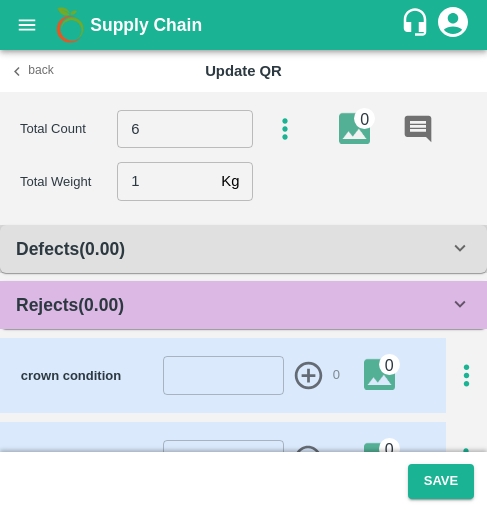 click on "1" at bounding box center [165, 181] 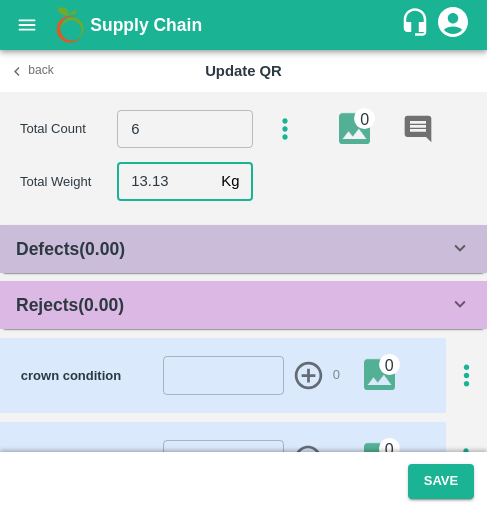 type on "13.13" 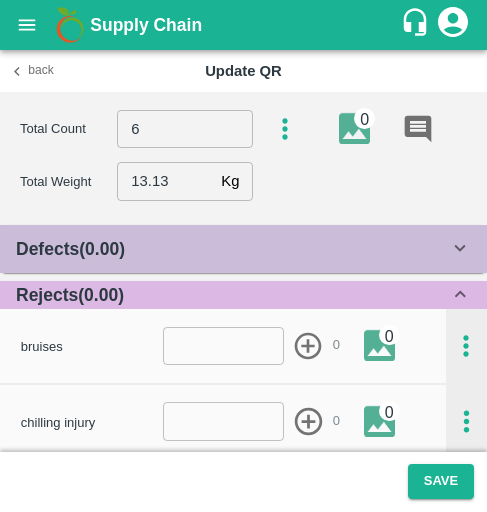 click on "bruises" at bounding box center (92, 346) 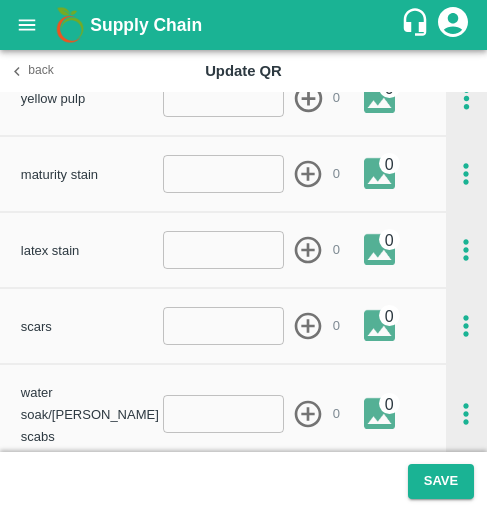scroll, scrollTop: 552, scrollLeft: 0, axis: vertical 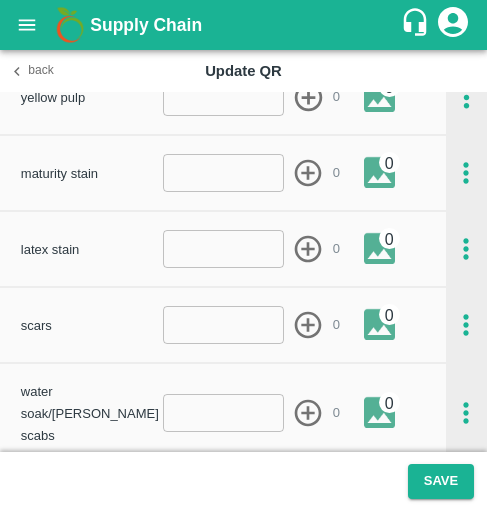 click at bounding box center [224, 325] 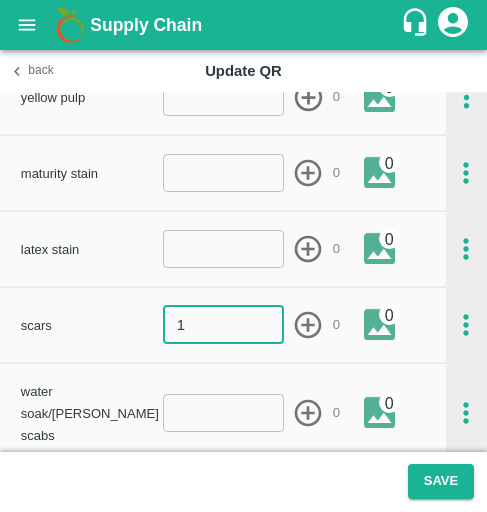 type on "1" 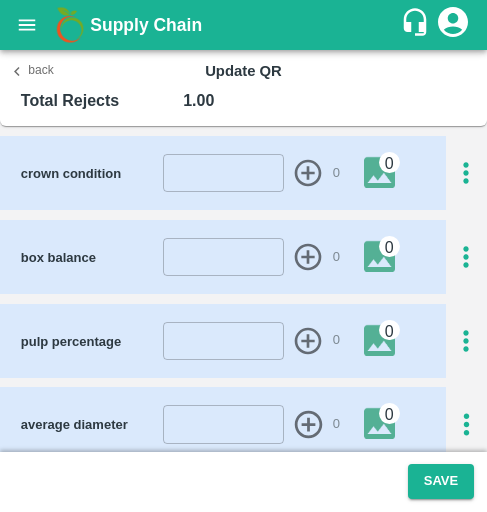 scroll, scrollTop: 934, scrollLeft: 0, axis: vertical 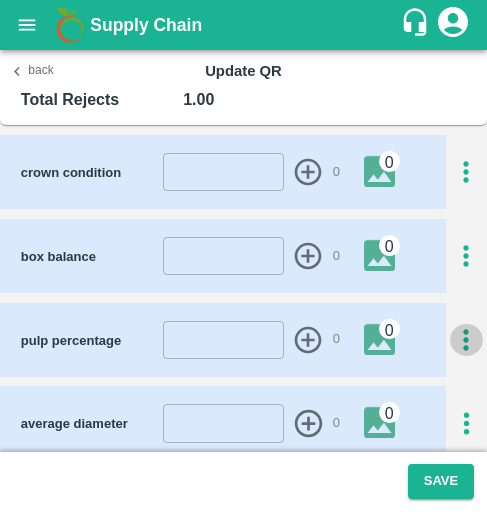 click 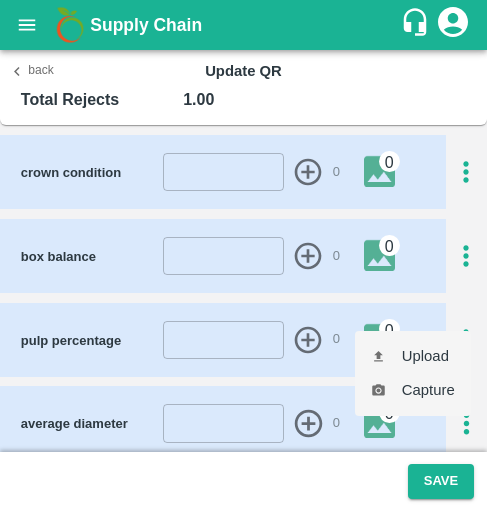 click on "Upload" at bounding box center [413, 356] 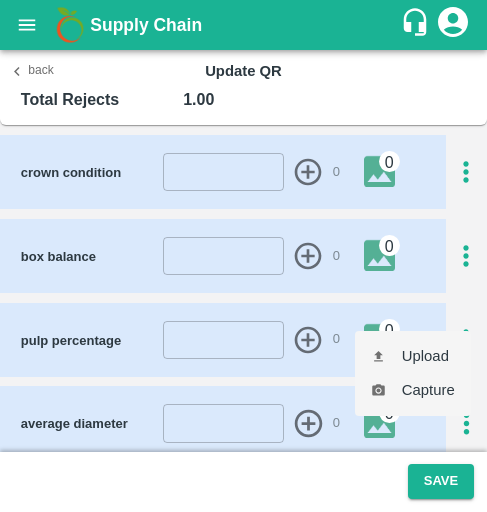 type on "C:\fakepath\WhatsApp Image [DATE] 10.32.08_ce460c87.jpg" 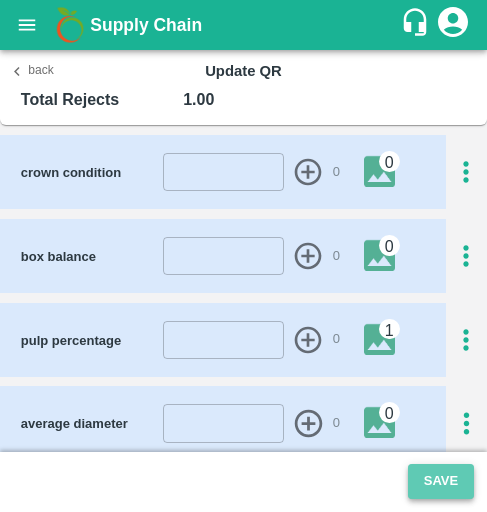 click on "Save" at bounding box center [441, 481] 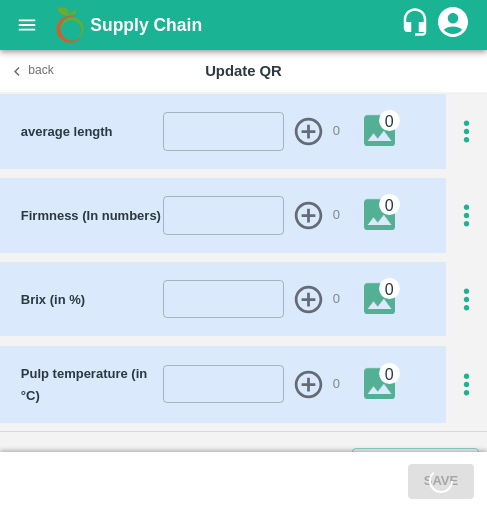 scroll, scrollTop: 1324, scrollLeft: 0, axis: vertical 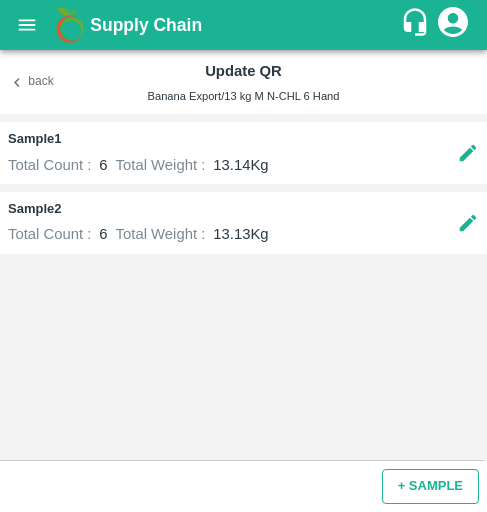 click on "+ SAMPLE" at bounding box center [430, 486] 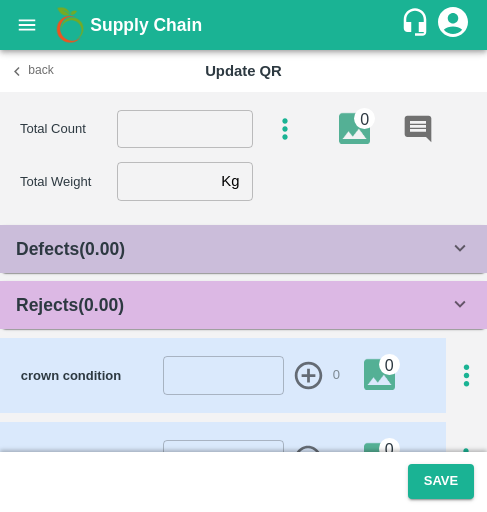 click at bounding box center (185, 129) 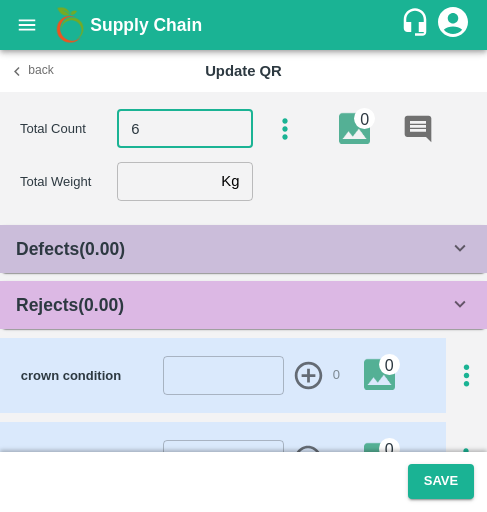 type on "6" 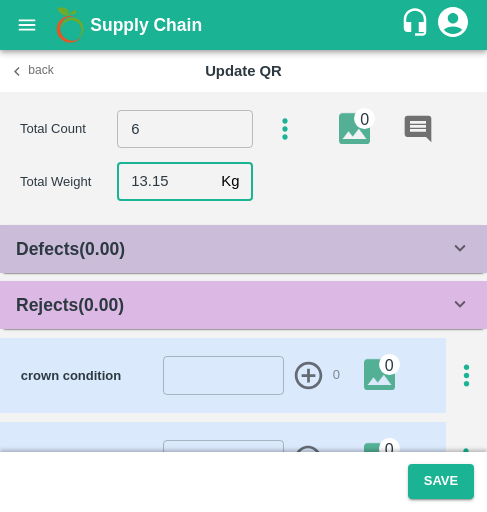 type on "13.15" 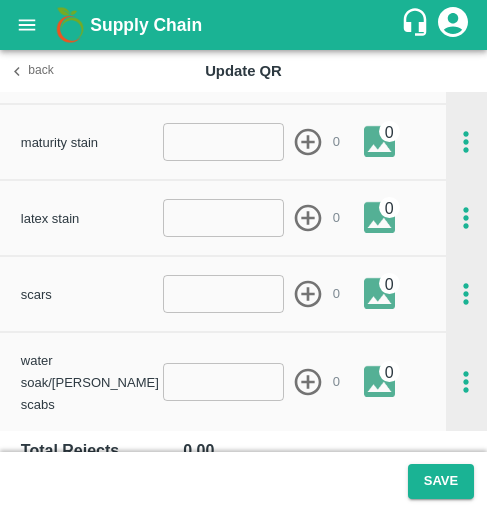 scroll, scrollTop: 613, scrollLeft: 0, axis: vertical 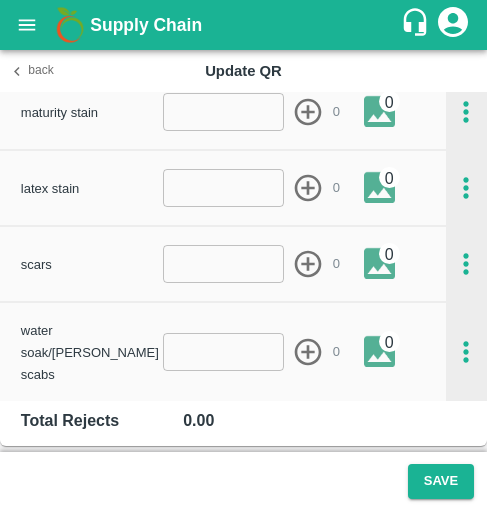 click at bounding box center (224, 352) 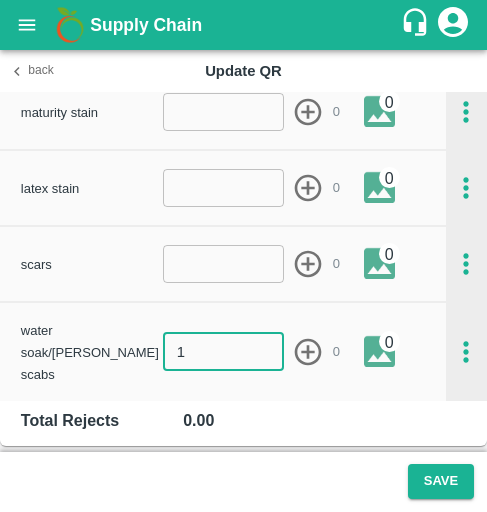 type on "1" 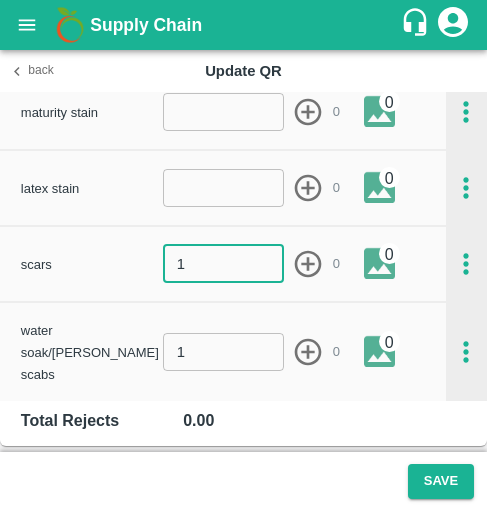 type on "1" 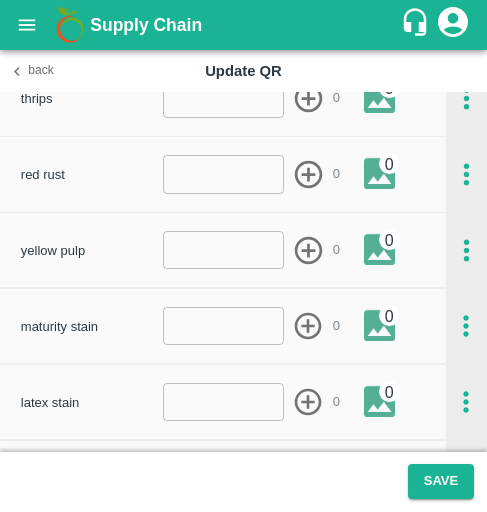 scroll, scrollTop: 397, scrollLeft: 0, axis: vertical 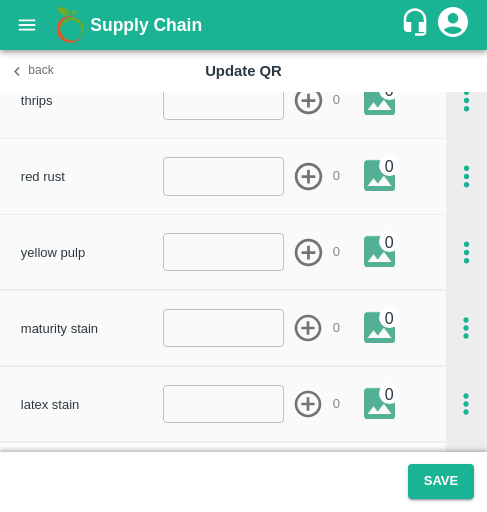 click at bounding box center (224, 176) 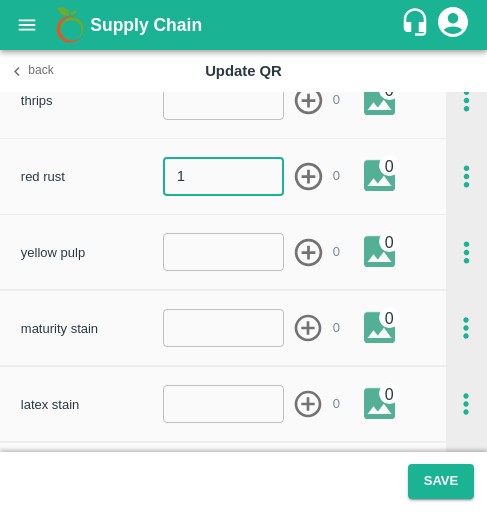type on "1" 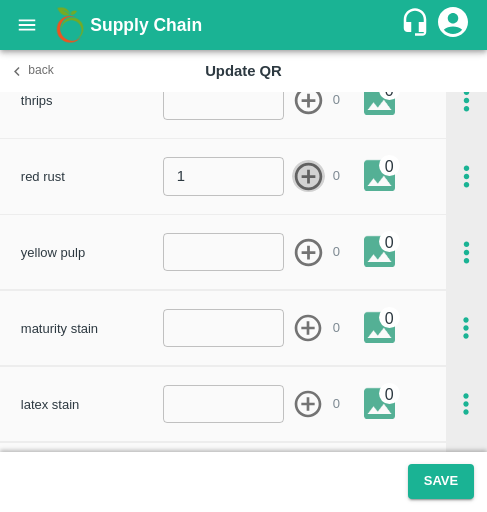 click 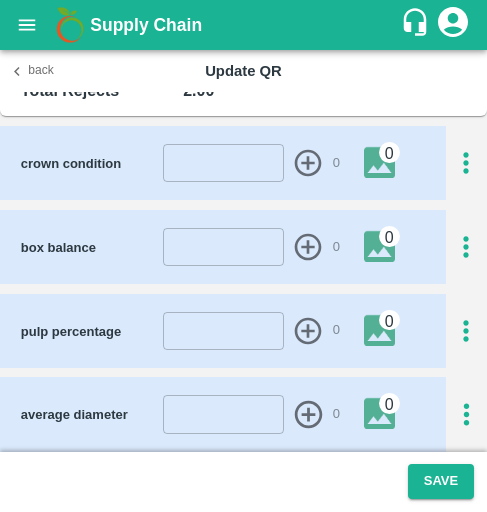 scroll, scrollTop: 944, scrollLeft: 0, axis: vertical 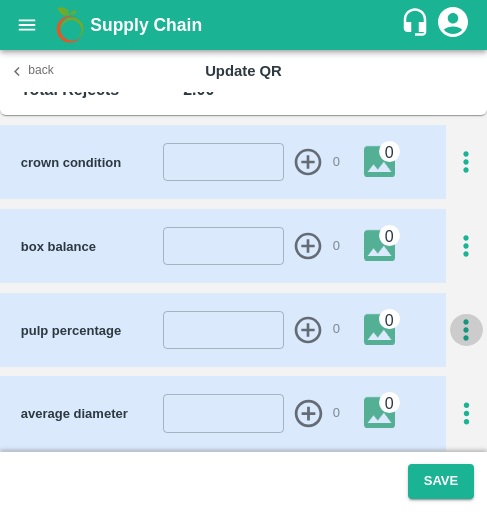 click 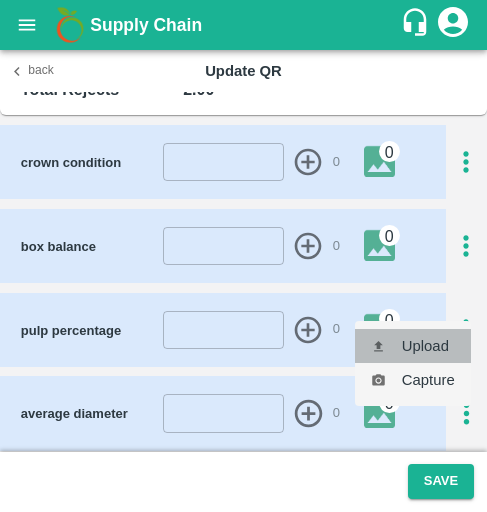 click on "Upload" at bounding box center [413, 346] 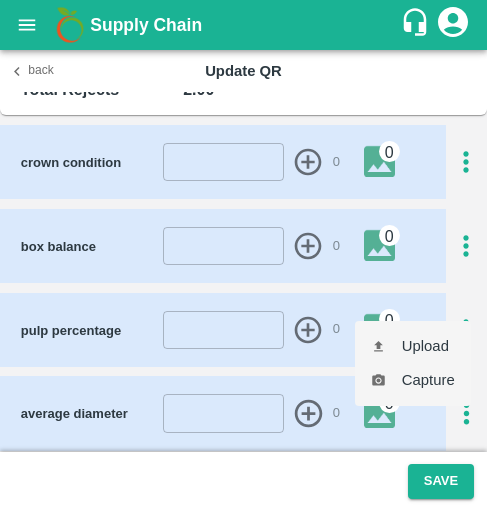 type on "C:\fakepath\WhatsApp Image [DATE] 10.32.08_ce460c87.jpg" 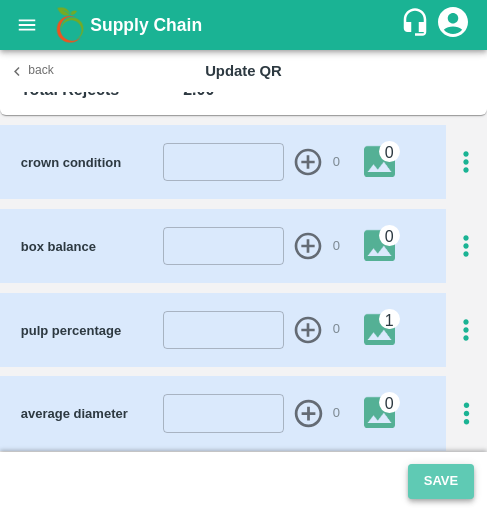 click on "Save" at bounding box center (441, 481) 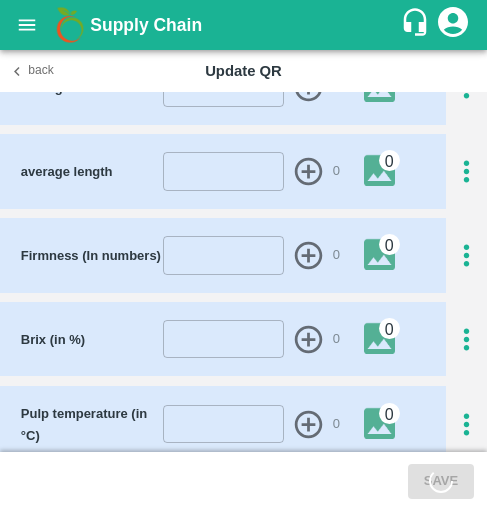 scroll, scrollTop: 1324, scrollLeft: 0, axis: vertical 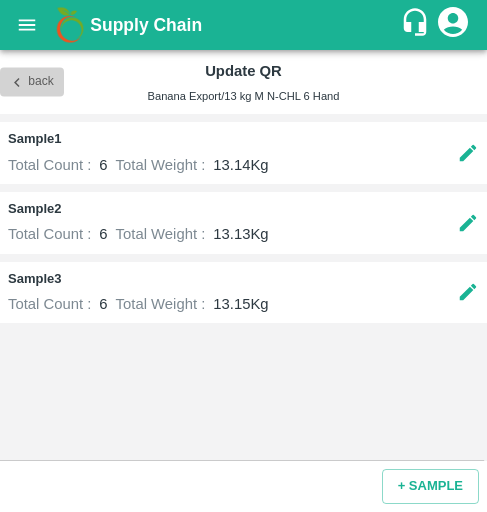 click 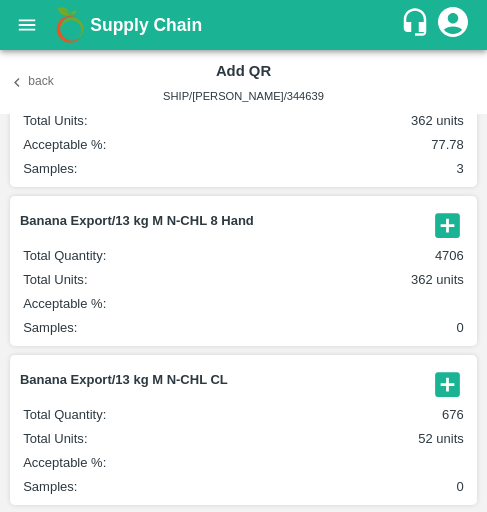 scroll, scrollTop: 353, scrollLeft: 0, axis: vertical 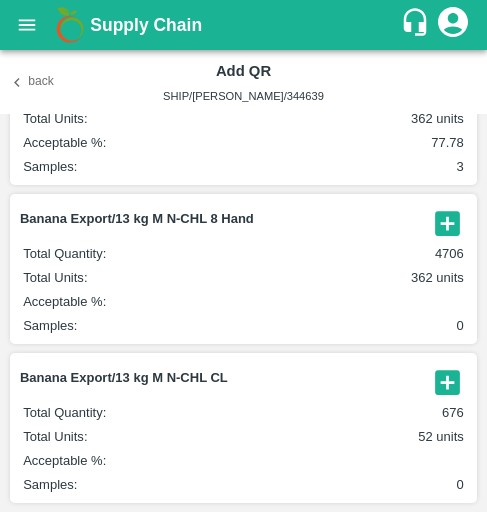 click 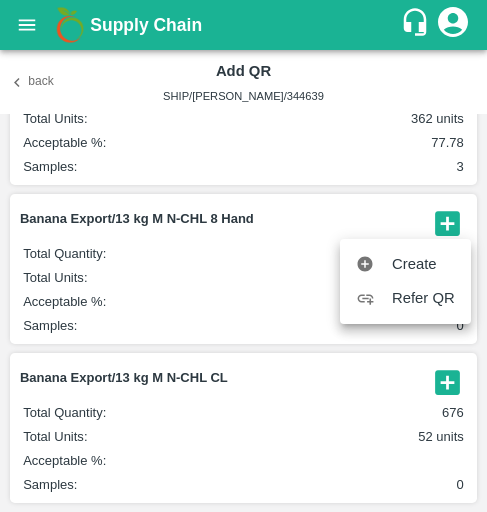 click on "Create" at bounding box center (423, 264) 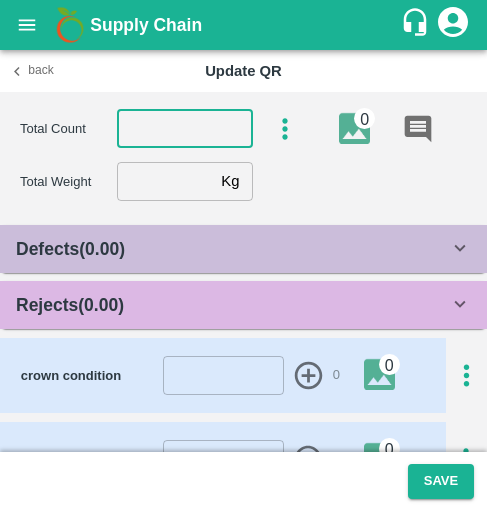 click at bounding box center (185, 129) 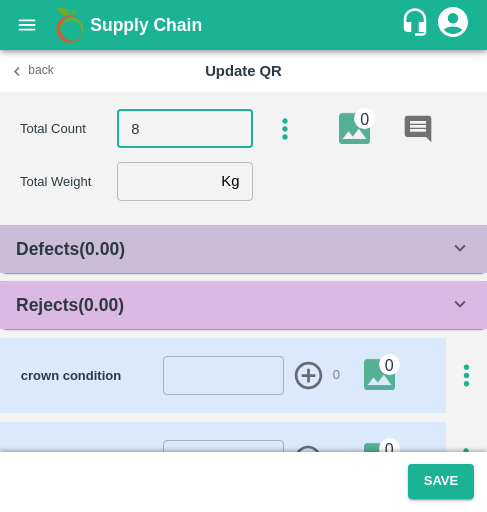 type on "8" 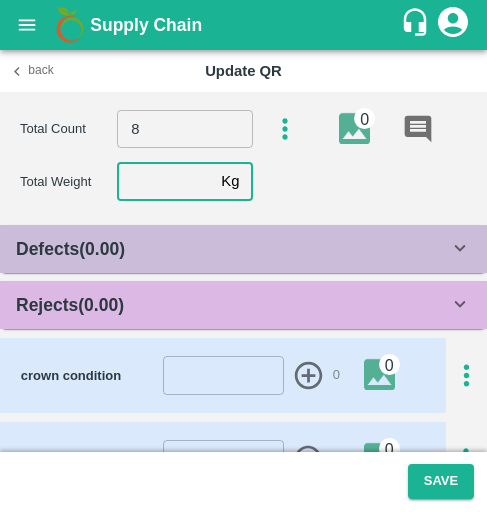 click at bounding box center (165, 181) 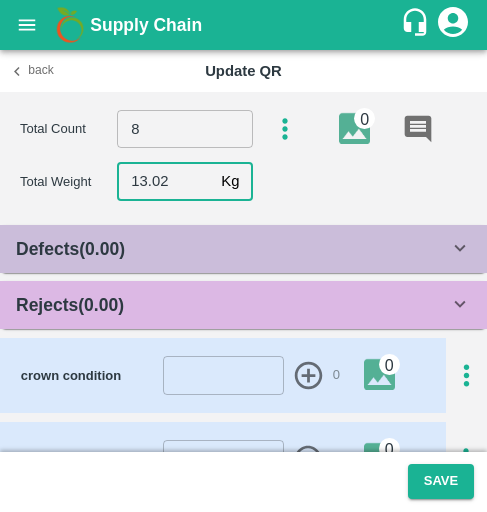 type on "13.02" 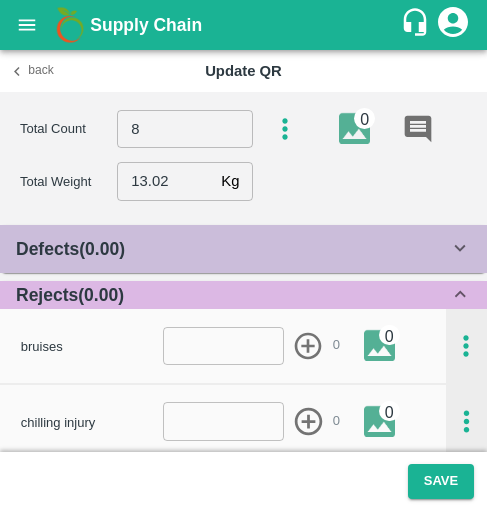 click on "bruises" at bounding box center (92, 346) 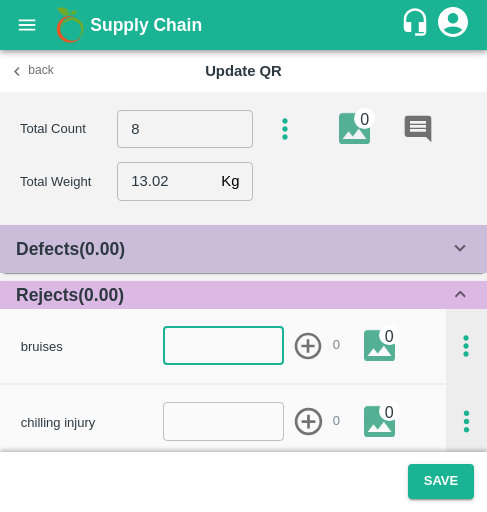 click at bounding box center [224, 346] 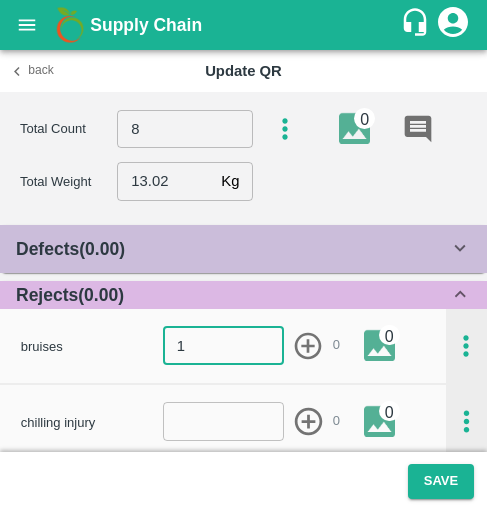 type on "1" 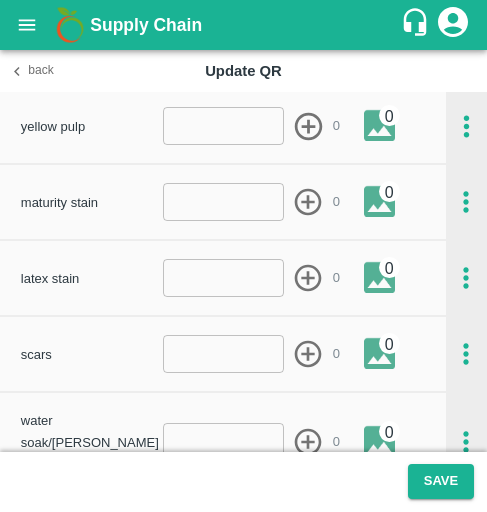 scroll, scrollTop: 539, scrollLeft: 0, axis: vertical 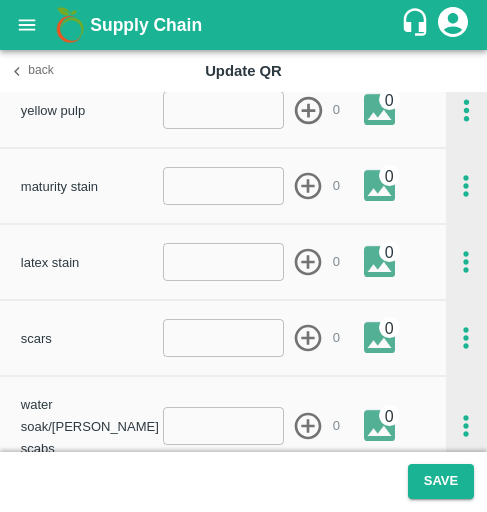 click at bounding box center [224, 338] 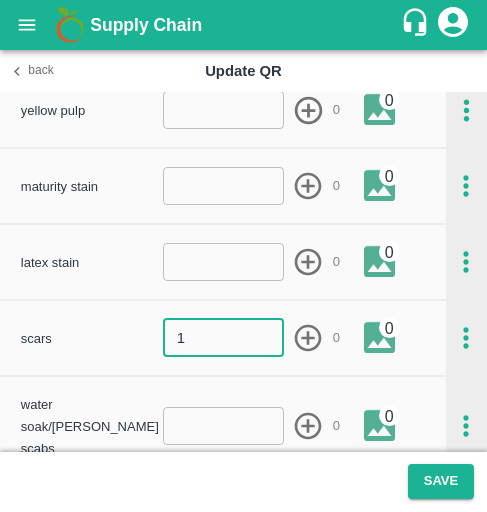 type on "1" 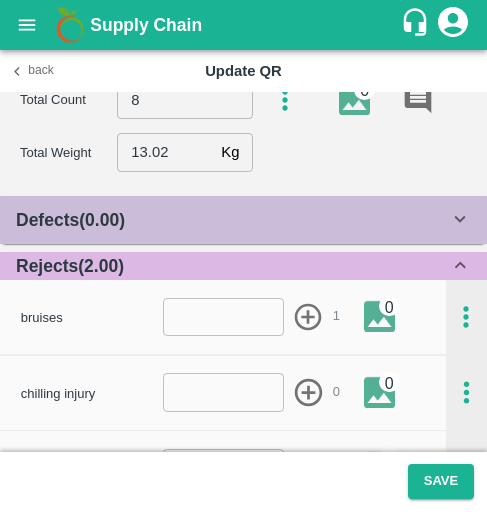 scroll, scrollTop: 28, scrollLeft: 0, axis: vertical 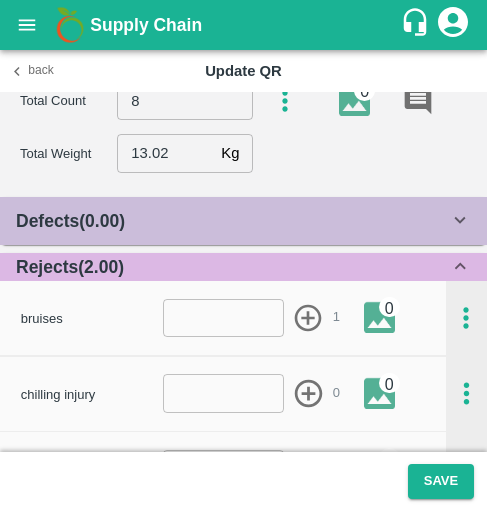 click at bounding box center [224, 318] 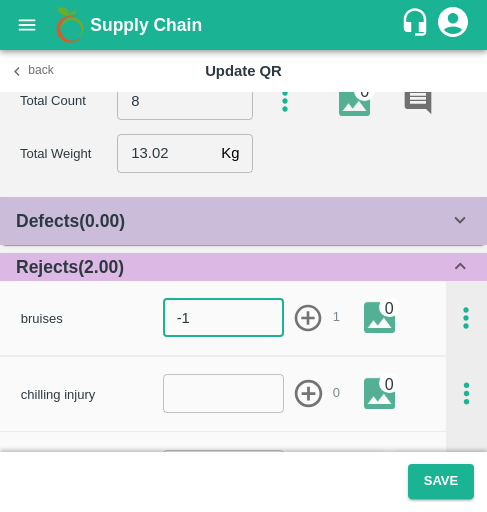 type on "-1" 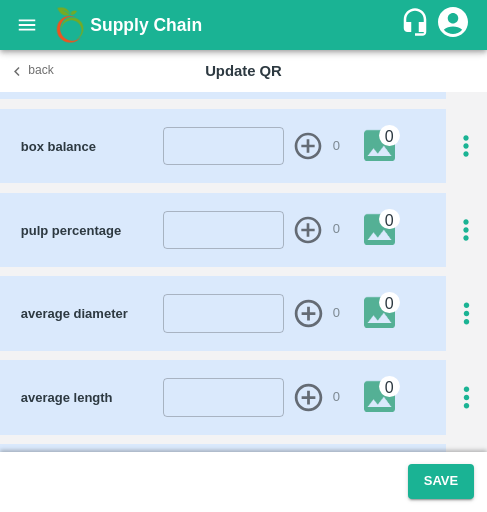 scroll, scrollTop: 1045, scrollLeft: 0, axis: vertical 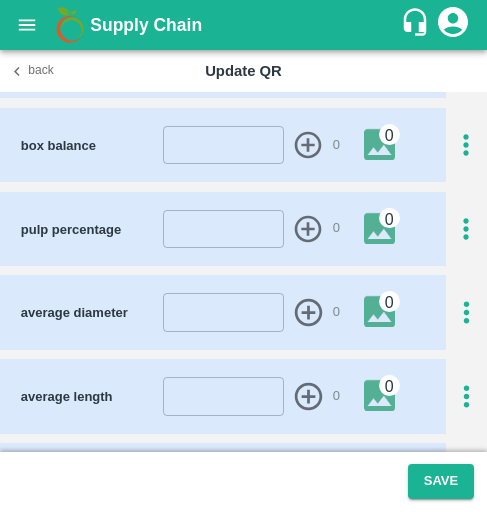 click 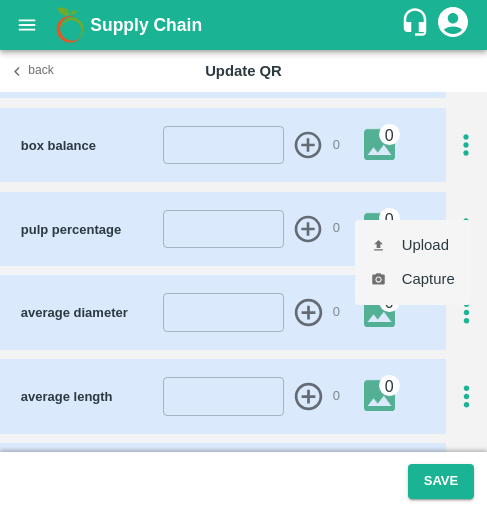 click on "Upload" at bounding box center [413, 245] 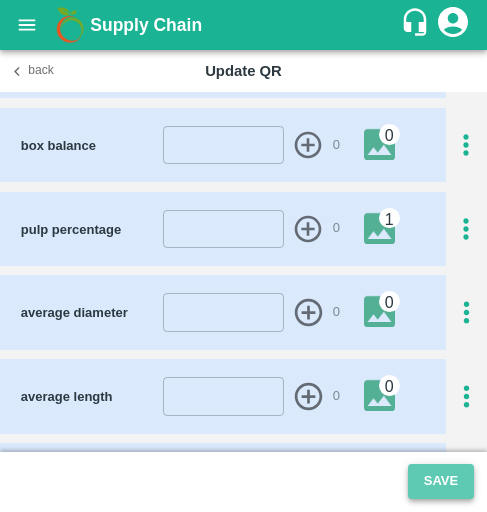 click on "Save" at bounding box center (441, 481) 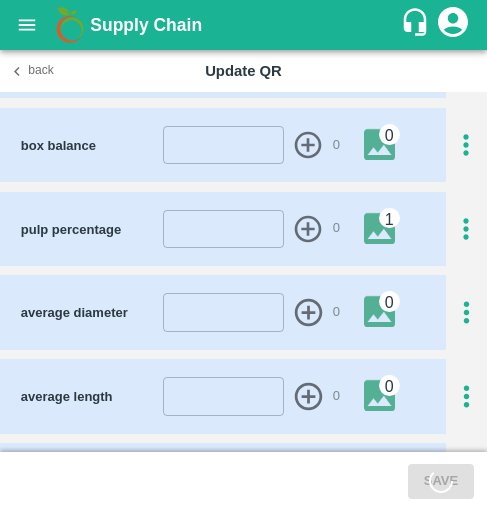 scroll, scrollTop: 1324, scrollLeft: 0, axis: vertical 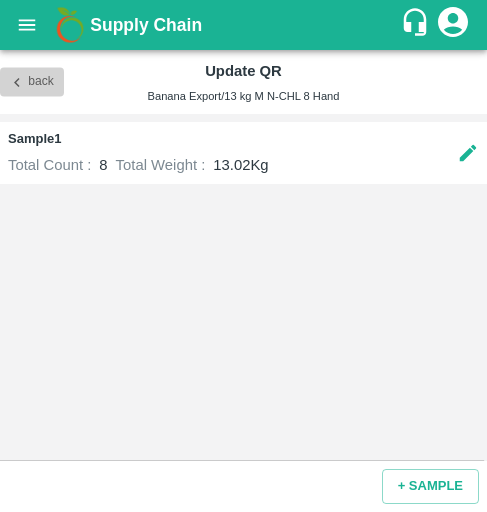 click on "Back" at bounding box center [32, 82] 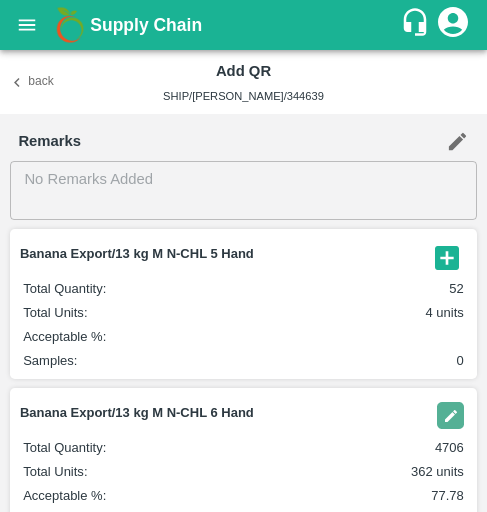 scroll, scrollTop: 353, scrollLeft: 0, axis: vertical 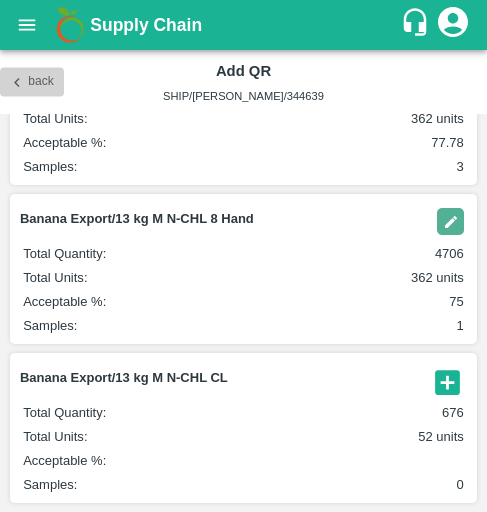 click on "Back" at bounding box center [32, 82] 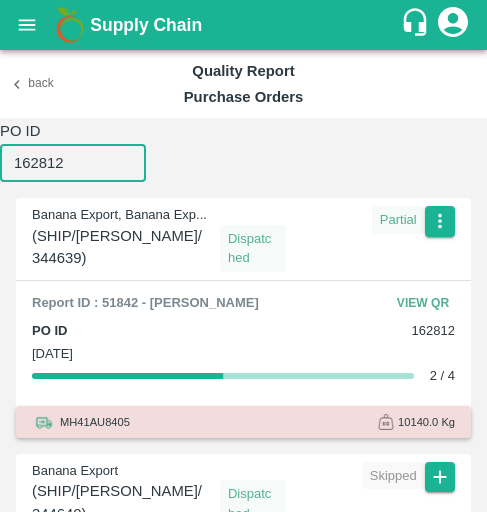 click on "162812" at bounding box center (73, 163) 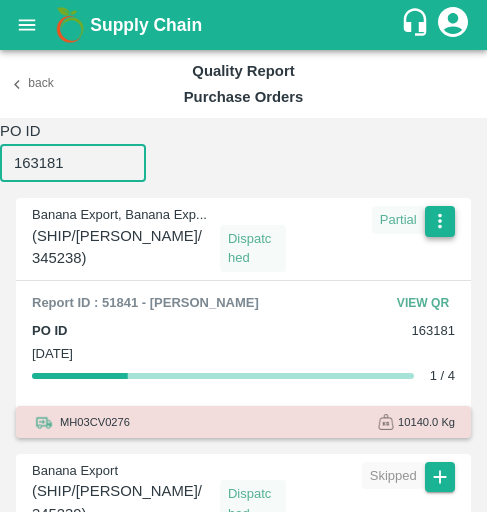type on "163181" 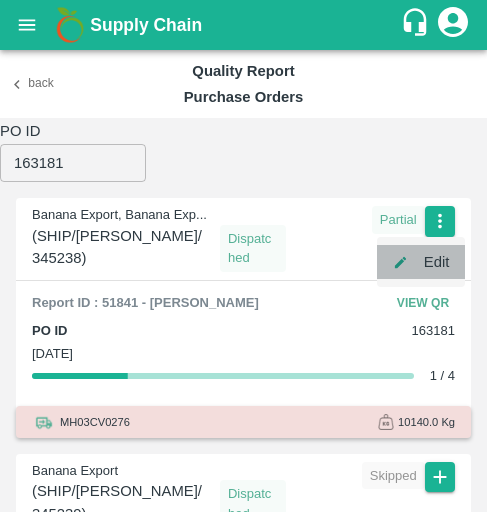 click 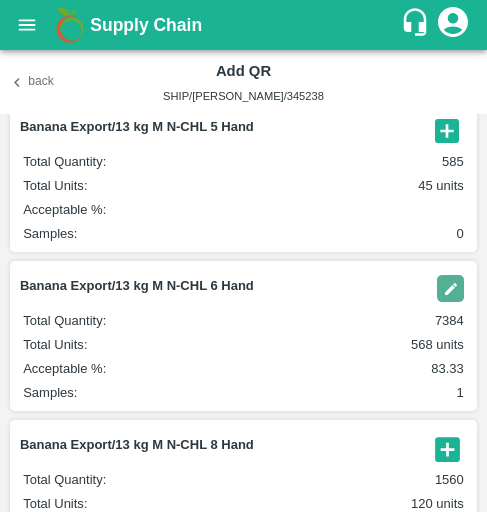 scroll, scrollTop: 128, scrollLeft: 0, axis: vertical 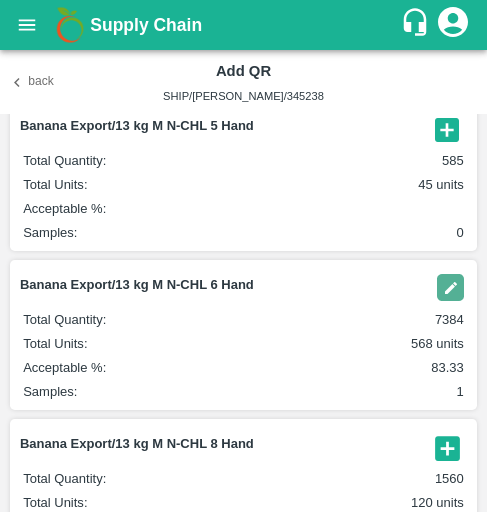 click at bounding box center [450, 287] 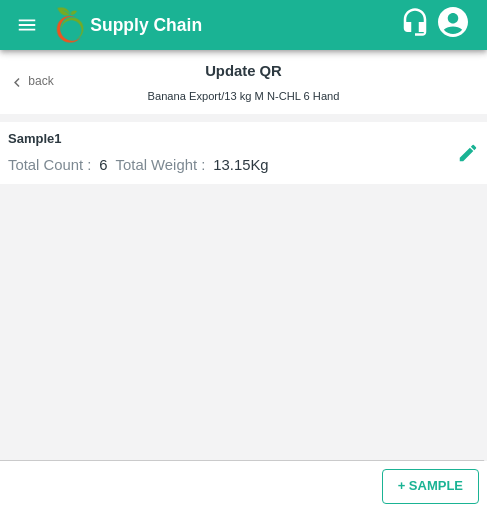 click on "+ SAMPLE" at bounding box center [430, 486] 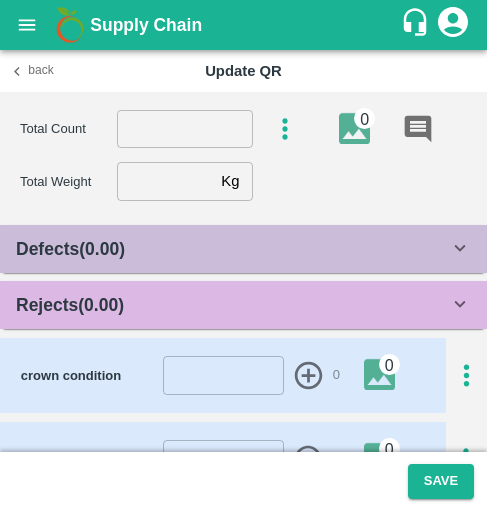 click at bounding box center (185, 129) 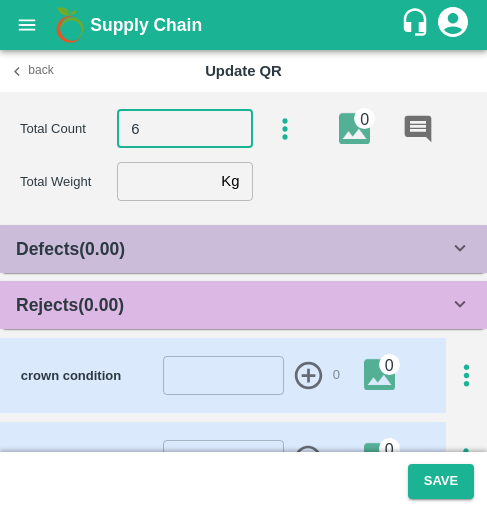 type on "6" 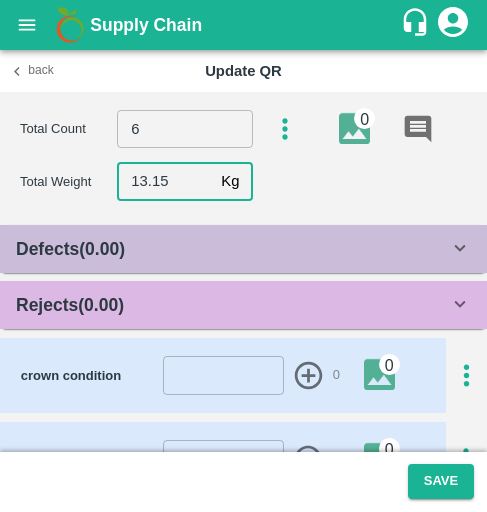 type on "13.15" 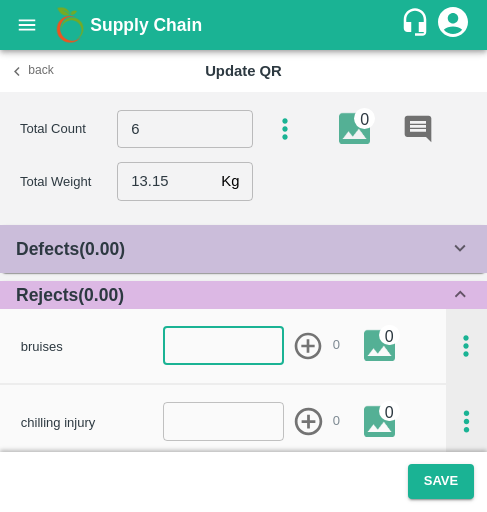 click at bounding box center (224, 346) 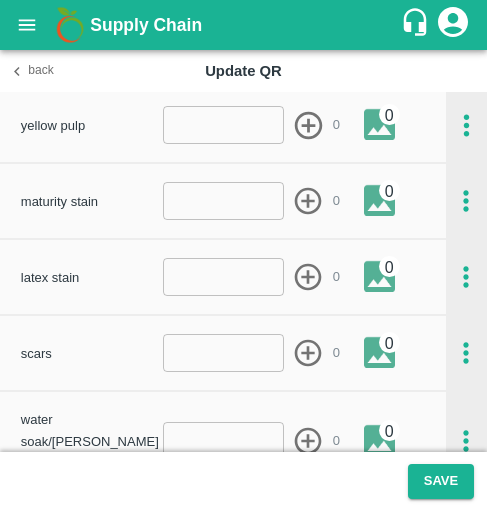 scroll, scrollTop: 527, scrollLeft: 0, axis: vertical 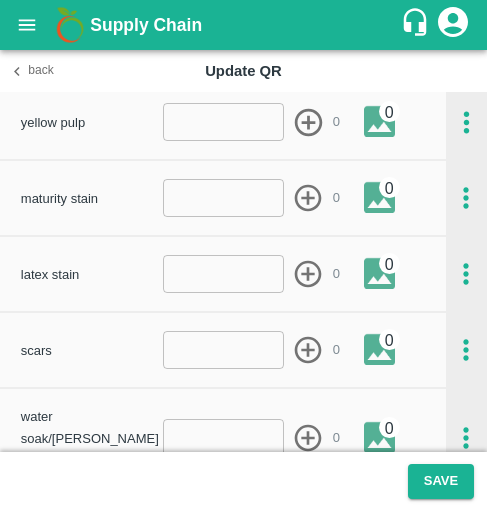 type on "0" 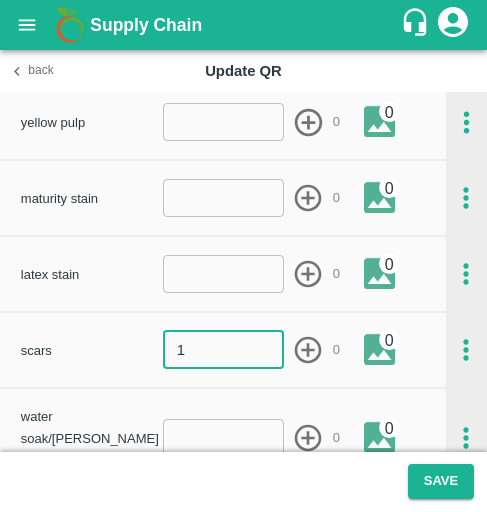type on "1" 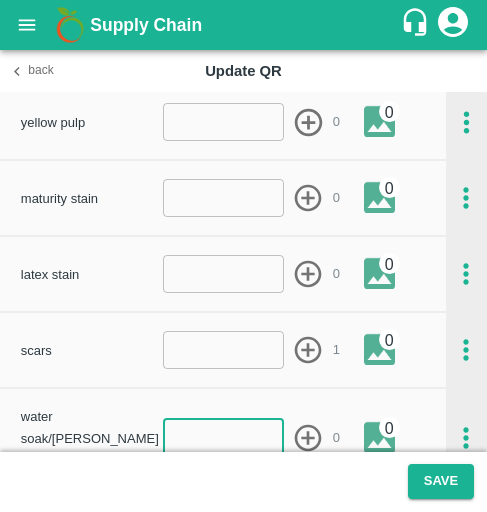 click at bounding box center (224, 438) 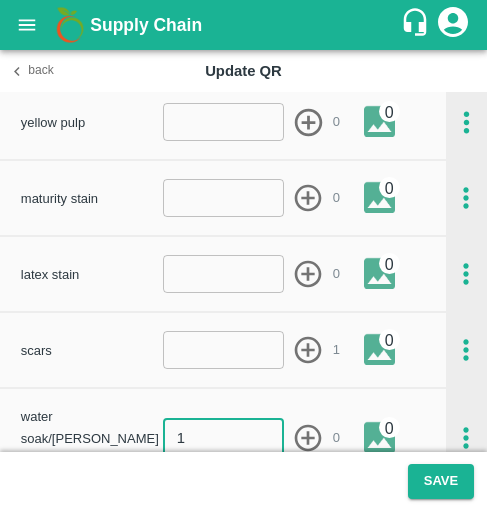 type on "1" 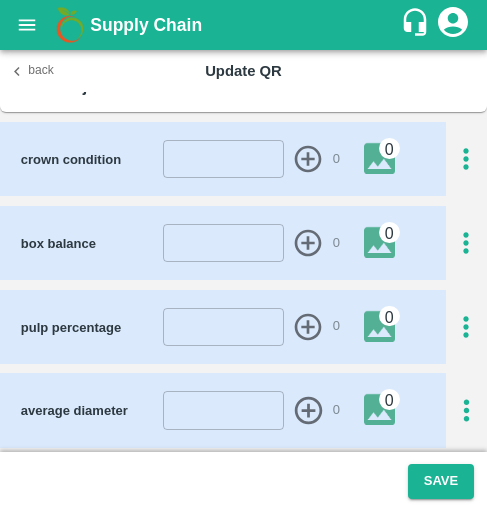 scroll, scrollTop: 948, scrollLeft: 0, axis: vertical 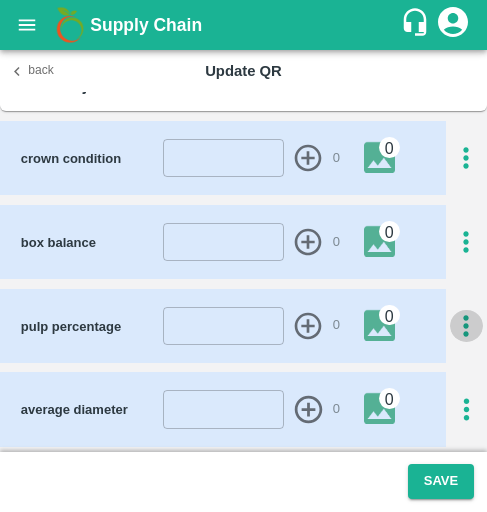 click 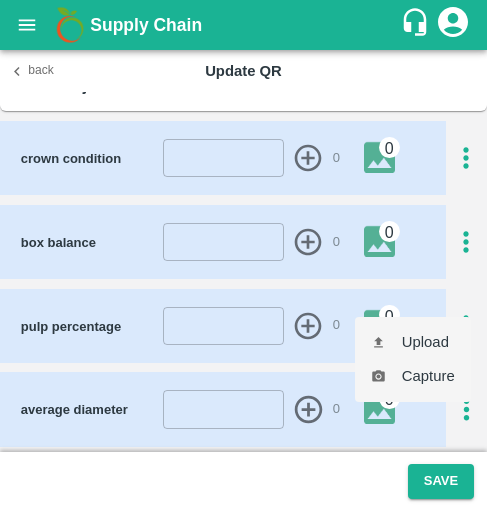 click on "Upload" at bounding box center [413, 342] 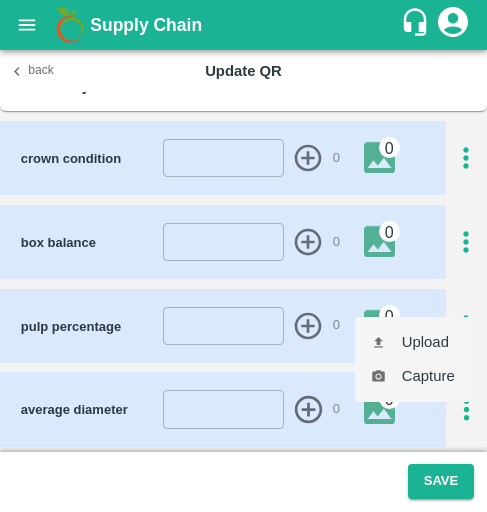 type on "C:\fakepath\WhatsApp Image [DATE] 11.28.17_de716b6c.jpg" 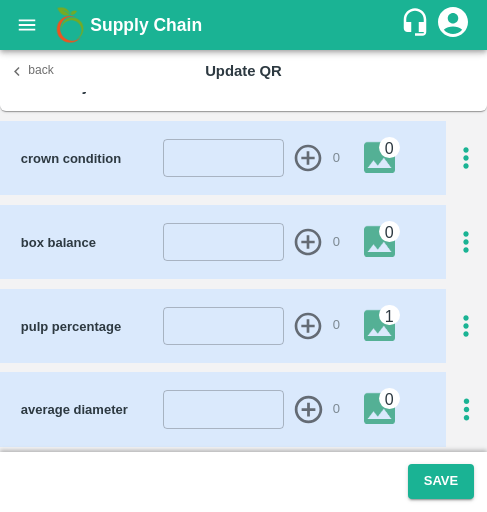 click on "Save" at bounding box center [243, 482] 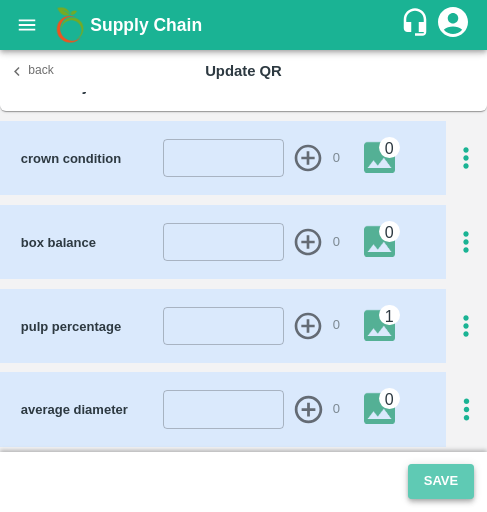 click on "Save" at bounding box center (441, 481) 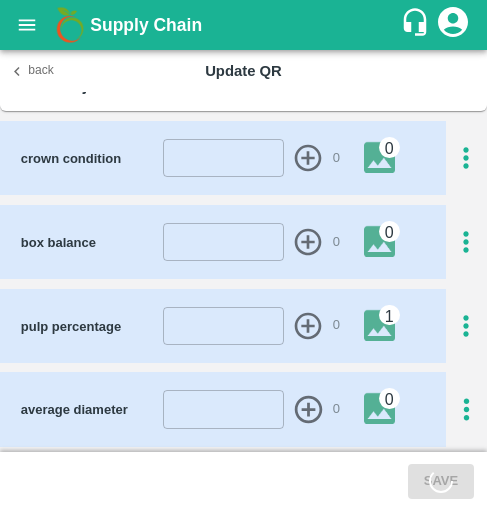 scroll, scrollTop: 1324, scrollLeft: 0, axis: vertical 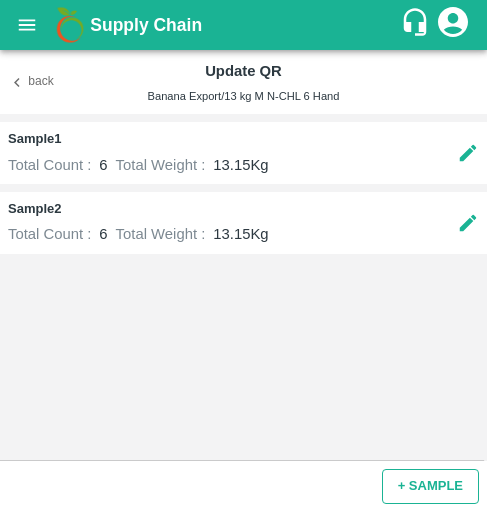 click on "+ SAMPLE" at bounding box center (430, 486) 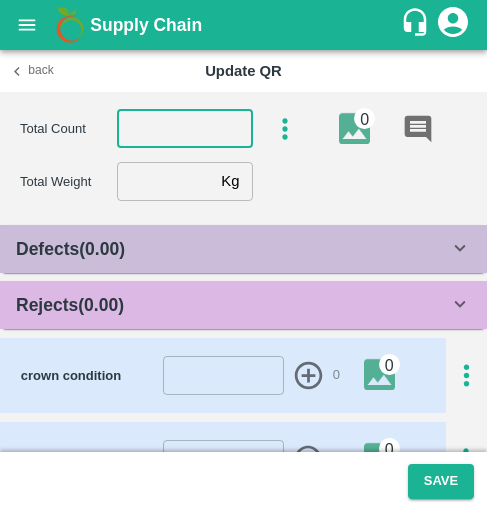 click at bounding box center [185, 129] 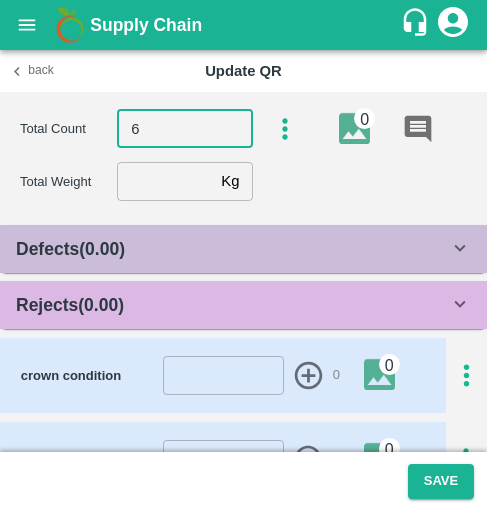 type on "6" 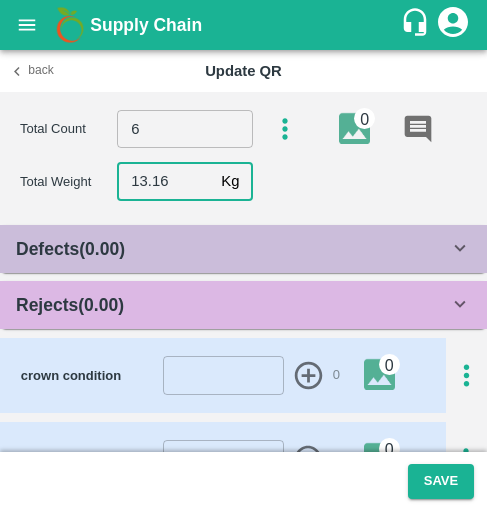 type on "13.16" 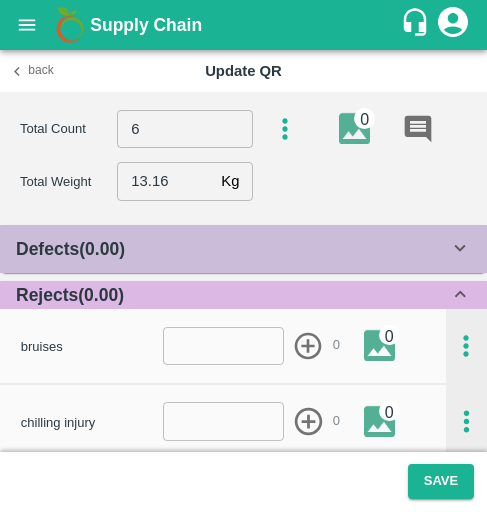 click at bounding box center [224, 346] 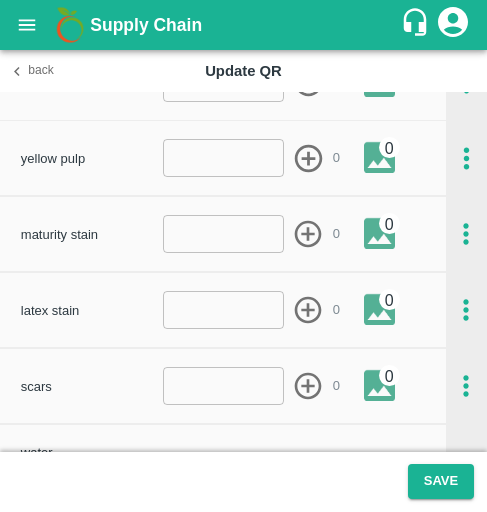 scroll, scrollTop: 493, scrollLeft: 0, axis: vertical 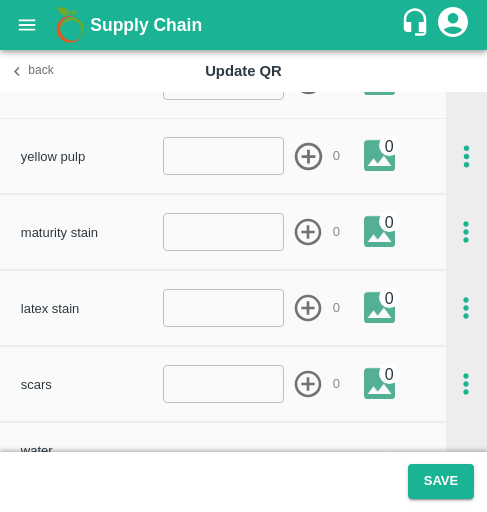 type on "-3" 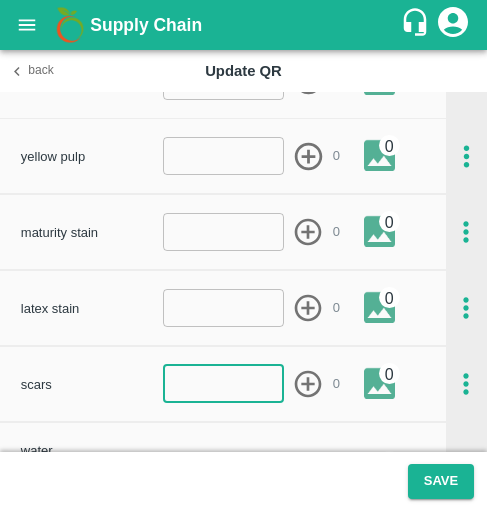 click at bounding box center (224, 384) 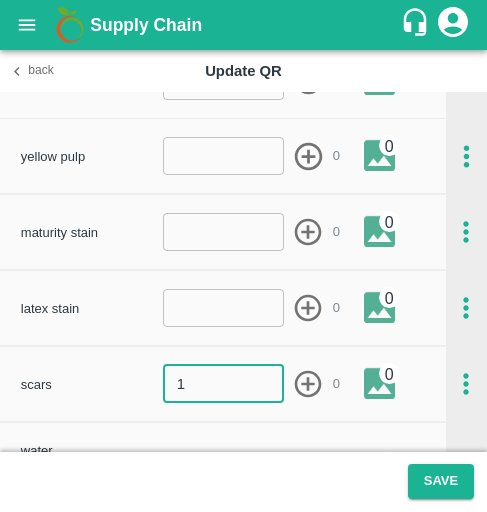 type on "1" 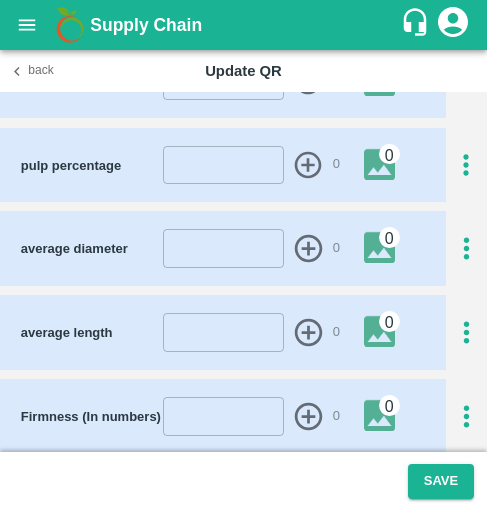 scroll, scrollTop: 1110, scrollLeft: 0, axis: vertical 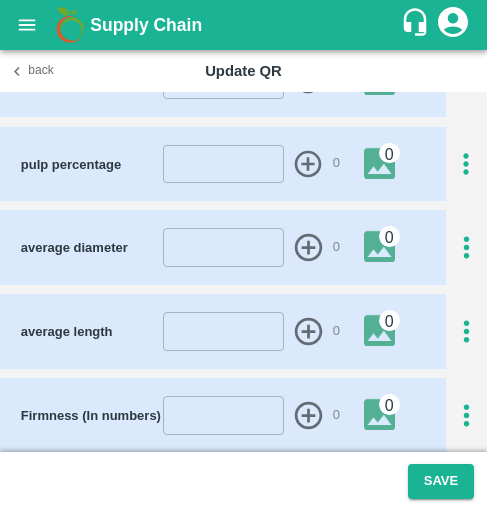 click 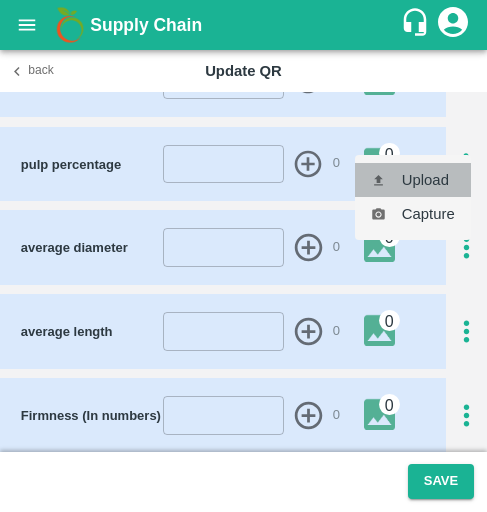 click on "Upload" at bounding box center [413, 180] 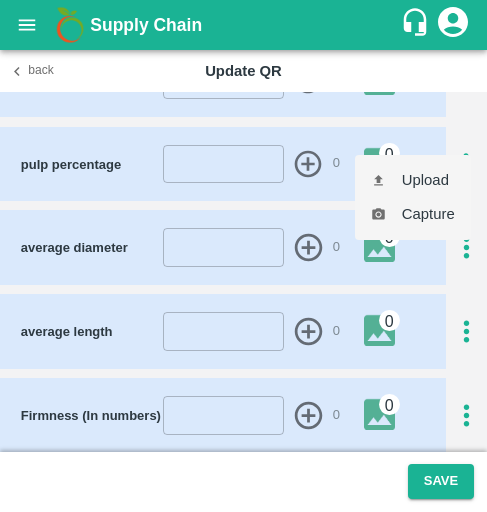 type on "C:\fakepath\WhatsApp Image [DATE] at 10.35.02_132b4e46.jpg" 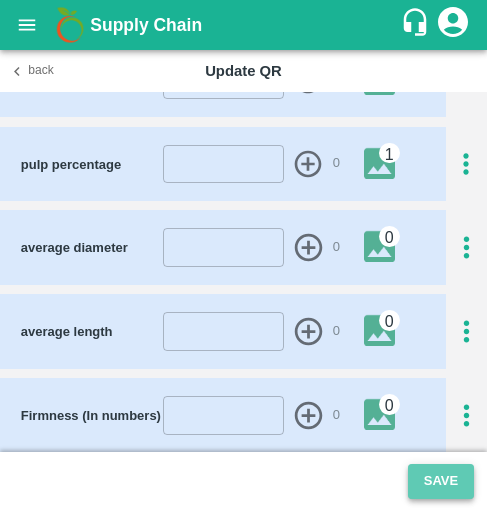 click on "Save" at bounding box center (441, 481) 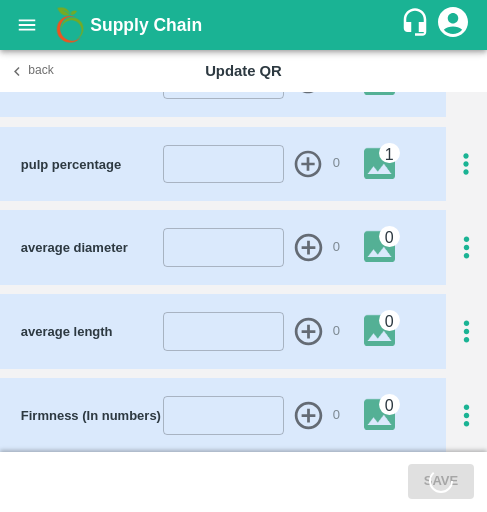 scroll, scrollTop: 1324, scrollLeft: 0, axis: vertical 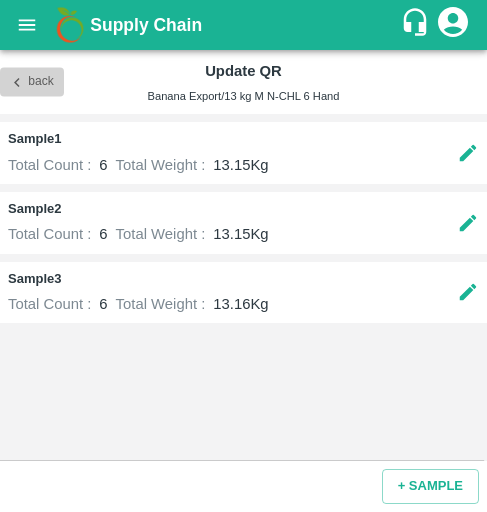 click on "Back" at bounding box center (32, 82) 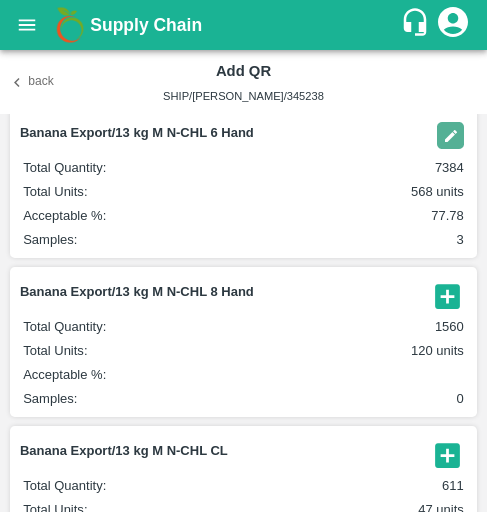 scroll, scrollTop: 281, scrollLeft: 0, axis: vertical 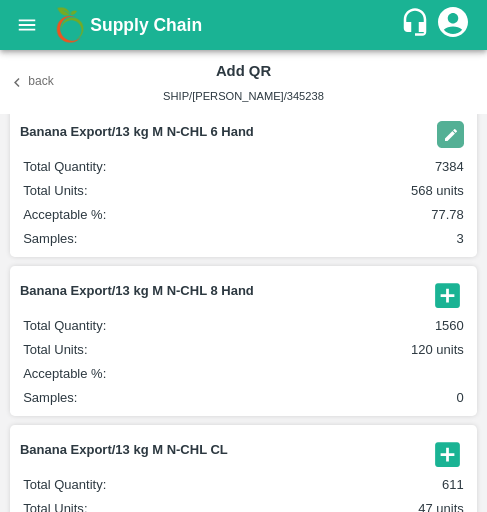 click 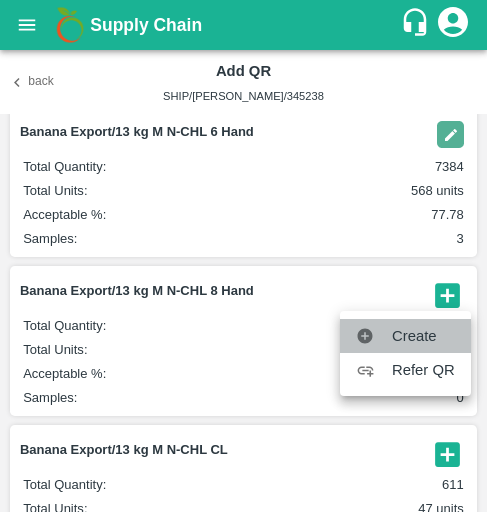 click on "Create" at bounding box center [423, 336] 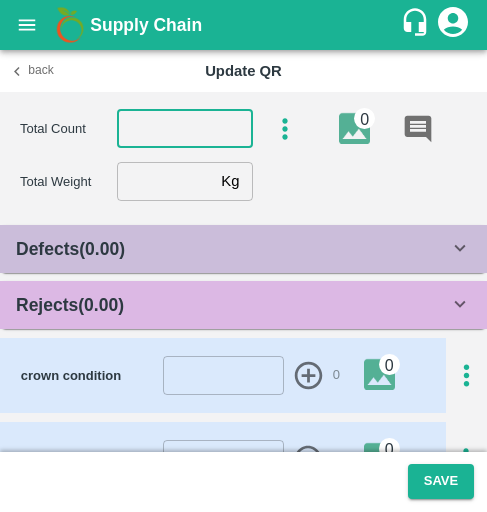 click at bounding box center (185, 129) 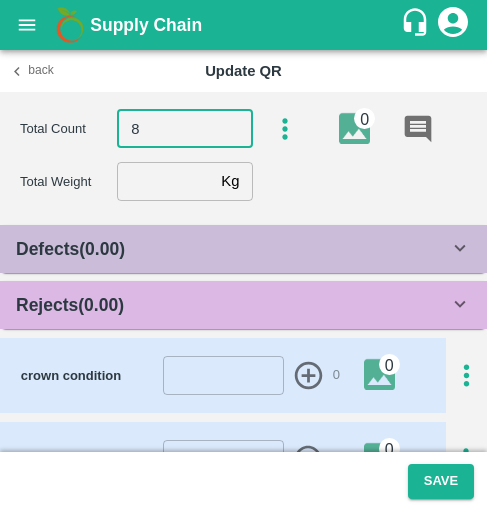 type on "8" 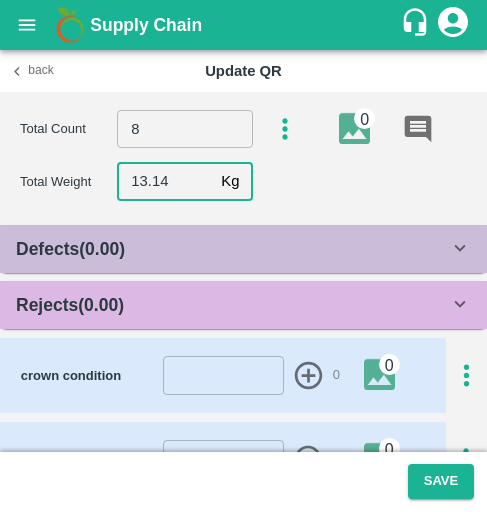 type on "13.14" 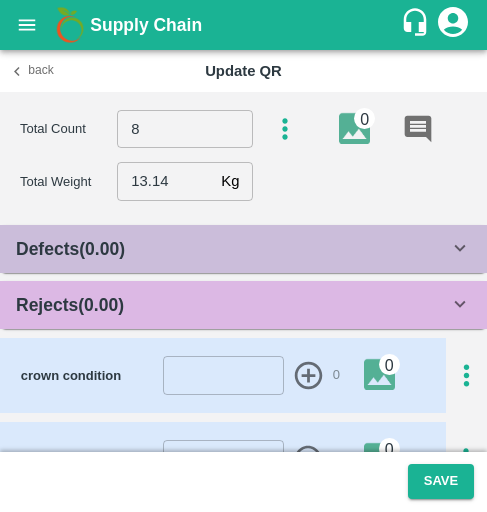 click on "Defects  ( 0.00 ) insect damage ​ 0 0 chemical burns ​ 0 0 ripe ​ 0 0 finger rot ​ 0 0 split peel ​ 0 0 insect scale ​ 0 0 short finger ​ 0 0 moquillo ​ 0 0 under size ​ 0 0 chemical residue ​ 0 0 animal damage ​ 0 0 diamond spot ​ 0 0 [PERSON_NAME] bug ​ 0 0 chemira ​ 0 0 nipple like/finger ​ 0 0 fused ​ 0 0 neck injury ​ 0 0 sun sclad ​ 0 0 mutilated fingers ​ 0 0 freckles ​ 0 0 cigar end ​ 0 0 under calibration ​ 0 0 sun burn ​ 0 0 malformed hand ​ 0 0 other defects ​ 0 0 Spackling / Mosquito bites ​ 0 0 Total Defects 0.00 Rejects  ( 0.00 ) bruises ​ 0 0 chilling injury ​ 0 0 thrips ​ 0 0 red rust ​ 0 0 yellow pulp ​ 0 0 maturity stain ​ 0 0 latex stain ​ 0 0 scars ​ 0 0 water soak/[PERSON_NAME] scabs ​ 0 0 Total Rejects 0.00 crown condition ​ 0 0 box balance ​ 0 0 pulp percentage ​ 0 0 average diameter ​ 0 0 average length ​ 0 0 Firmness (In numbers) ​ 0 0 Brix (in %) ​ 0 0 Pulp temperature (in °C) ​ 0 0" at bounding box center [243, 613] 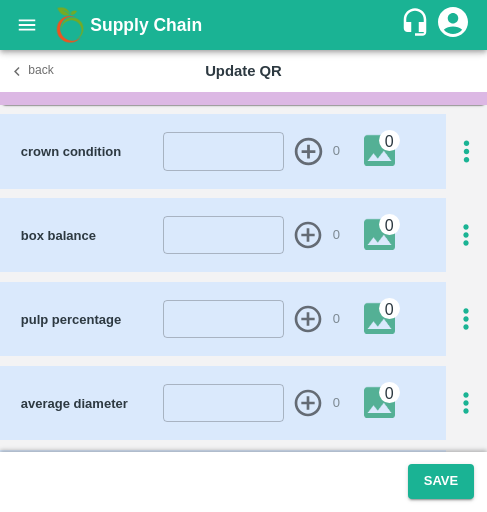scroll, scrollTop: 225, scrollLeft: 0, axis: vertical 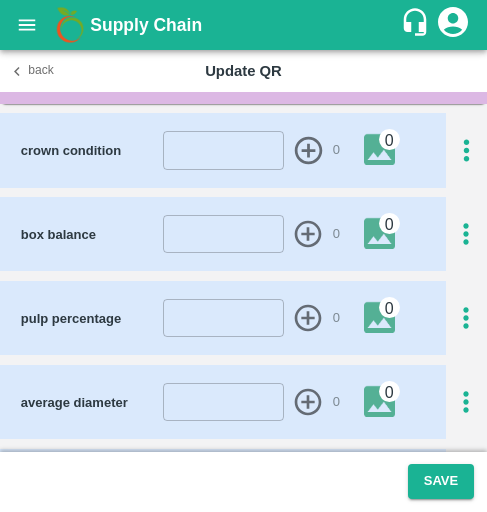 click 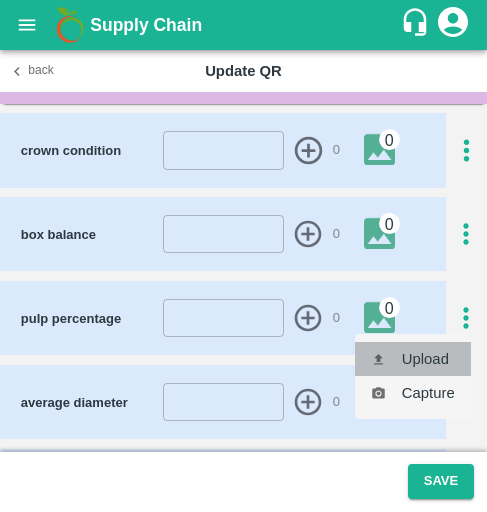 click on "Upload" at bounding box center [413, 359] 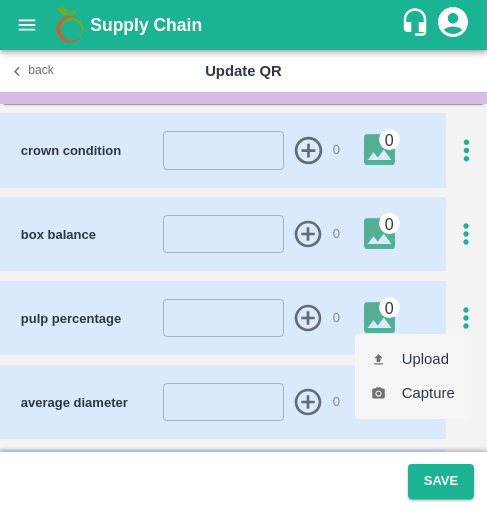 type on "C:\fakepath\WhatsApp Image [DATE] 10.54.35_aac5c3f7.jpg" 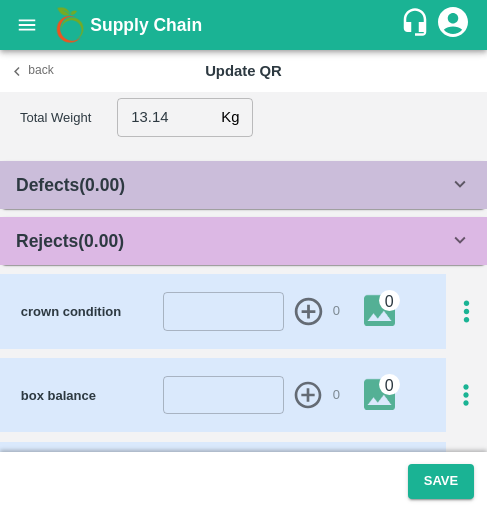 scroll, scrollTop: 59, scrollLeft: 0, axis: vertical 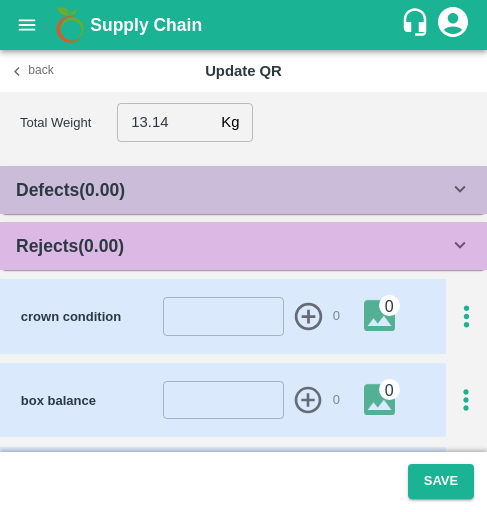 click on "Rejects  ( 0.00 )" at bounding box center (232, 246) 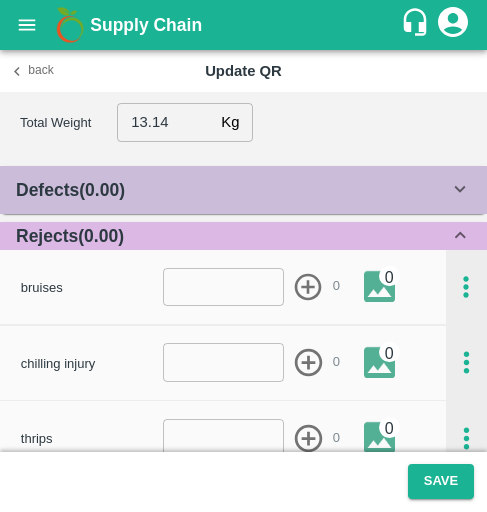 click on "bruises ​ 0 0" at bounding box center (234, 287) 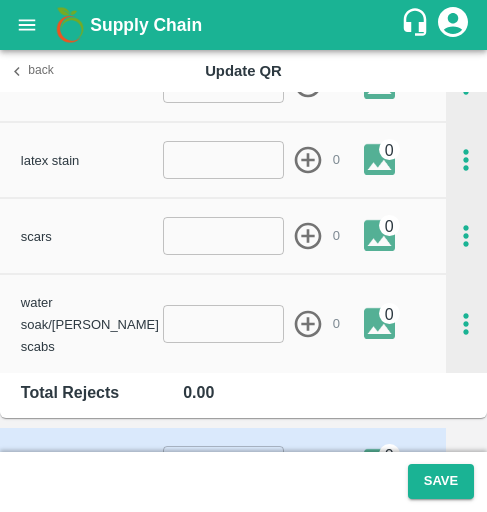 scroll, scrollTop: 647, scrollLeft: 0, axis: vertical 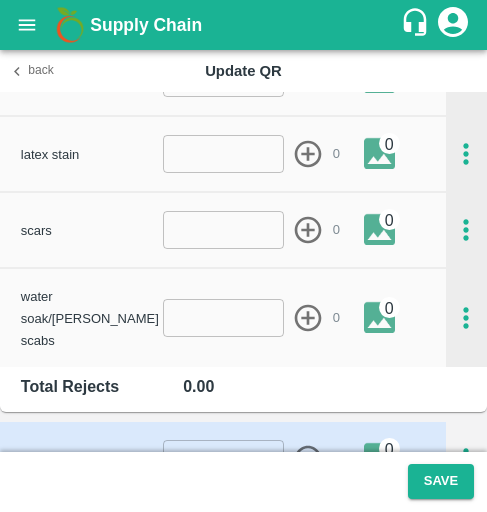 click at bounding box center (224, 318) 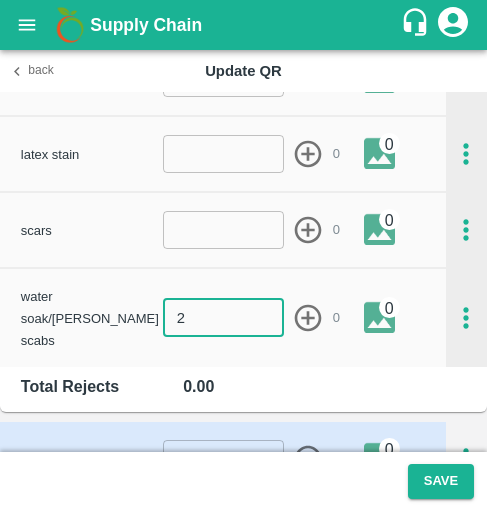 type on "2" 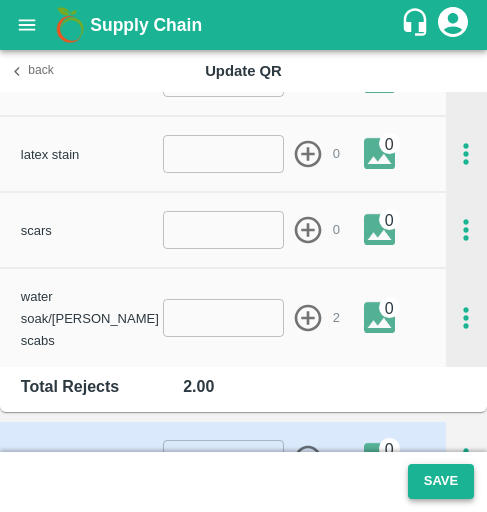 click on "Save" at bounding box center [441, 481] 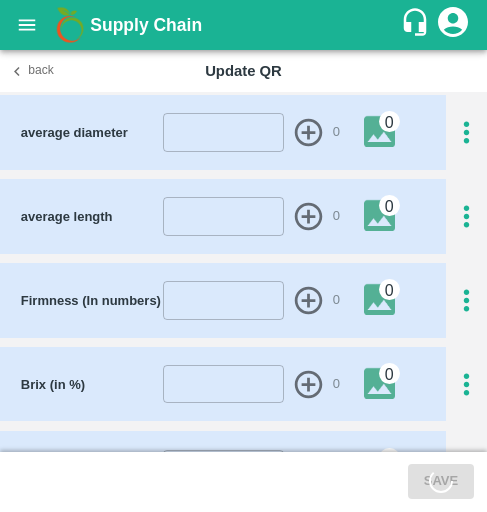 scroll, scrollTop: 1324, scrollLeft: 0, axis: vertical 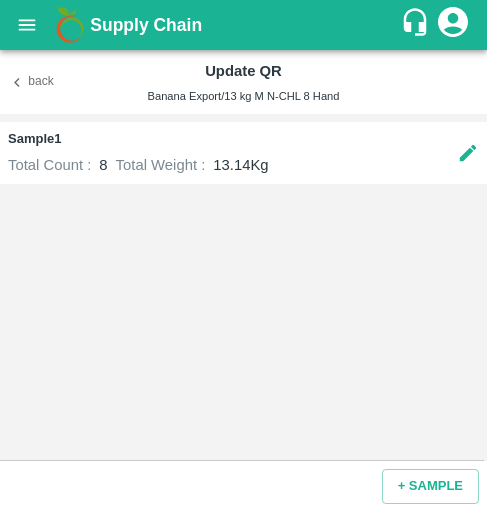 click on "Back" at bounding box center (32, 82) 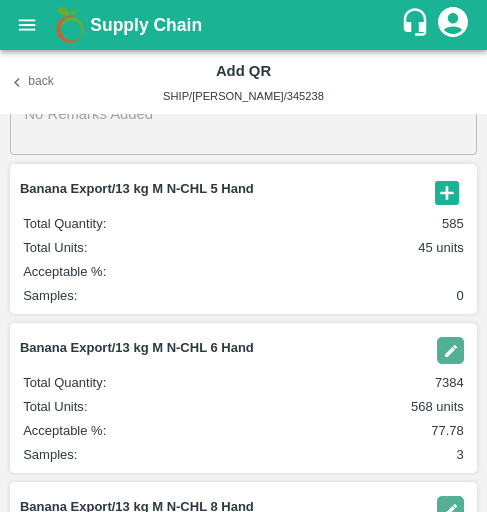 scroll, scrollTop: 46, scrollLeft: 0, axis: vertical 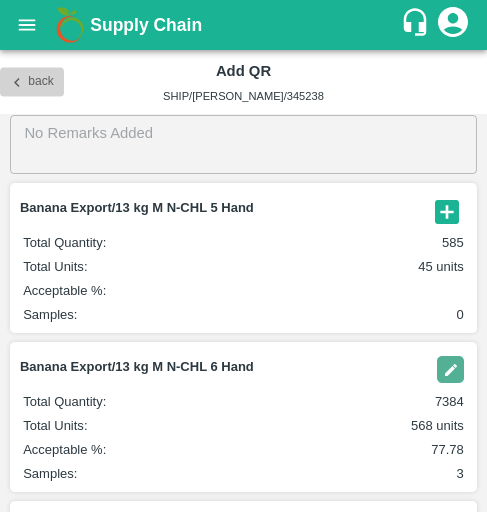click 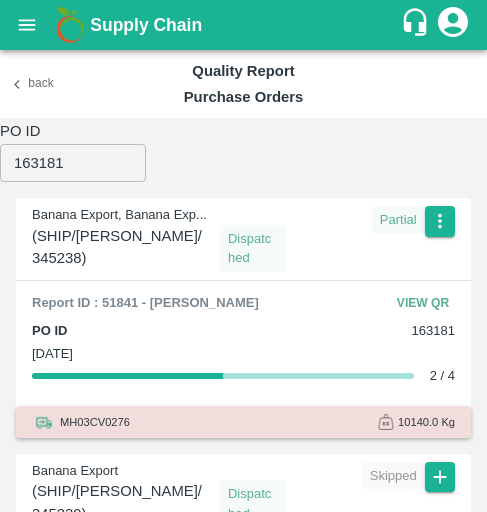 click on "163181" at bounding box center [73, 163] 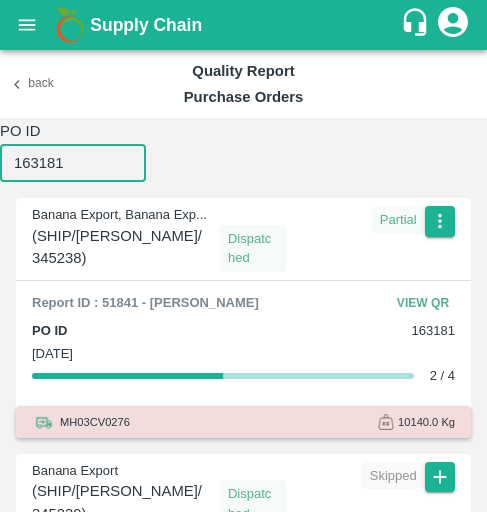 click on "163181" at bounding box center [73, 163] 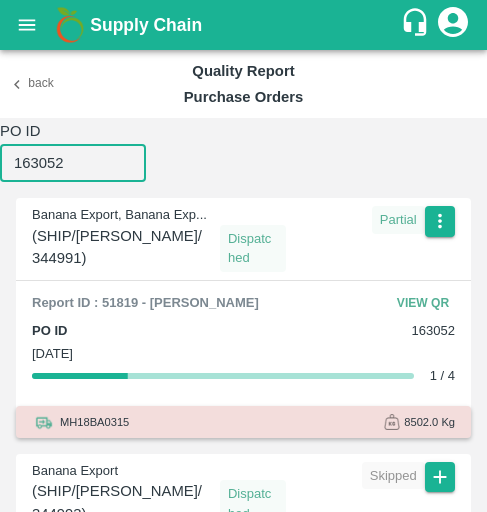 type on "163052" 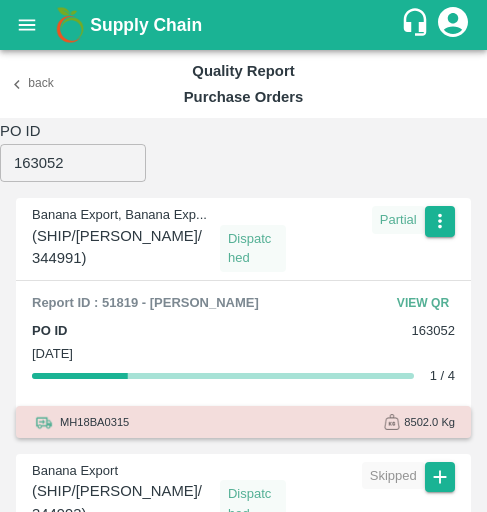 click on "Partial" at bounding box center (370, 239) 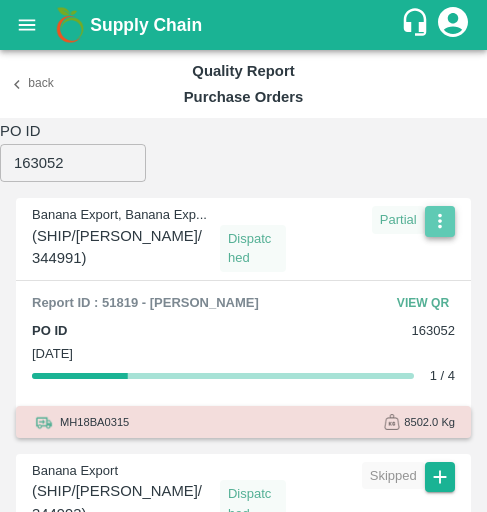 click 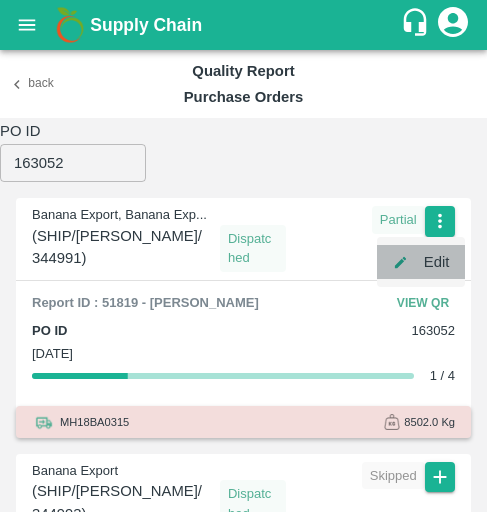 click on "Edit" at bounding box center [421, 262] 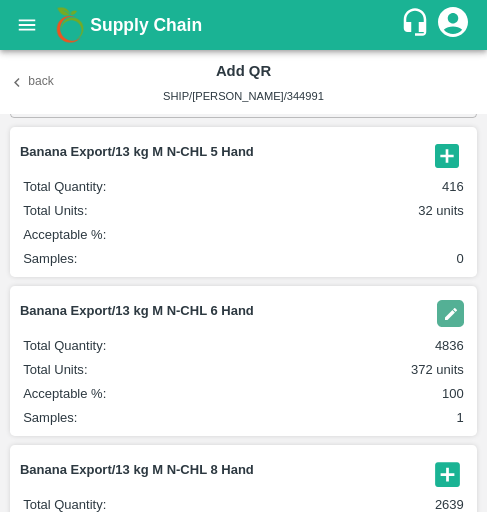scroll, scrollTop: 104, scrollLeft: 0, axis: vertical 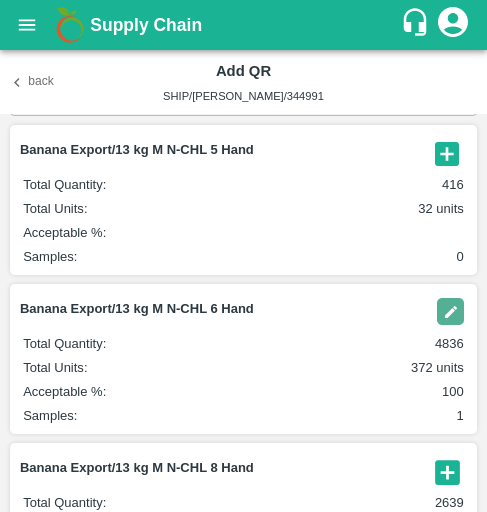 click at bounding box center [450, 311] 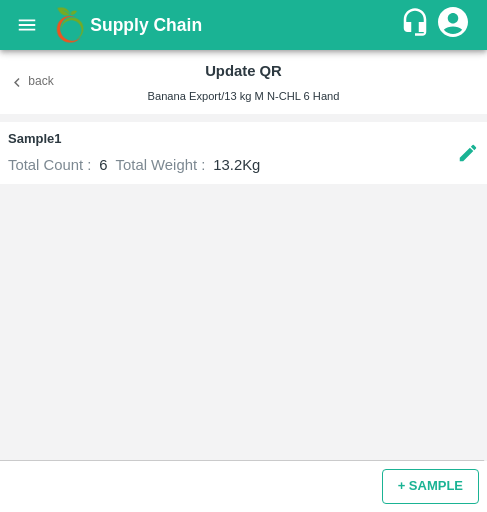 click on "+ SAMPLE" at bounding box center (430, 486) 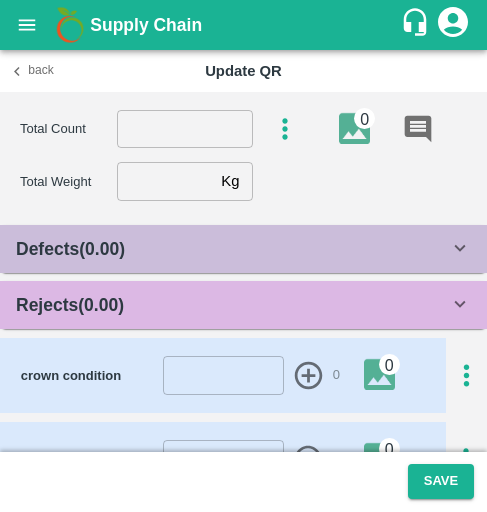 click at bounding box center (185, 129) 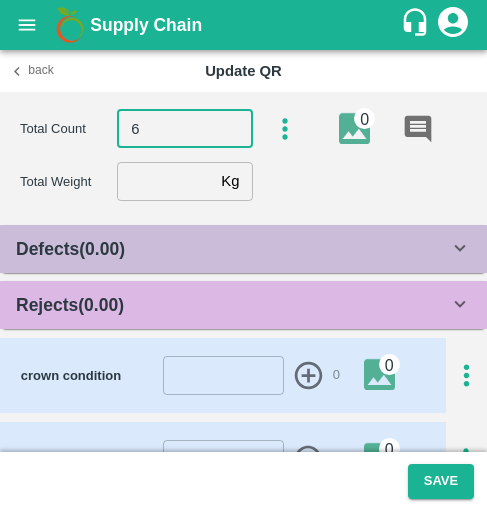 type on "6" 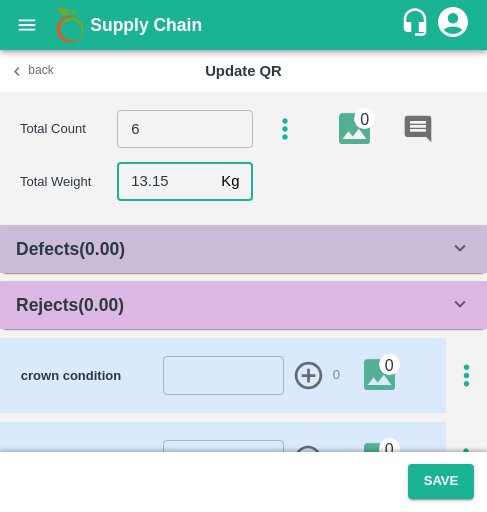 type on "13.15" 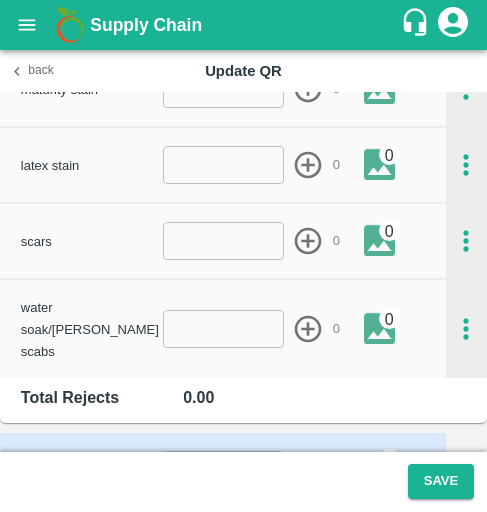 scroll, scrollTop: 640, scrollLeft: 0, axis: vertical 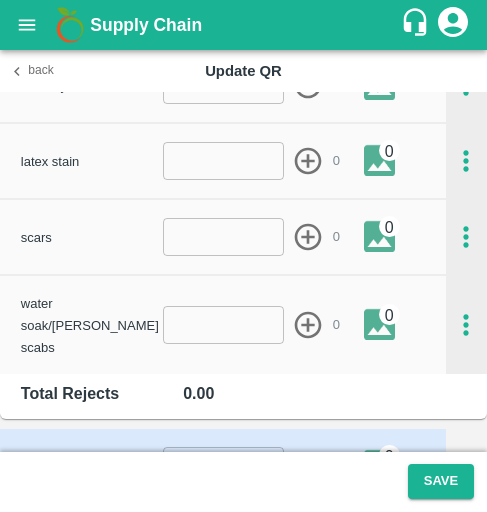 click on "scars ​ 0 0" at bounding box center (234, 237) 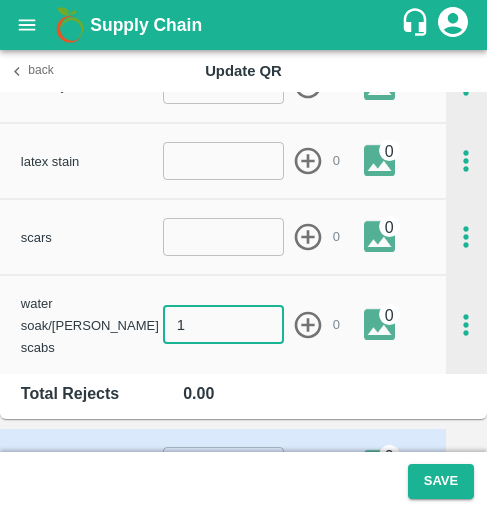 type on "1" 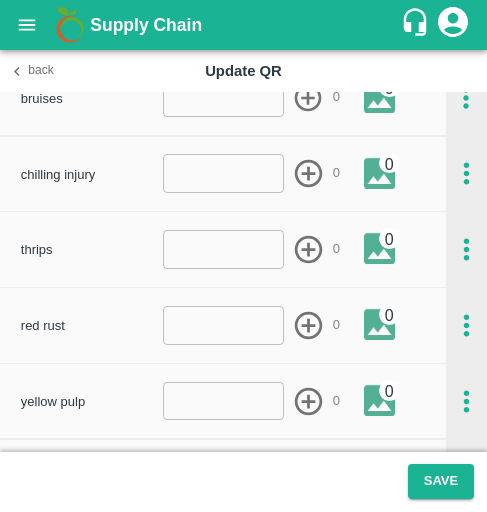 scroll, scrollTop: 247, scrollLeft: 0, axis: vertical 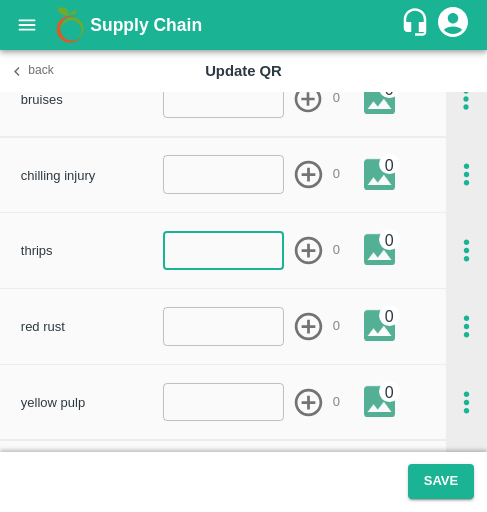 click at bounding box center [224, 250] 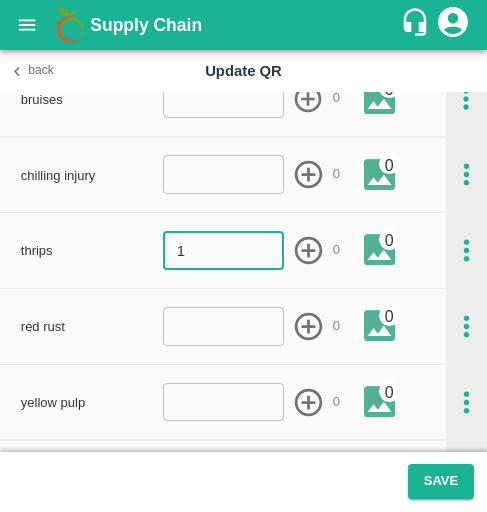 type on "1" 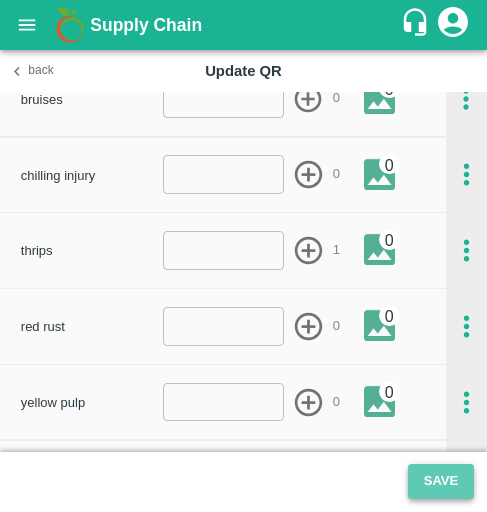 click on "Save" at bounding box center [441, 481] 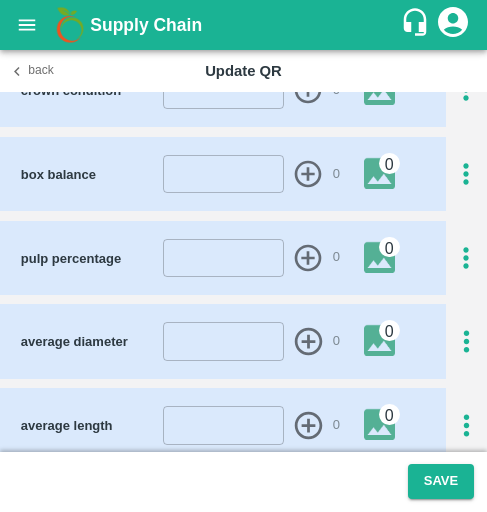 scroll, scrollTop: 1027, scrollLeft: 0, axis: vertical 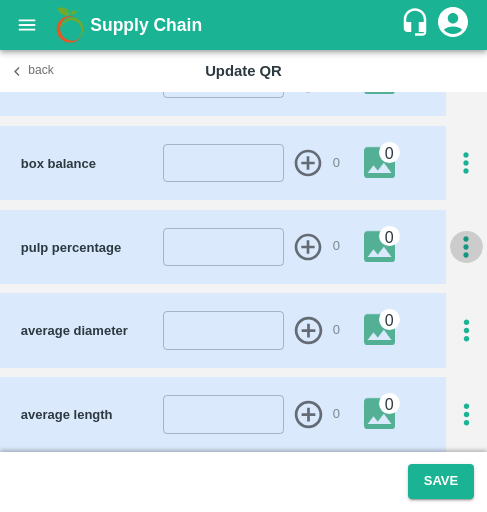 click 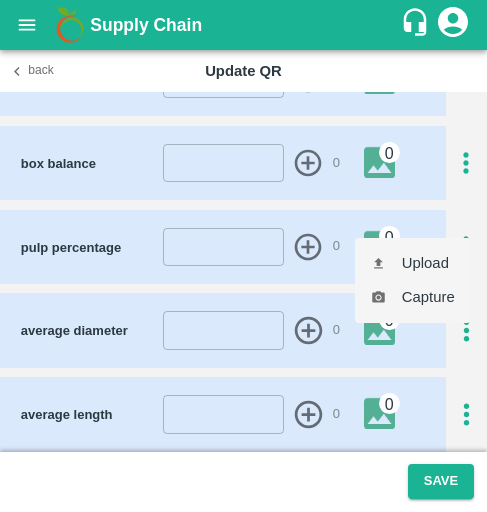 click on "Upload" at bounding box center (413, 263) 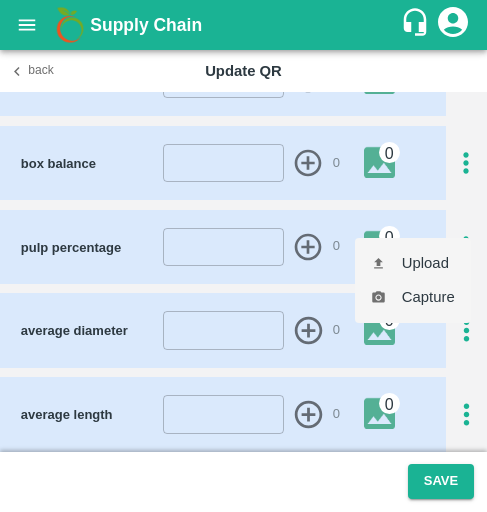 type on "C:\fakepath\WhatsApp Image [DATE] at 11.28.18_561b77d1.jpg" 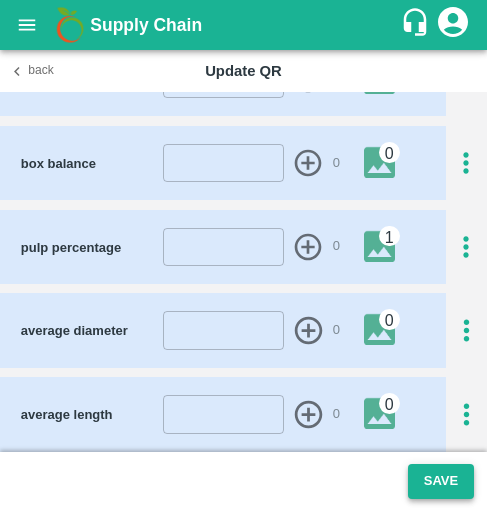 click on "Save" at bounding box center (441, 481) 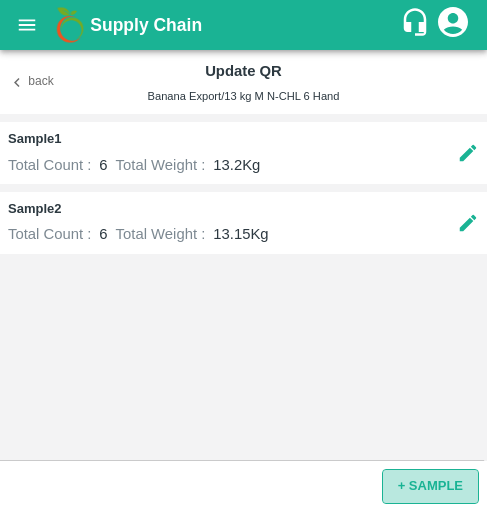 click on "+ SAMPLE" at bounding box center (430, 486) 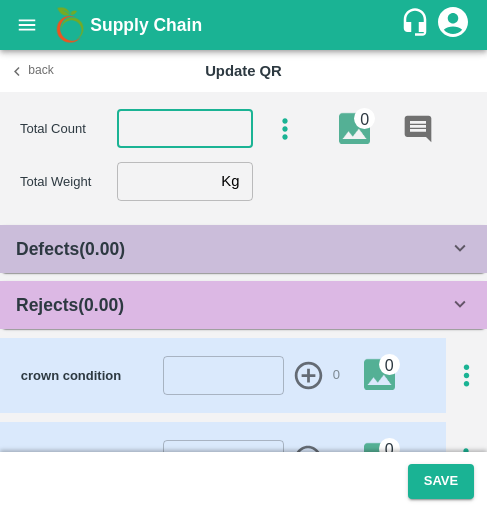 click at bounding box center (185, 129) 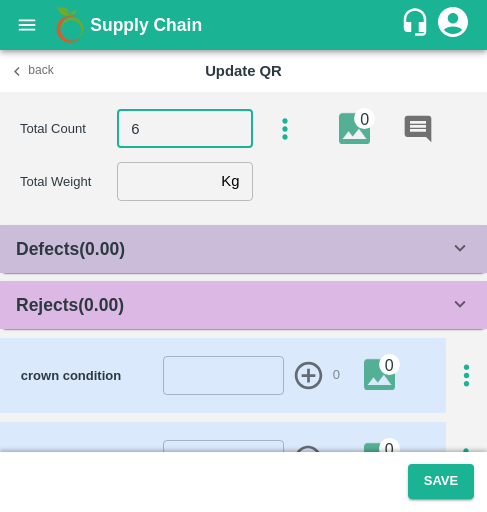 type on "6" 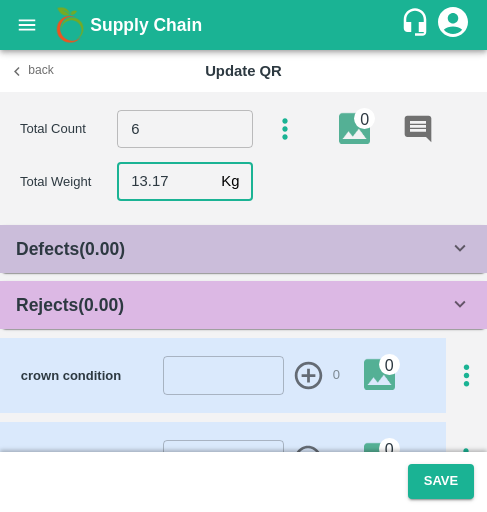 type on "13.17" 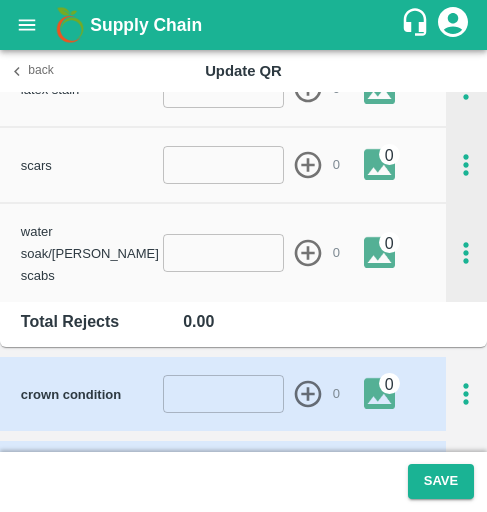 scroll, scrollTop: 706, scrollLeft: 0, axis: vertical 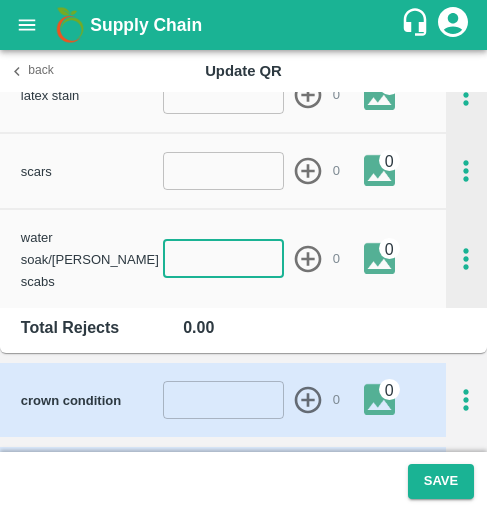 click at bounding box center [224, 259] 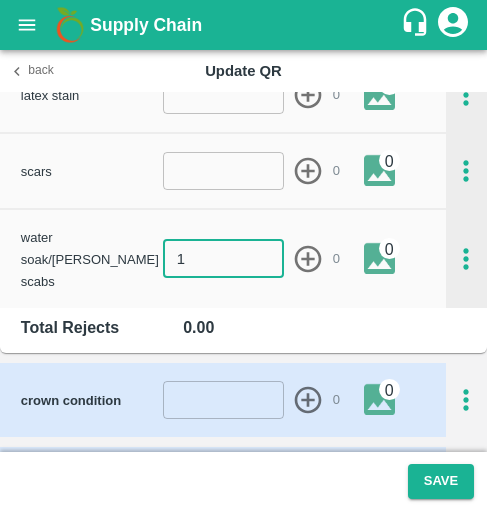 type on "1" 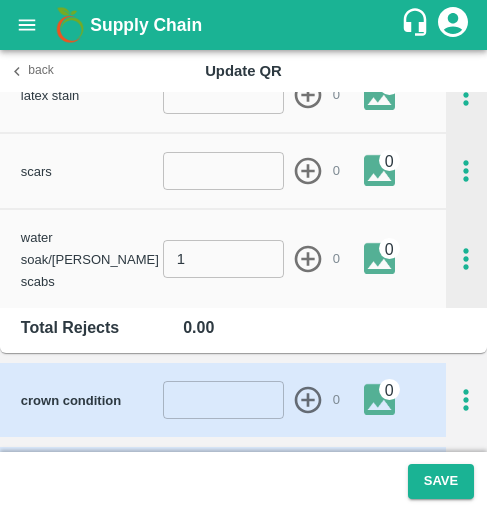 click on "1 ​ 0" at bounding box center [251, 259] 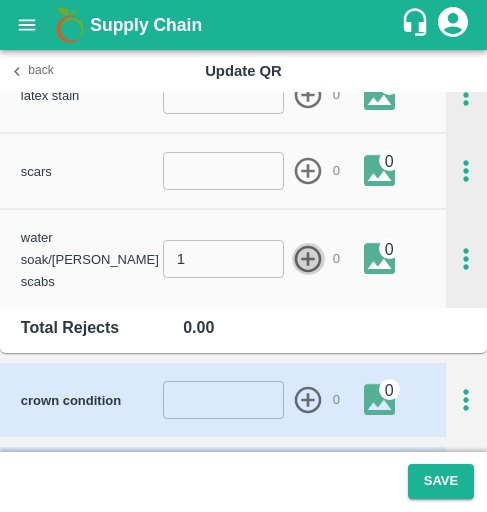 click 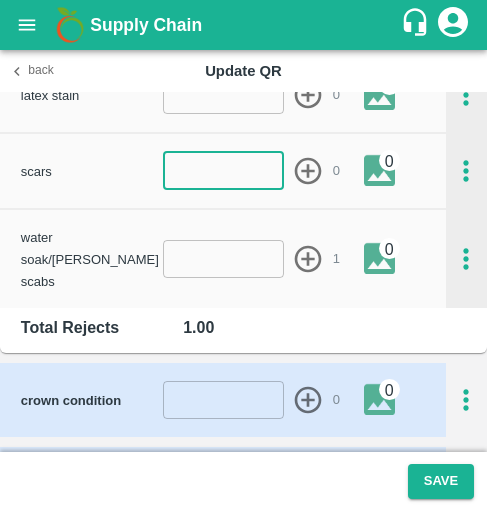 click at bounding box center [224, 171] 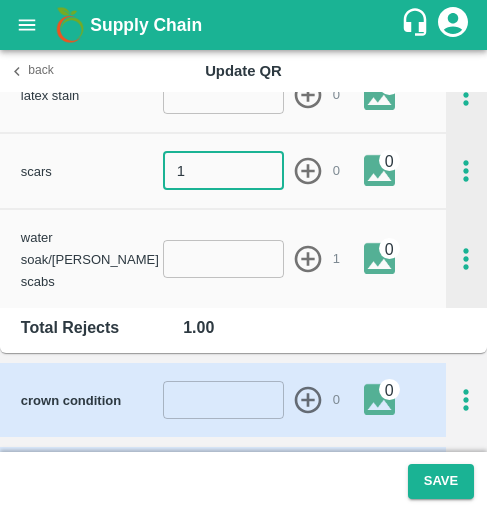 type on "1" 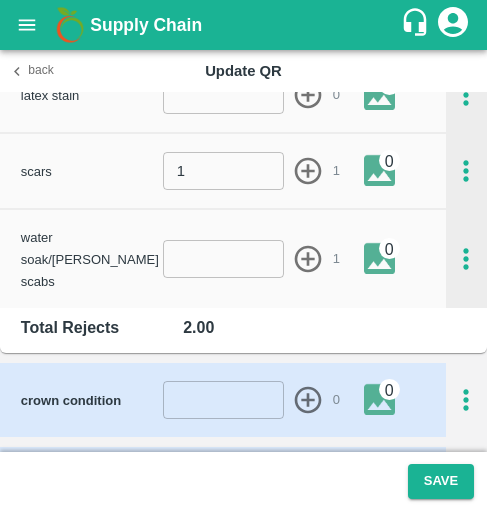 type 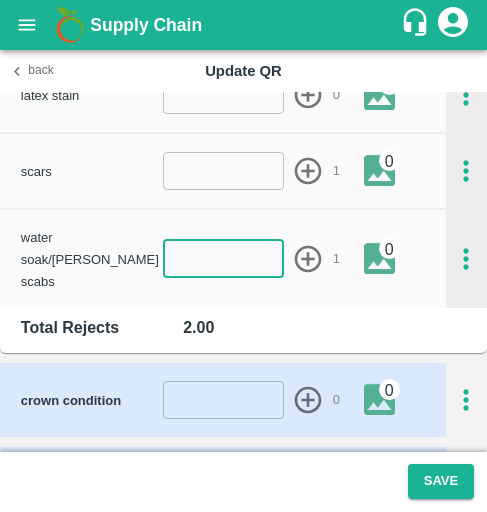 click at bounding box center [224, 259] 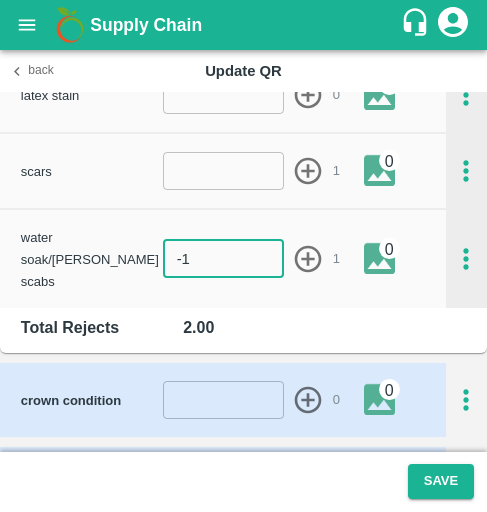 type on "-1" 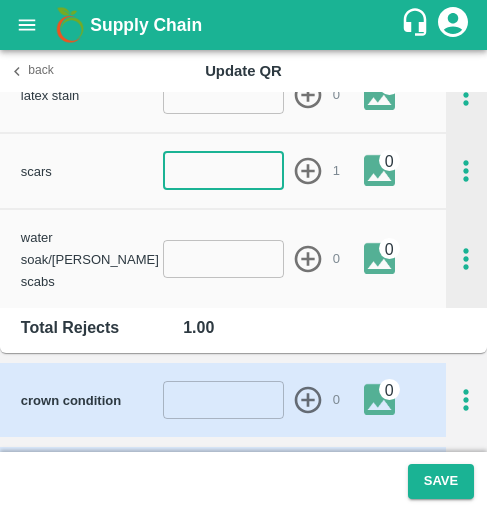 click at bounding box center (224, 171) 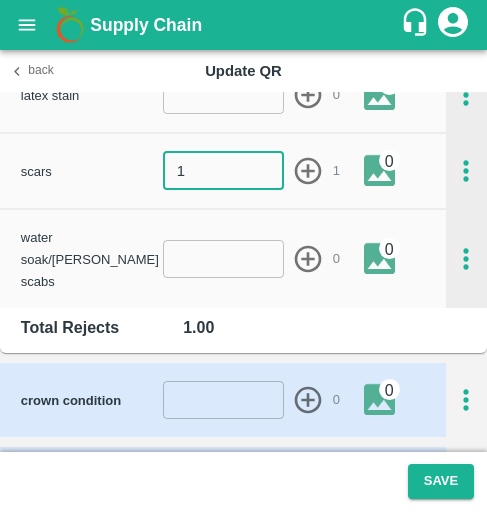 type on "1" 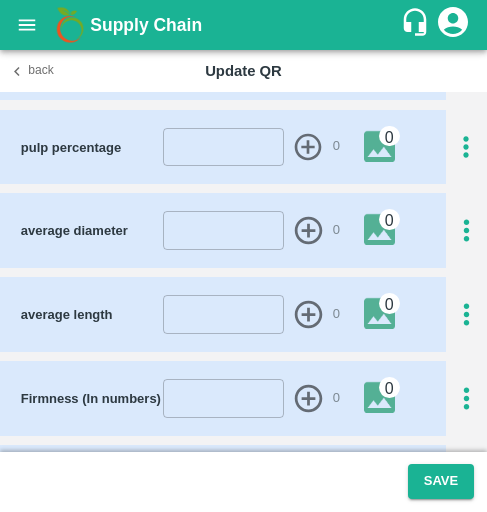 scroll, scrollTop: 1124, scrollLeft: 0, axis: vertical 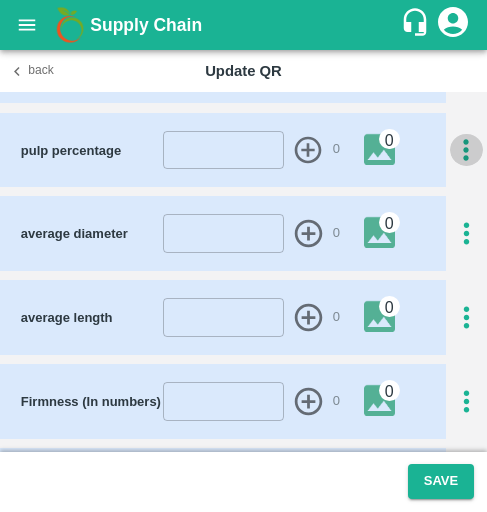 click 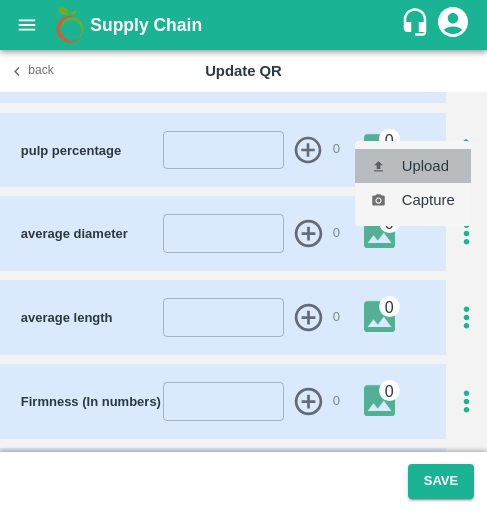 click on "Upload" at bounding box center [413, 166] 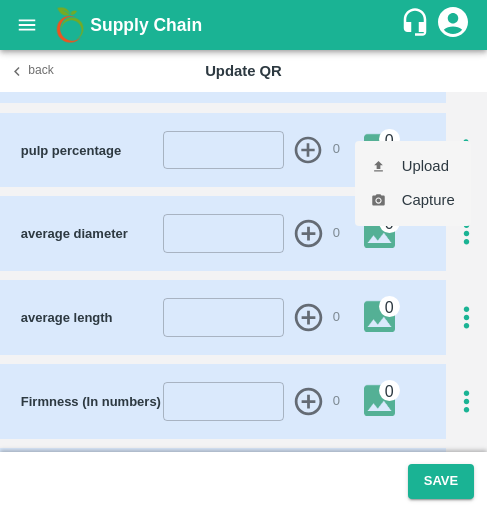 type on "C:\fakepath\WhatsApp Image [DATE] at 10.54.35_8c4d7774.jpg" 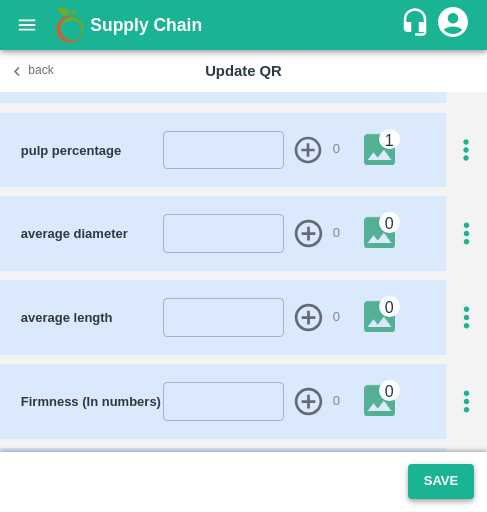 click on "Save" at bounding box center (441, 481) 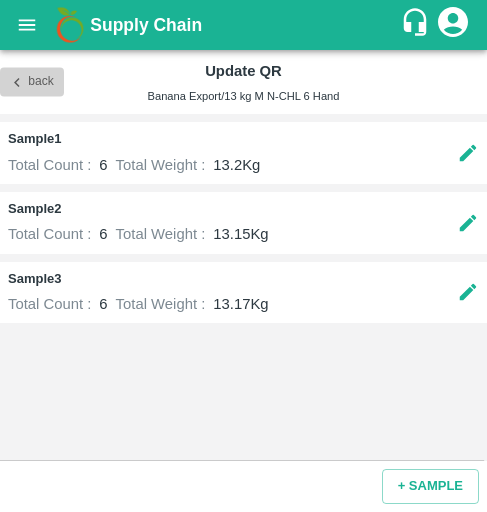 click on "Back" at bounding box center [32, 82] 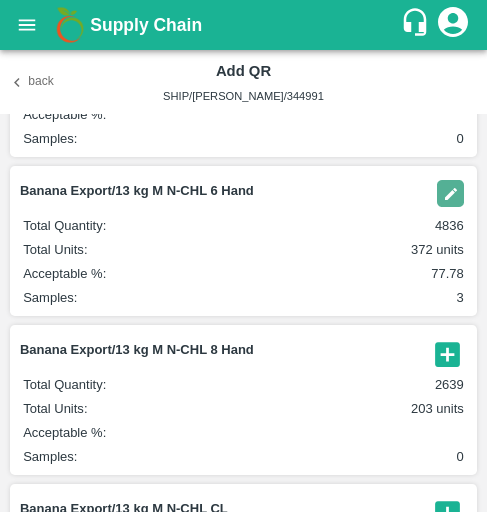 scroll, scrollTop: 229, scrollLeft: 0, axis: vertical 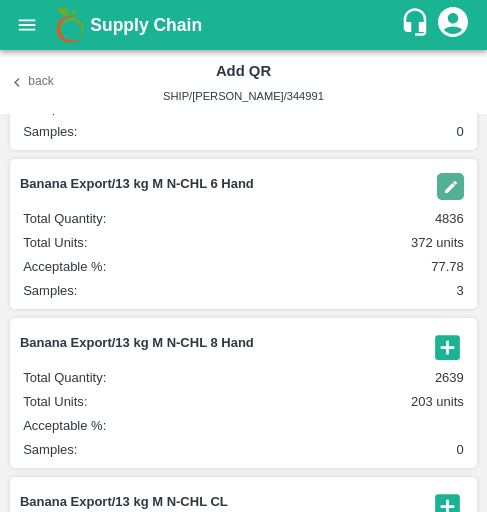 click 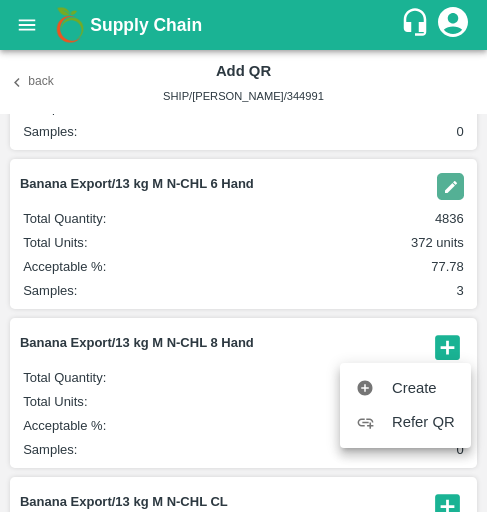 click on "Create" at bounding box center (423, 388) 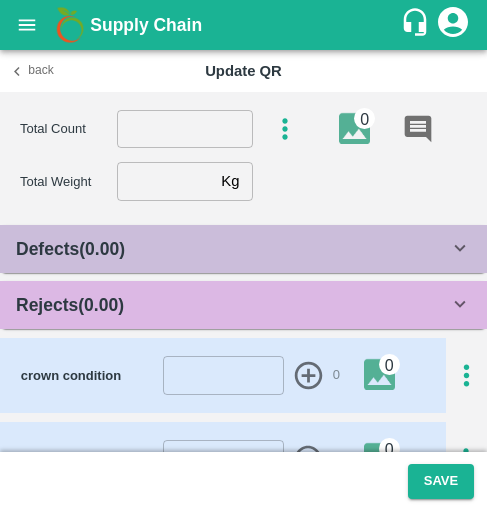 click at bounding box center [185, 129] 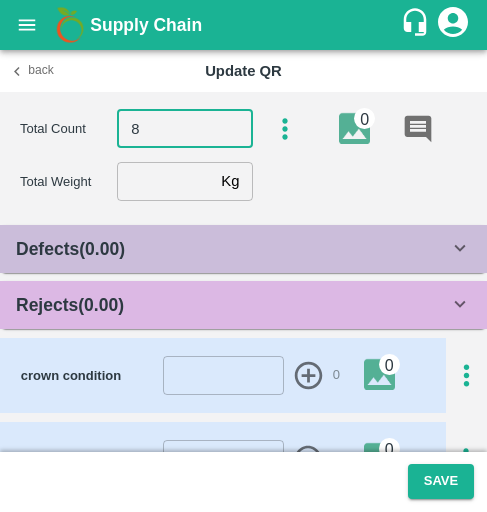 type on "8" 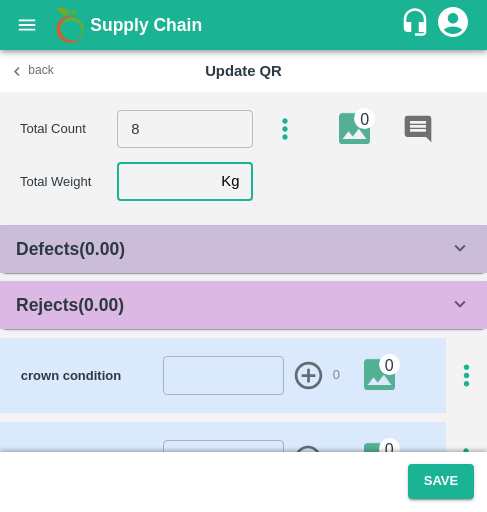 drag, startPoint x: 193, startPoint y: 183, endPoint x: 145, endPoint y: 178, distance: 48.259712 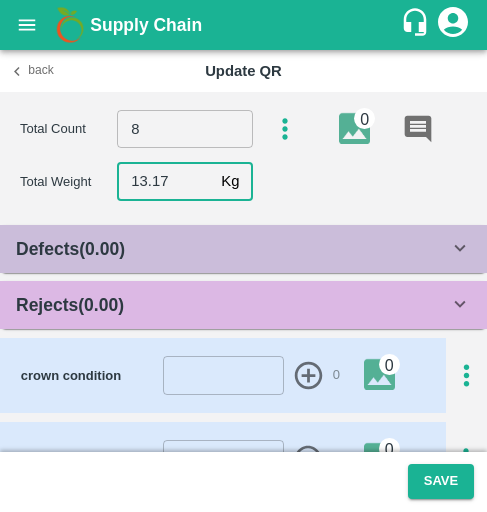 type on "13.17" 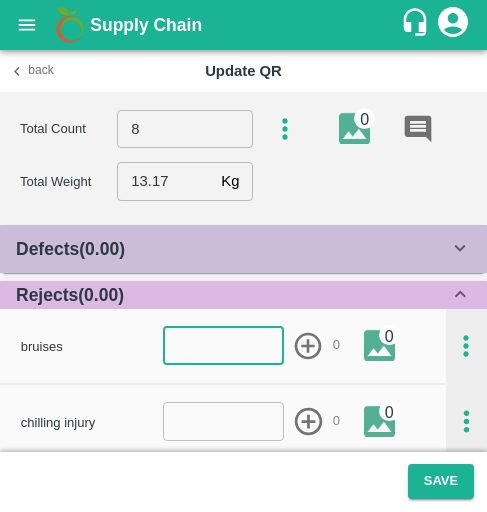 click at bounding box center [224, 346] 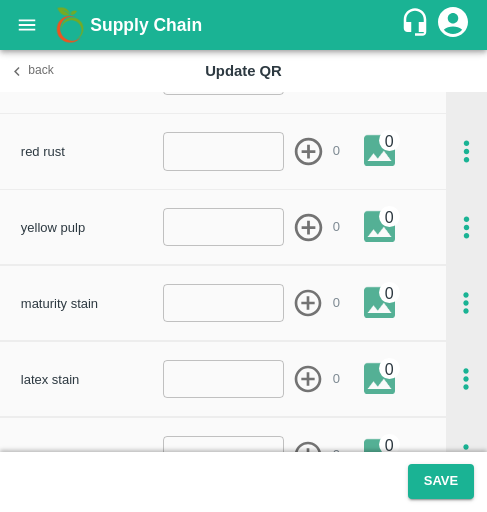 scroll, scrollTop: 423, scrollLeft: 0, axis: vertical 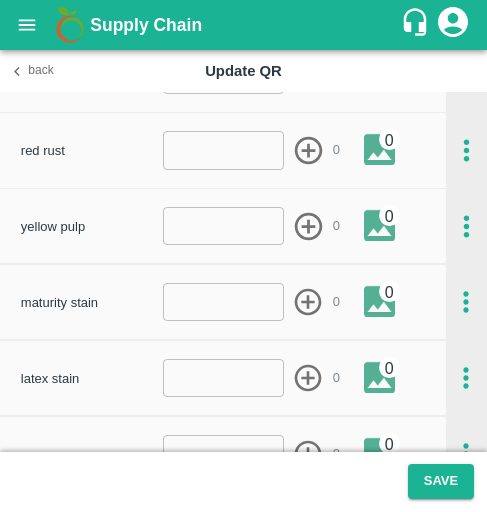type on "2" 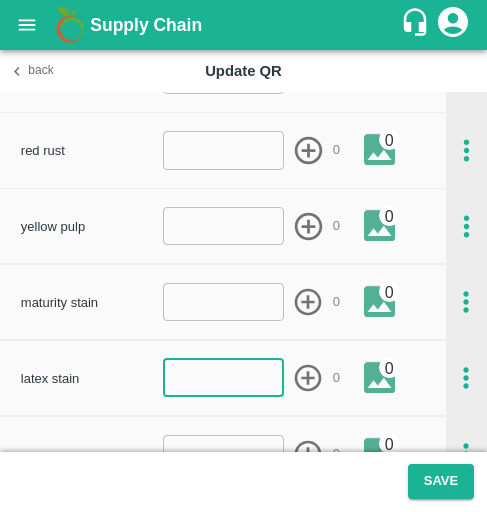 type on "-3" 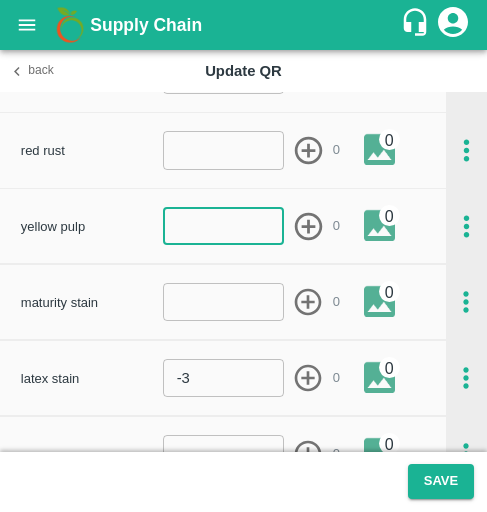 click at bounding box center (224, 226) 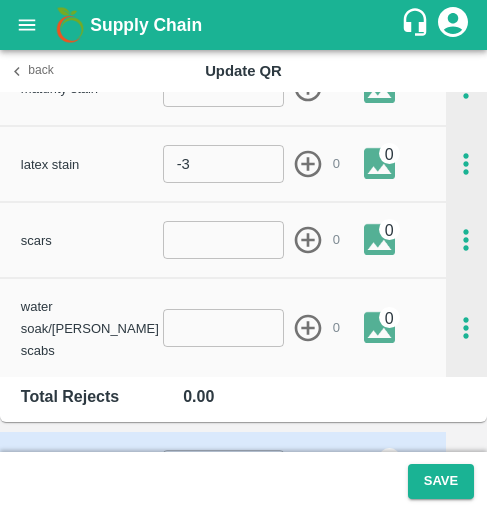 click at bounding box center (224, 240) 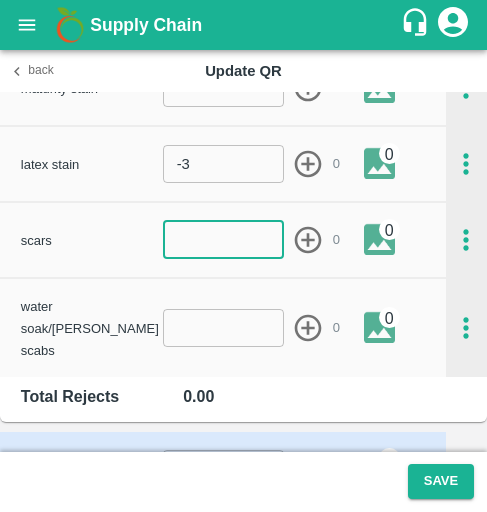 type on "2" 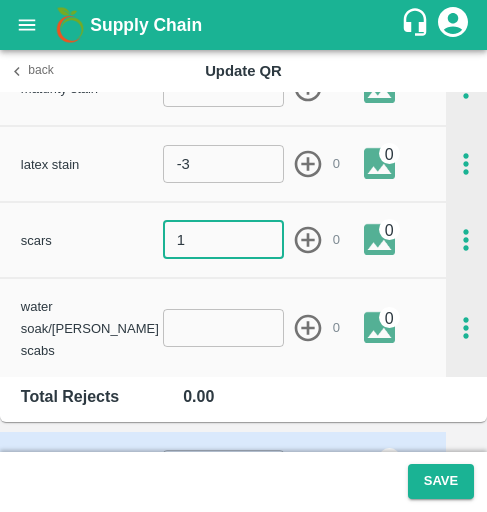type on "1" 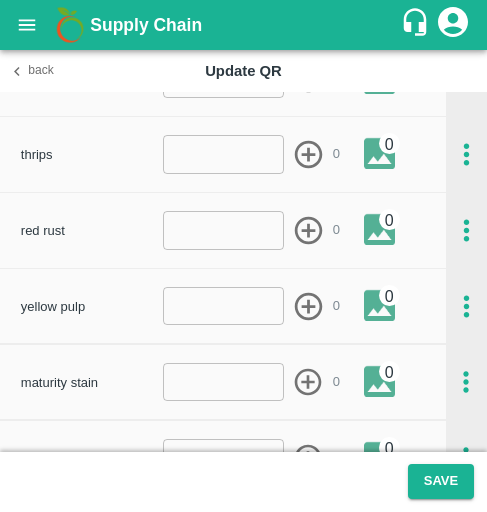 scroll, scrollTop: 342, scrollLeft: 0, axis: vertical 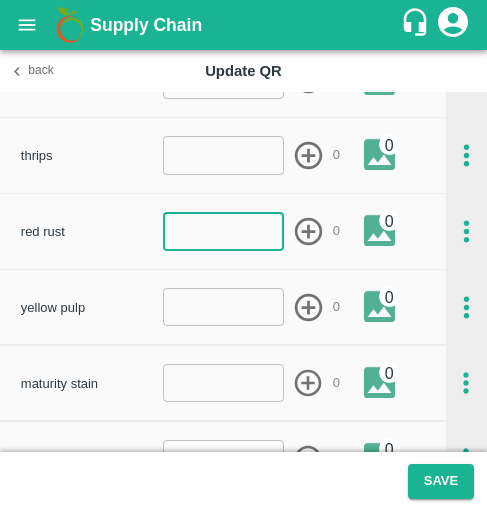 click at bounding box center (224, 231) 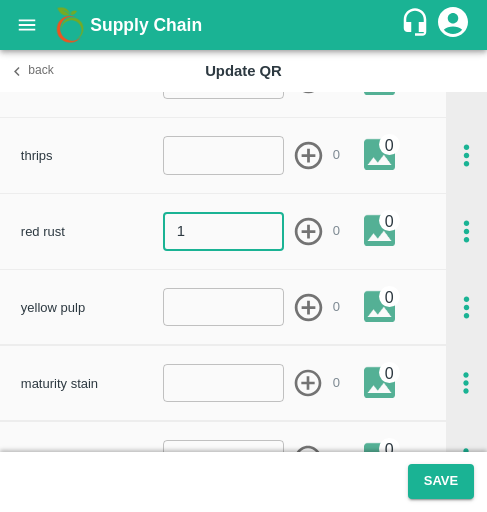 type on "1" 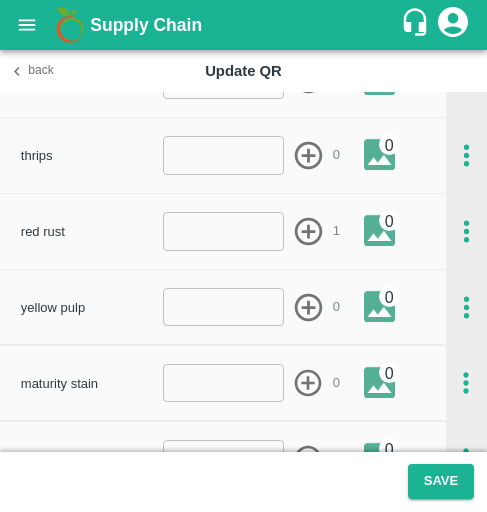 click on "Save" at bounding box center (243, 482) 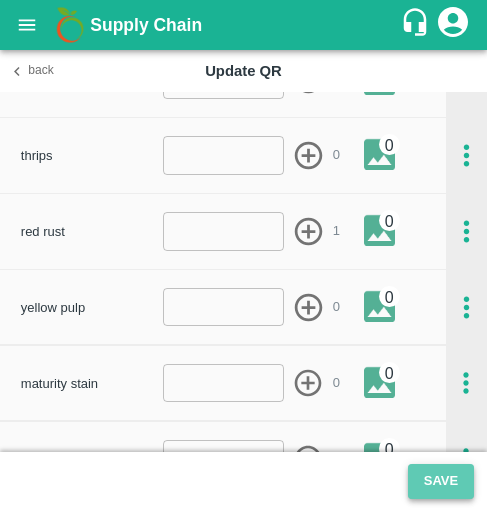 click on "Save" at bounding box center (441, 481) 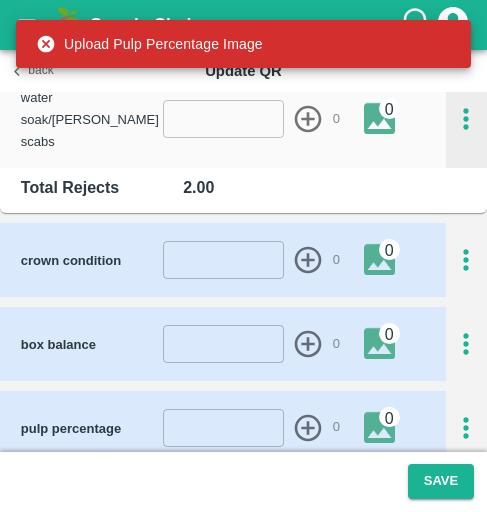 scroll, scrollTop: 849, scrollLeft: 0, axis: vertical 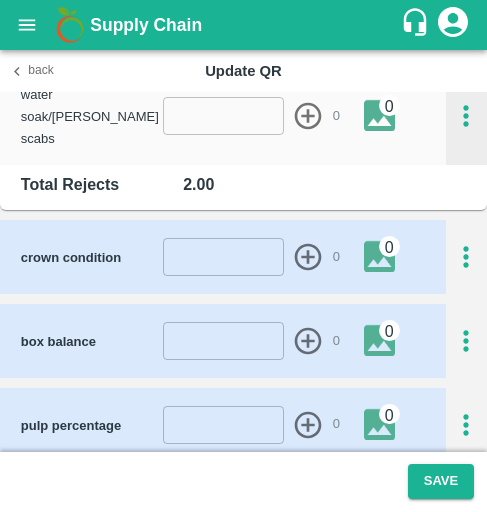 click 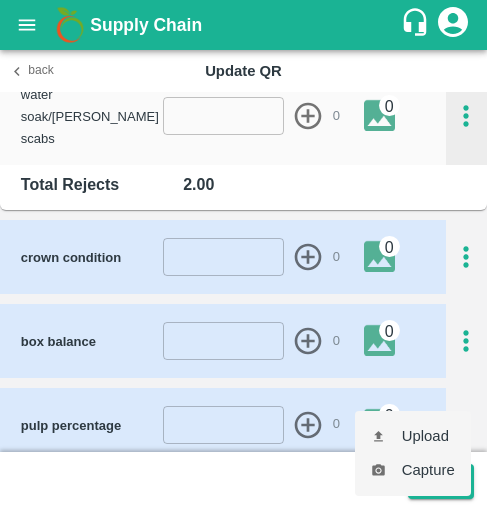 click on "Upload" at bounding box center (413, 436) 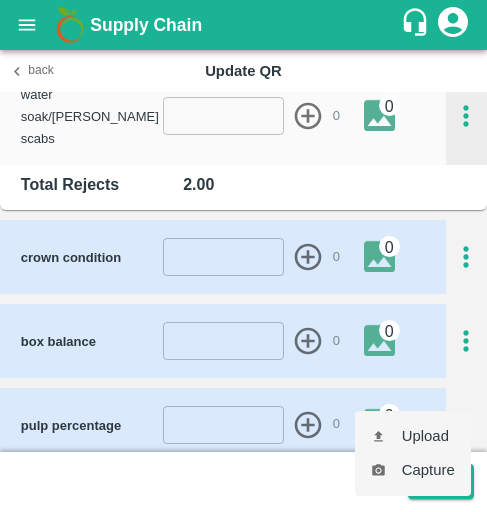 type on "C:\fakepath\WhatsApp Image [DATE] at 10.32.21_9fe992b5.jpg" 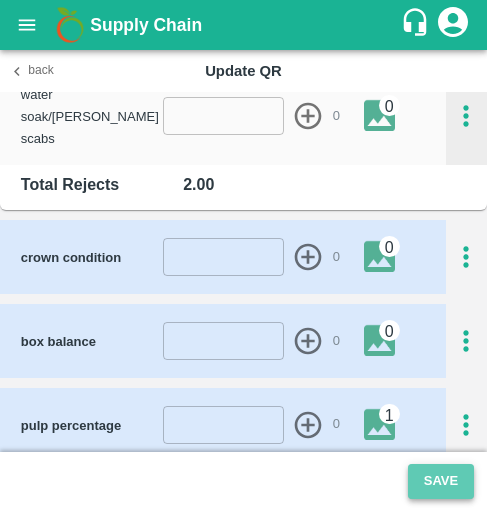 click on "Save" at bounding box center [441, 481] 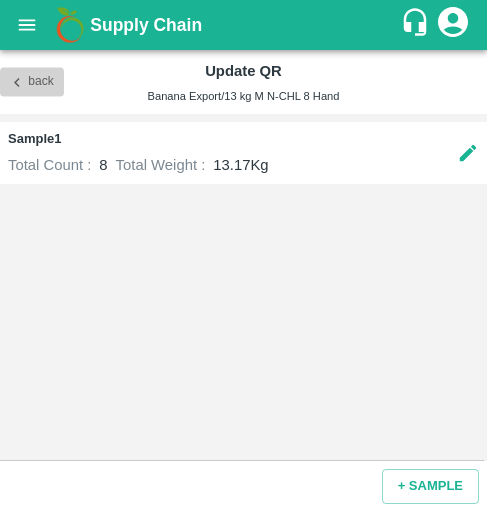 click on "Back" at bounding box center [32, 82] 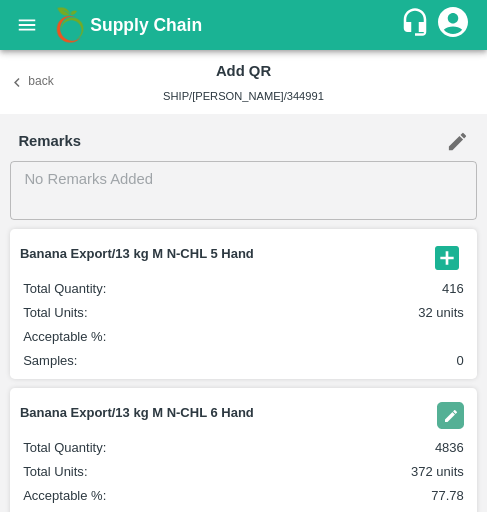 click 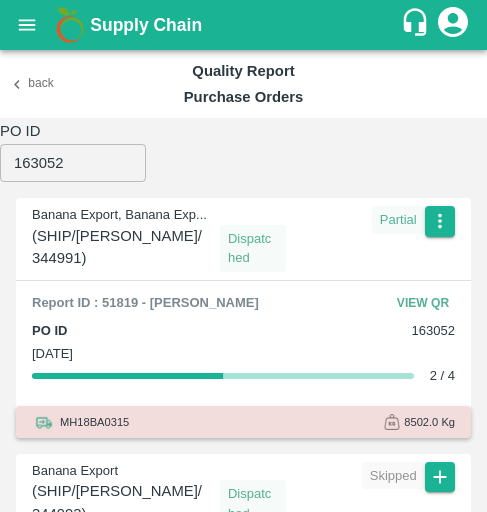 click on "PO ID" at bounding box center [73, 131] 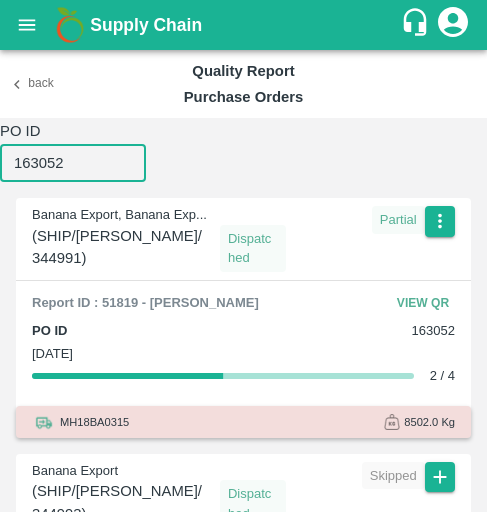 click on "163052" at bounding box center (73, 163) 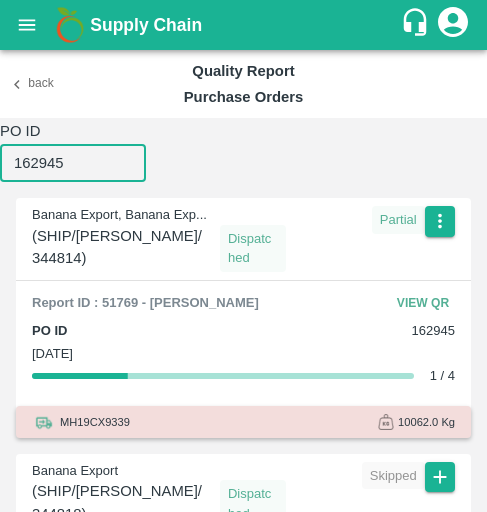 paste on "652" 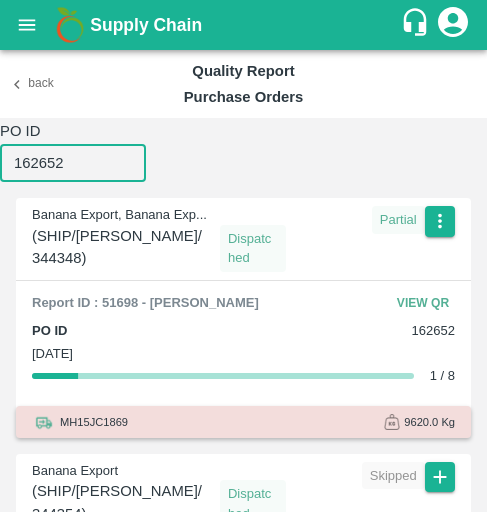paste on "73" 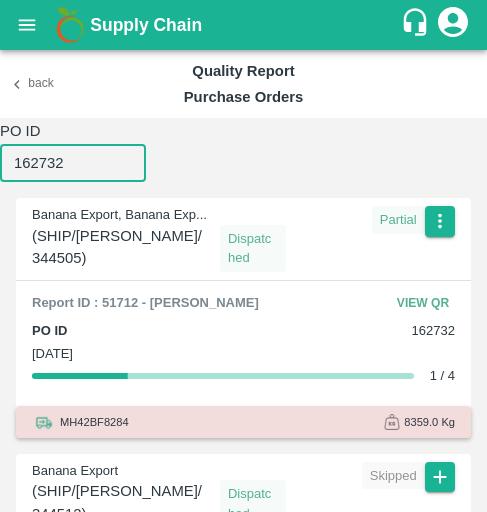 paste on "26" 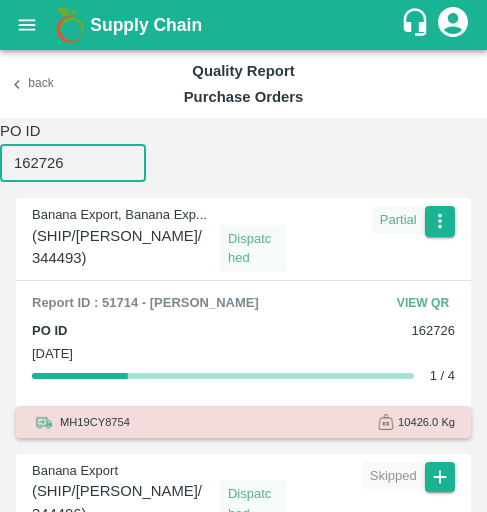 paste on "815" 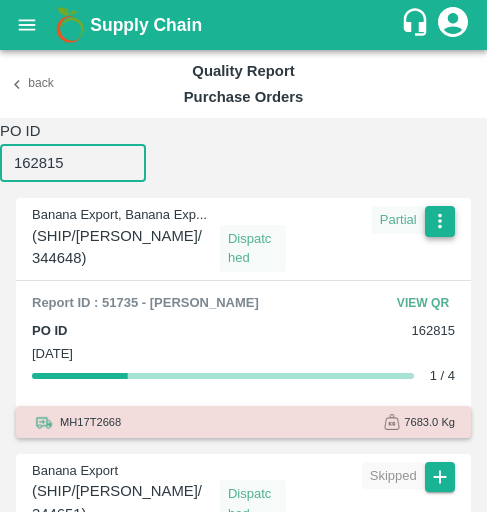 type on "162815" 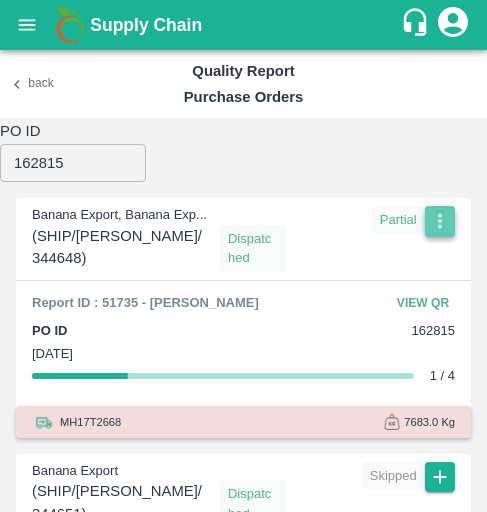 click 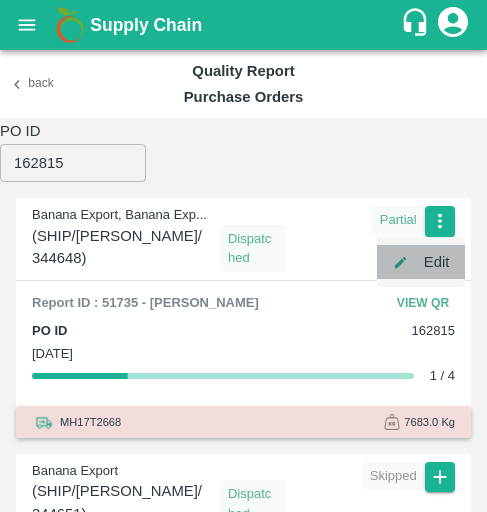 click on "Edit" at bounding box center (421, 262) 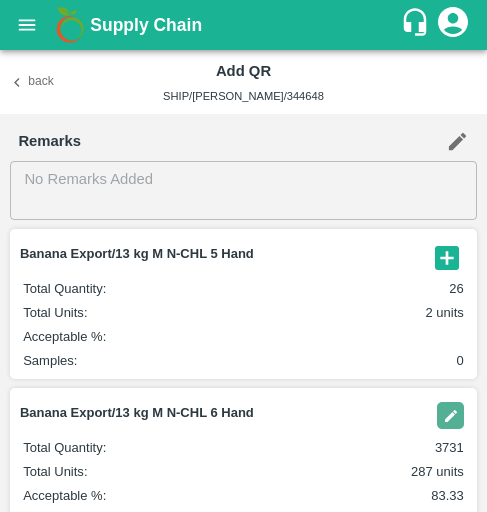click at bounding box center [450, 415] 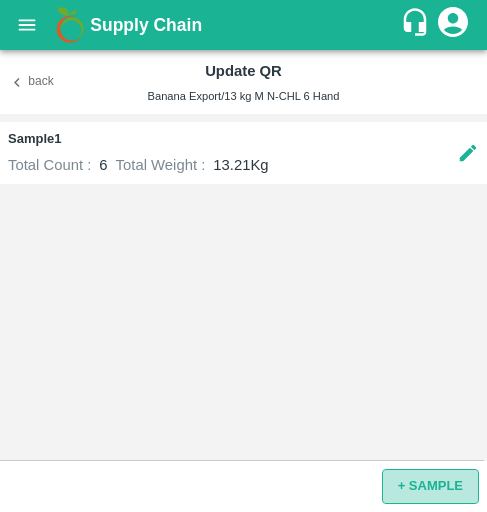 click on "+ SAMPLE" at bounding box center [430, 486] 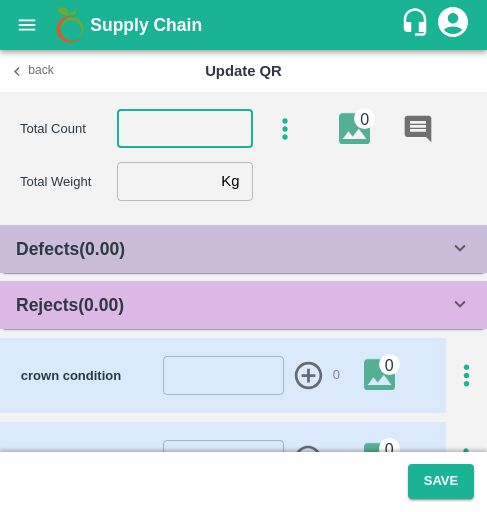 drag, startPoint x: 409, startPoint y: 481, endPoint x: 225, endPoint y: 122, distance: 403.40674 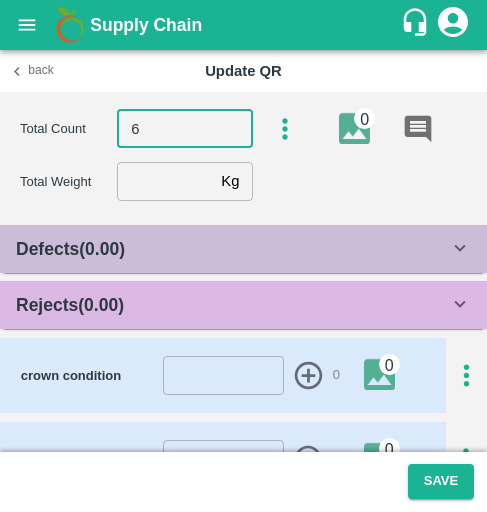 type on "6" 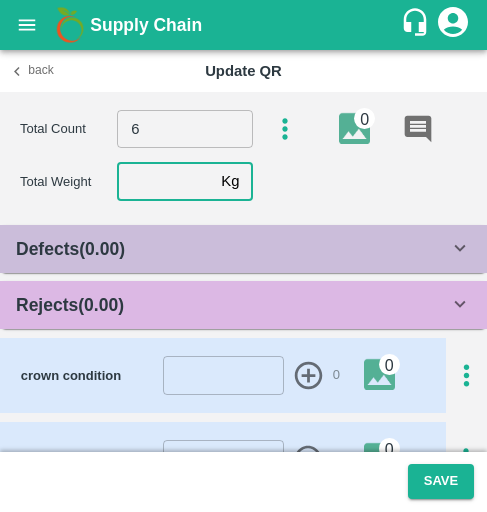 click at bounding box center (165, 181) 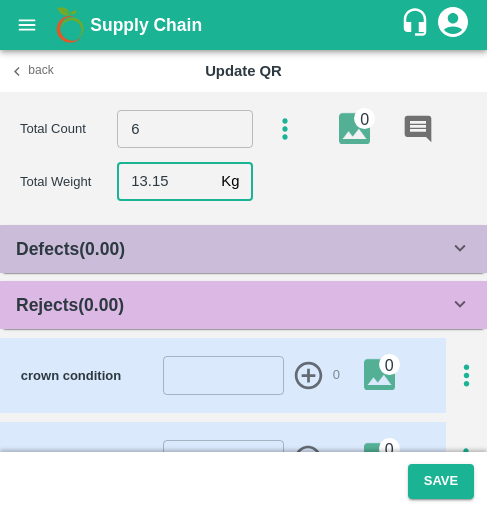 type on "13.15" 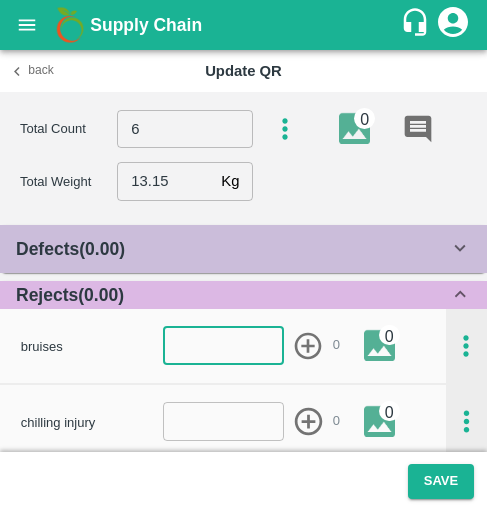click at bounding box center (224, 346) 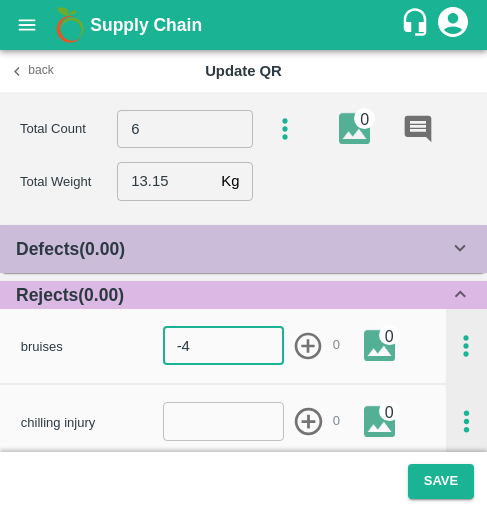 type on "-4" 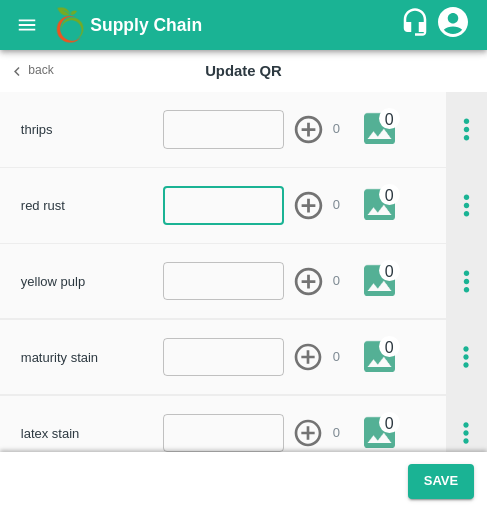 click at bounding box center (224, 205) 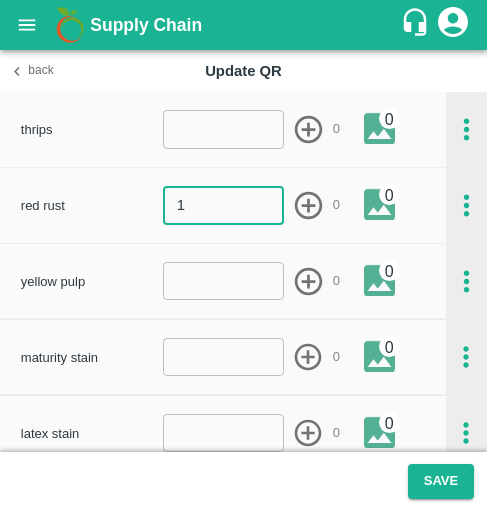 type on "1" 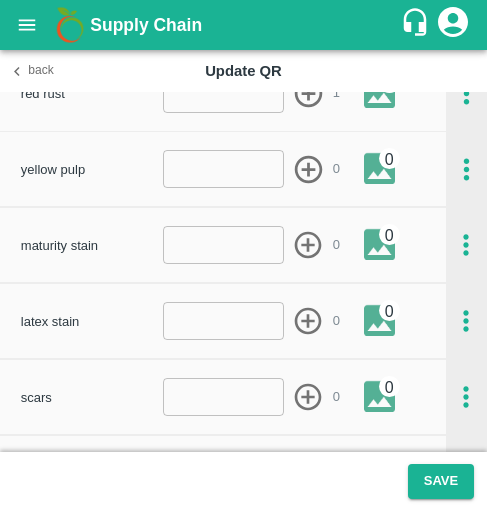 scroll, scrollTop: 481, scrollLeft: 0, axis: vertical 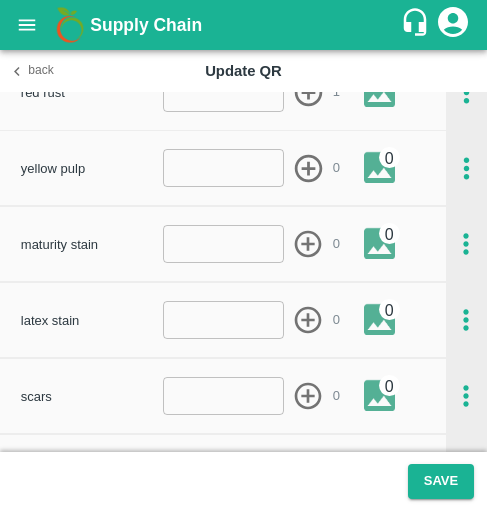 click at bounding box center (224, 396) 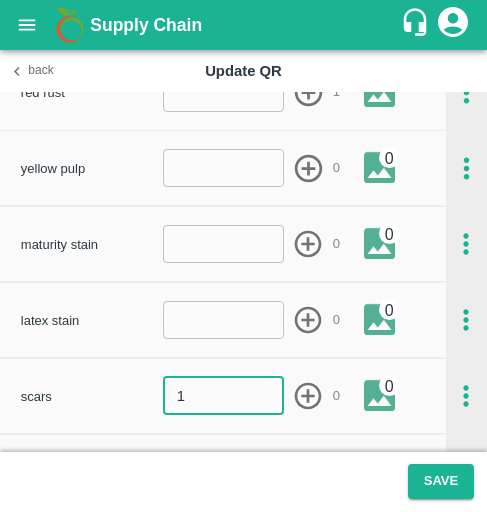 type on "1" 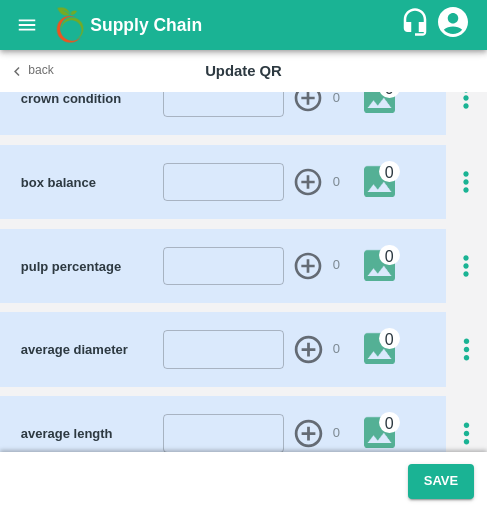 scroll, scrollTop: 1009, scrollLeft: 0, axis: vertical 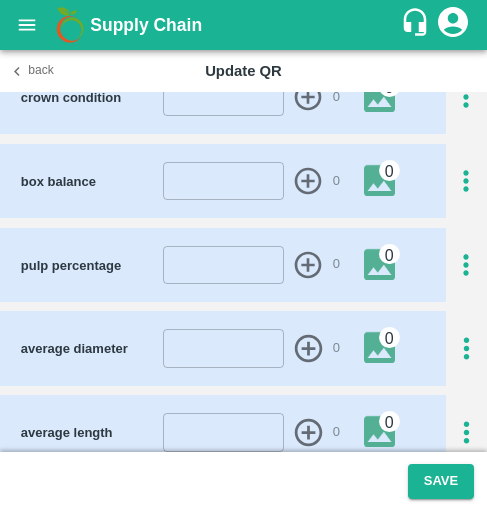 click 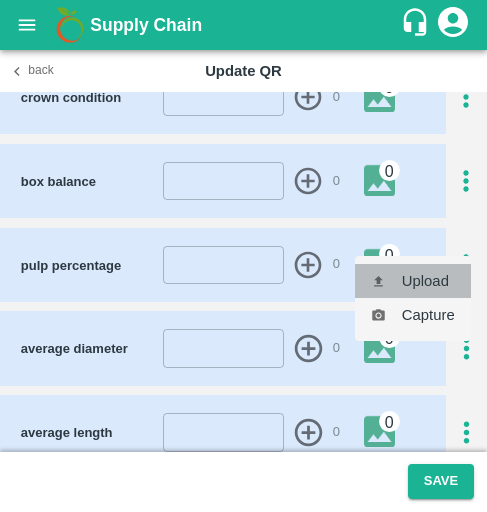 click on "Upload" at bounding box center (413, 281) 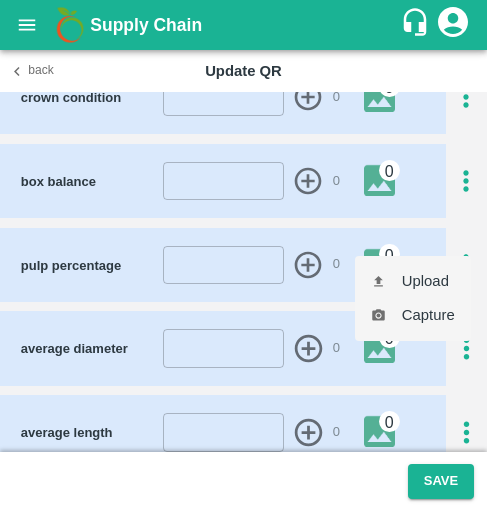 type on "C:\fakepath\WhatsApp Image [DATE] at 10.35.02_132b4e46.jpg" 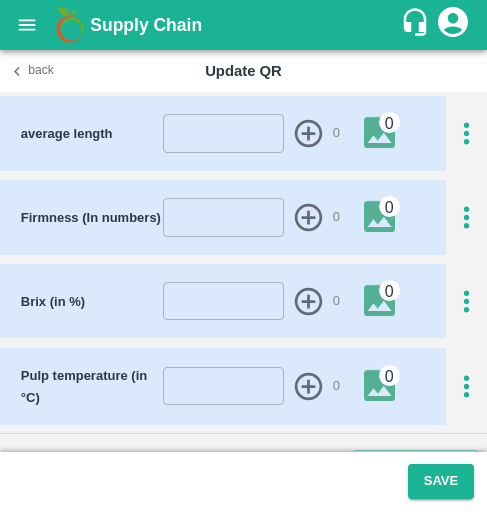 scroll, scrollTop: 1324, scrollLeft: 0, axis: vertical 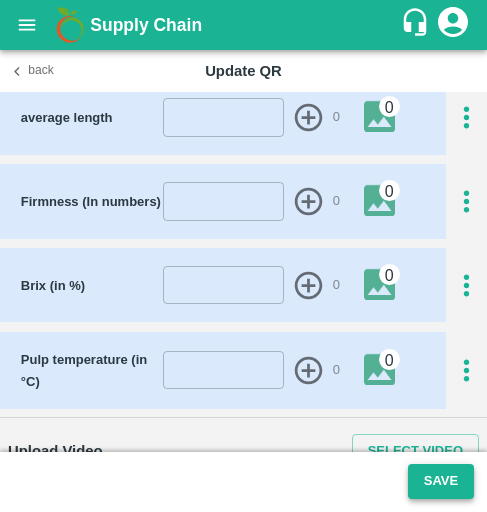 click on "Save" at bounding box center (441, 481) 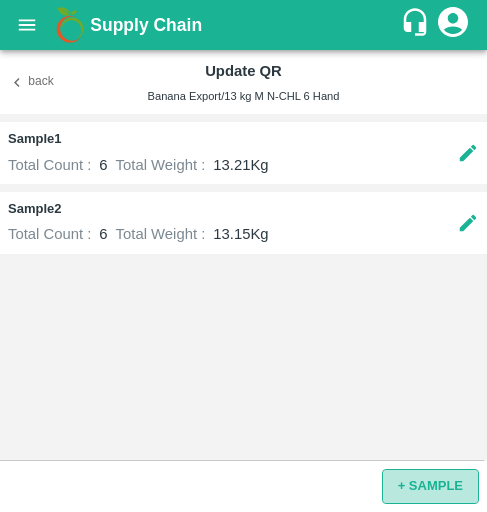 click on "+ SAMPLE" at bounding box center [430, 486] 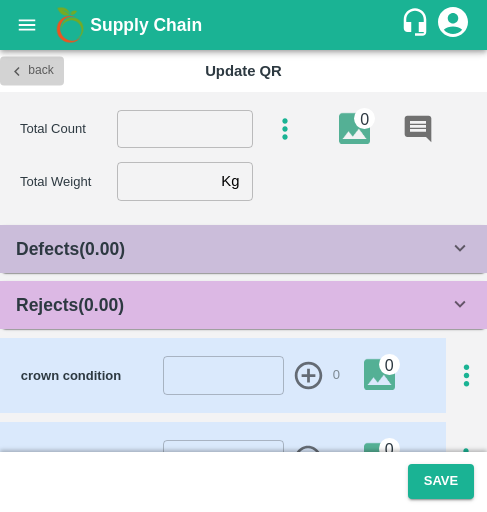 click 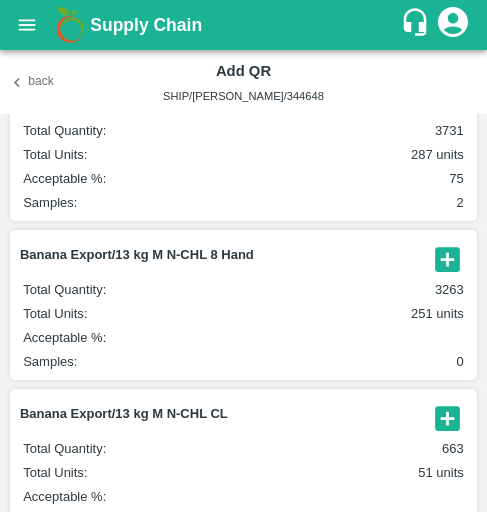 scroll, scrollTop: 319, scrollLeft: 0, axis: vertical 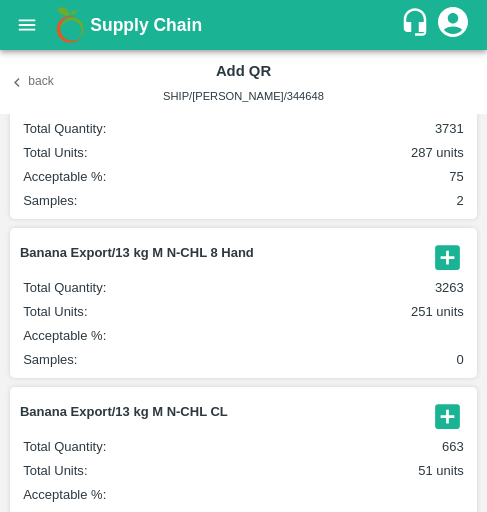 click 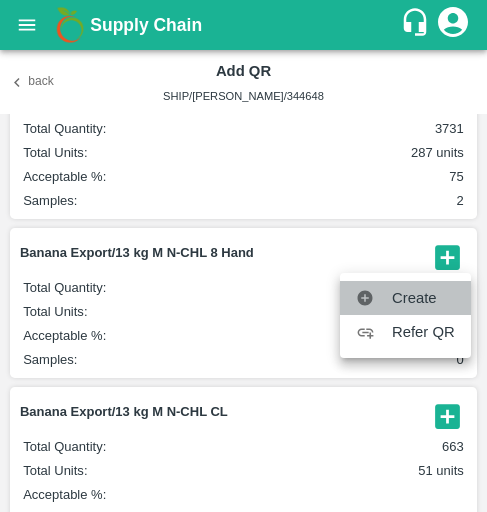 click on "Create" at bounding box center (423, 298) 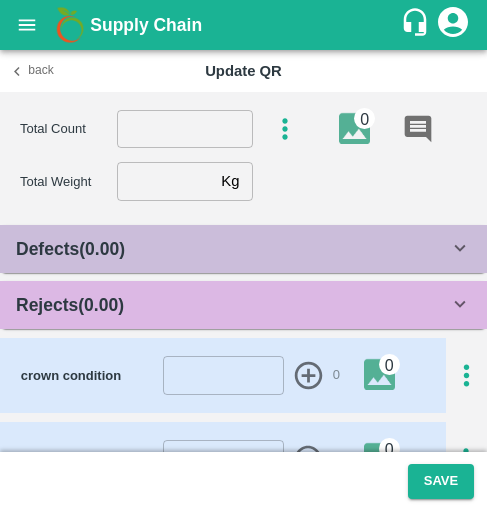 click at bounding box center (185, 129) 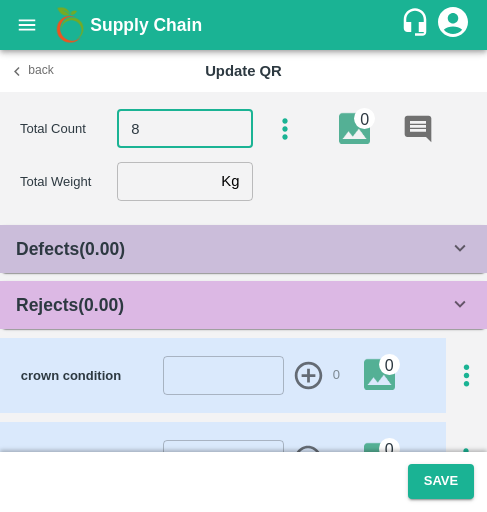 type on "8" 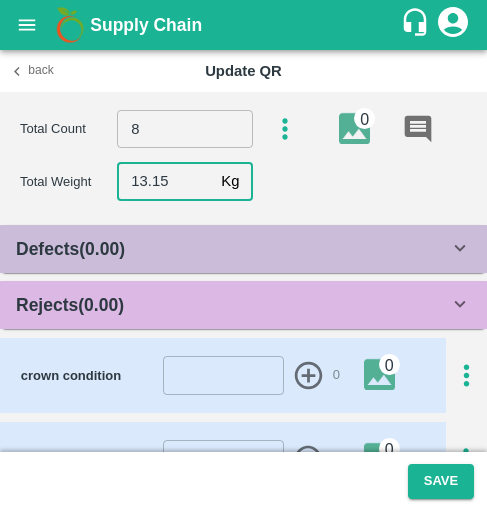 type on "13.15" 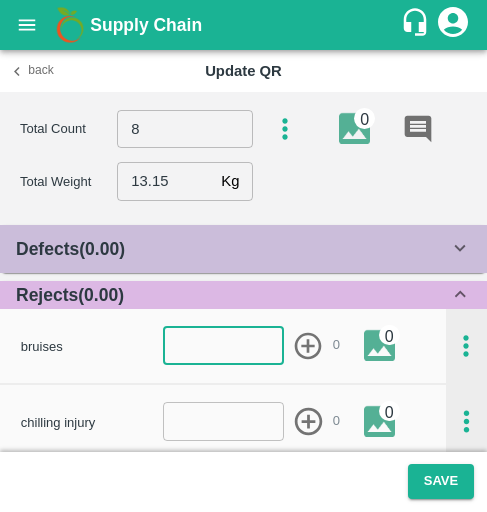 click at bounding box center (224, 346) 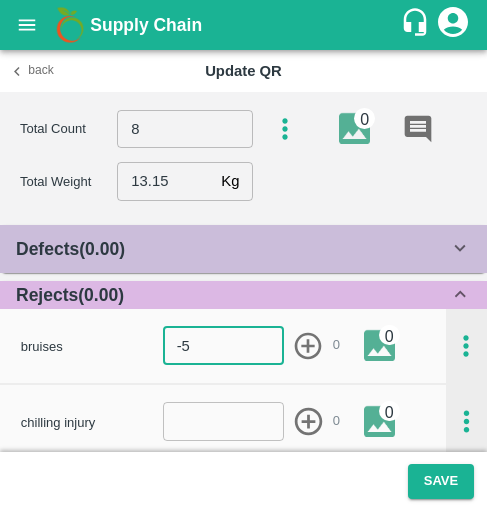 scroll, scrollTop: 279, scrollLeft: 0, axis: vertical 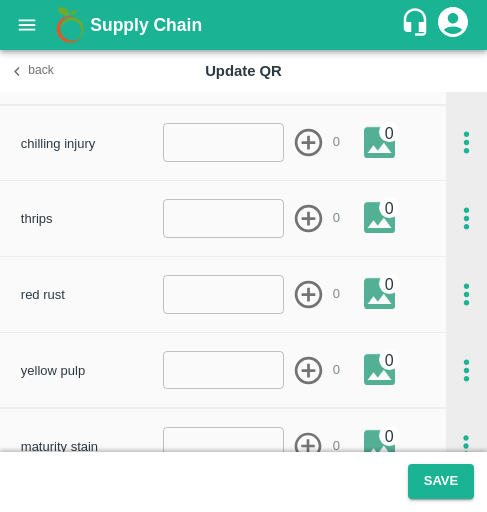 type on "-5" 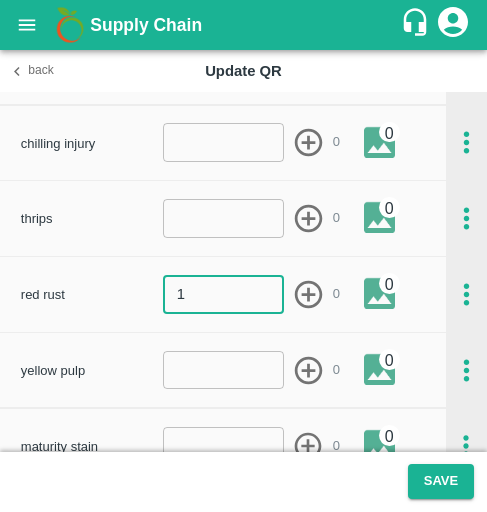 type on "1" 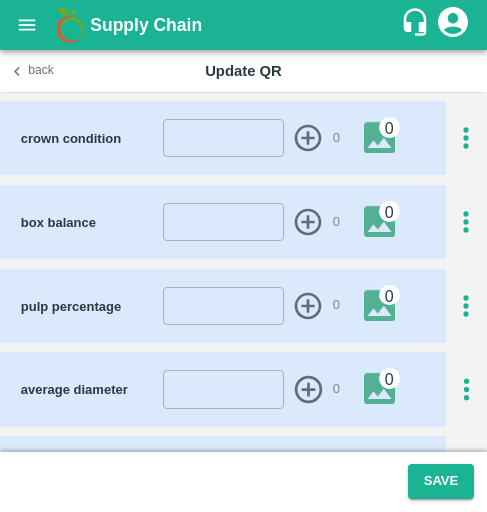 scroll, scrollTop: 965, scrollLeft: 0, axis: vertical 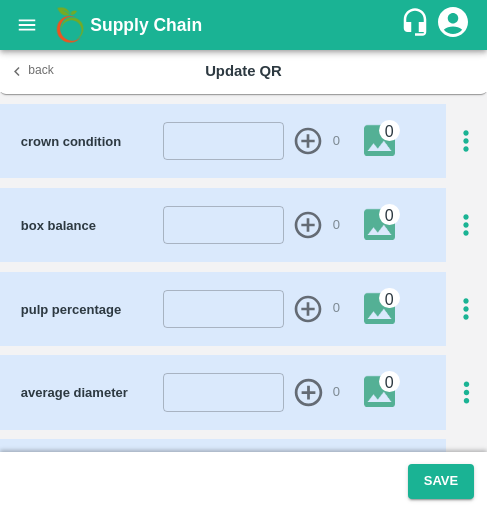 click on "pulp percentage ​ 0 0" at bounding box center [234, 309] 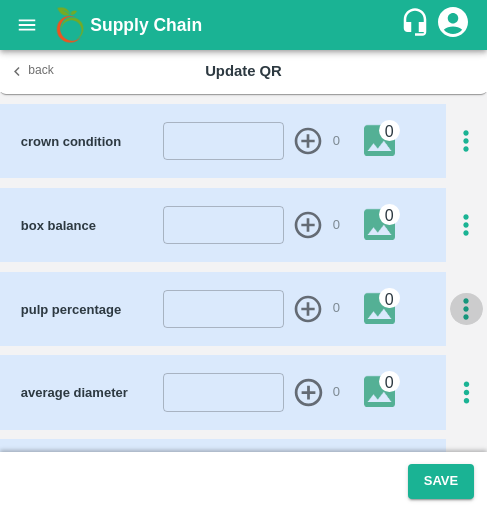 click 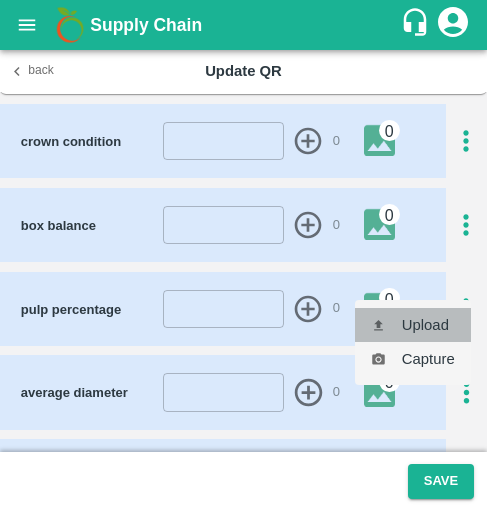 click on "Upload" at bounding box center [413, 325] 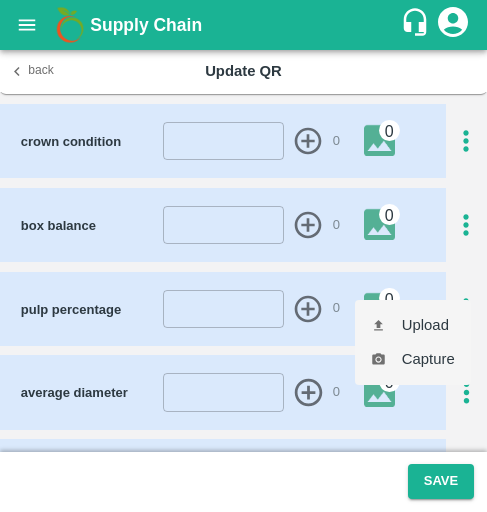 type on "C:\fakepath\WhatsApp Image [DATE] 10.32.08_ce460c87.jpg" 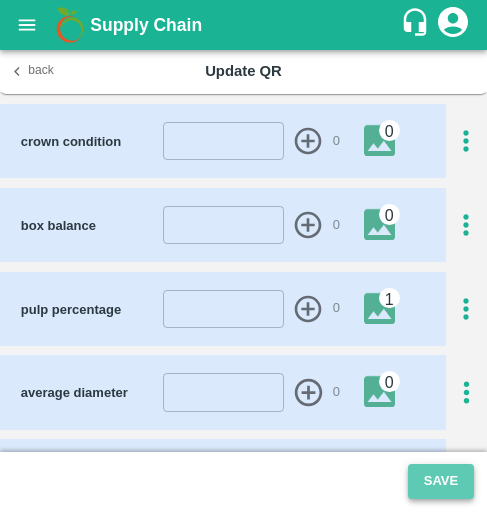 click on "Save" at bounding box center (441, 481) 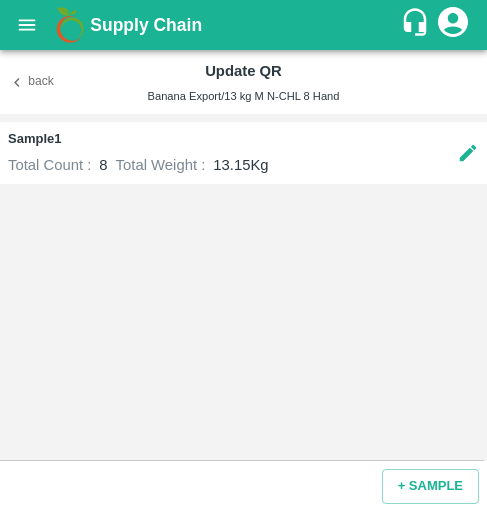 click on "Back" at bounding box center [32, 82] 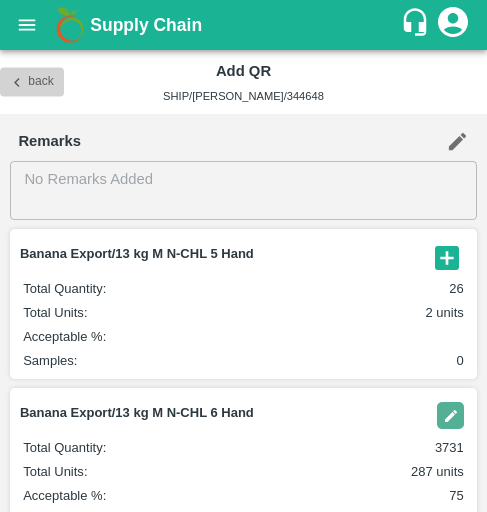 click on "Back" at bounding box center (32, 82) 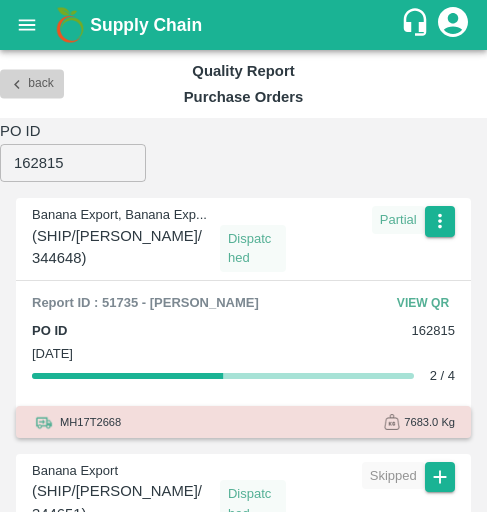 click 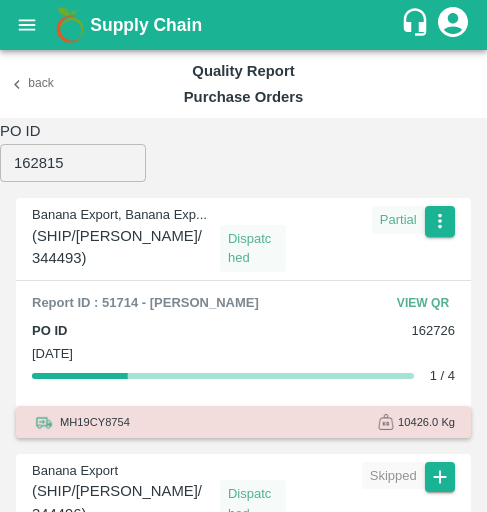 type 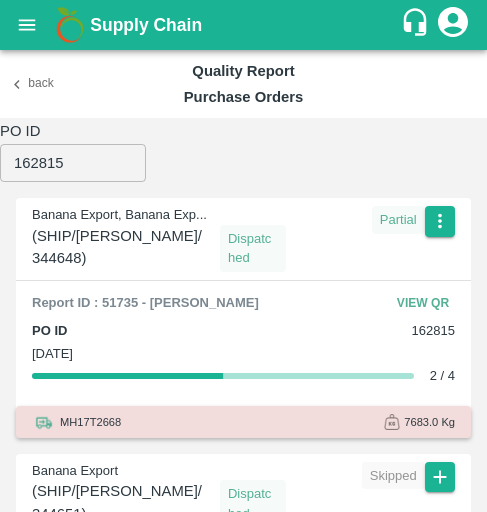 click on "View QR" at bounding box center [423, 303] 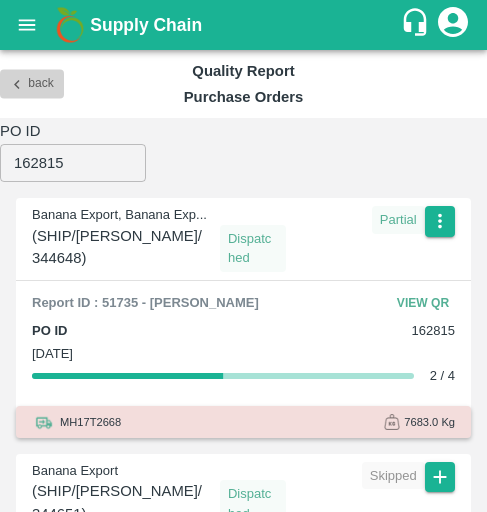 click 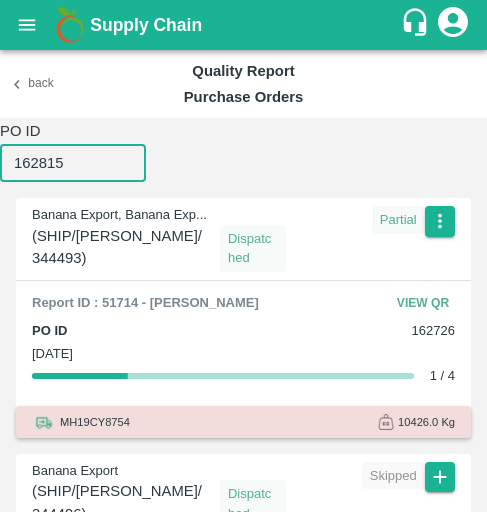click on "162815" at bounding box center (73, 163) 